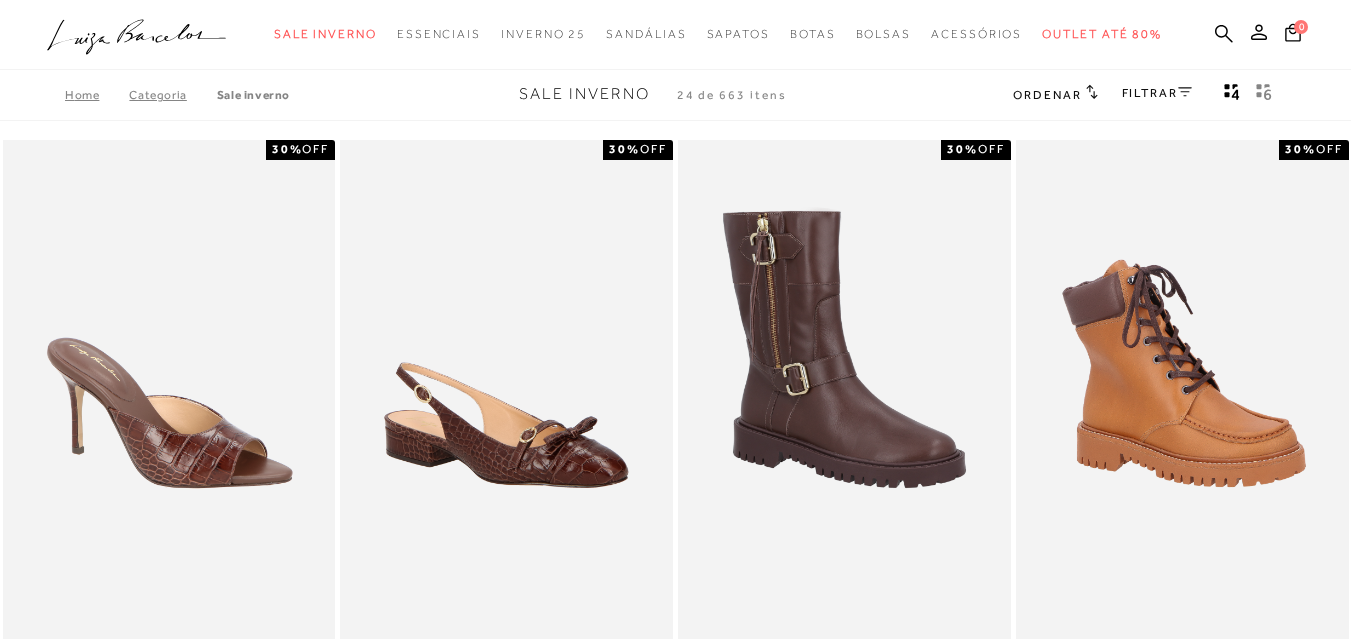 click on "Categoria" at bounding box center (172, 95) 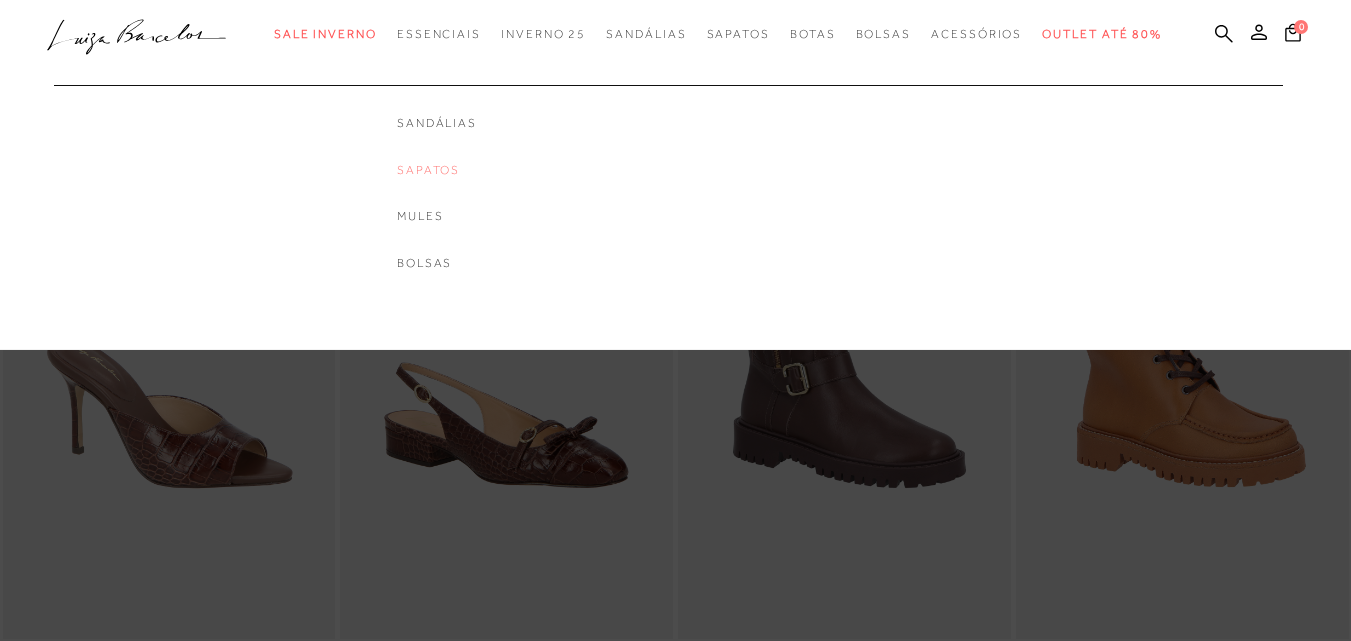 click on "Sapatos" at bounding box center (437, 170) 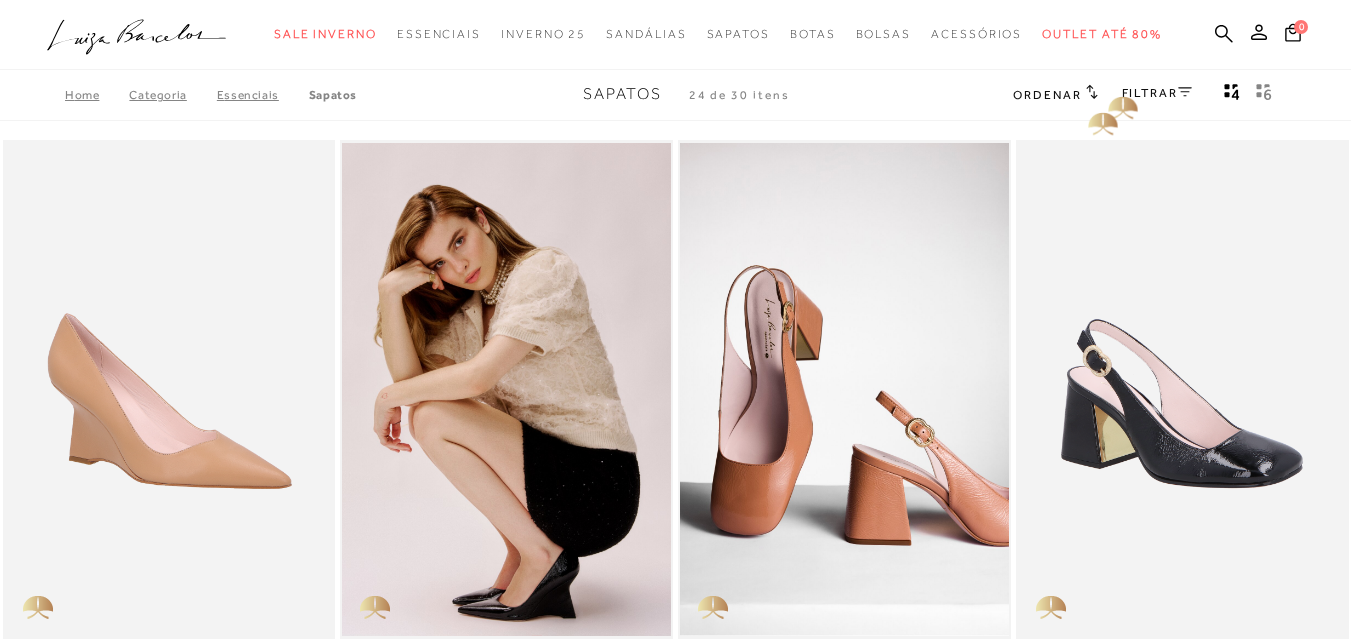 click on "Ordenar" at bounding box center [1055, 94] 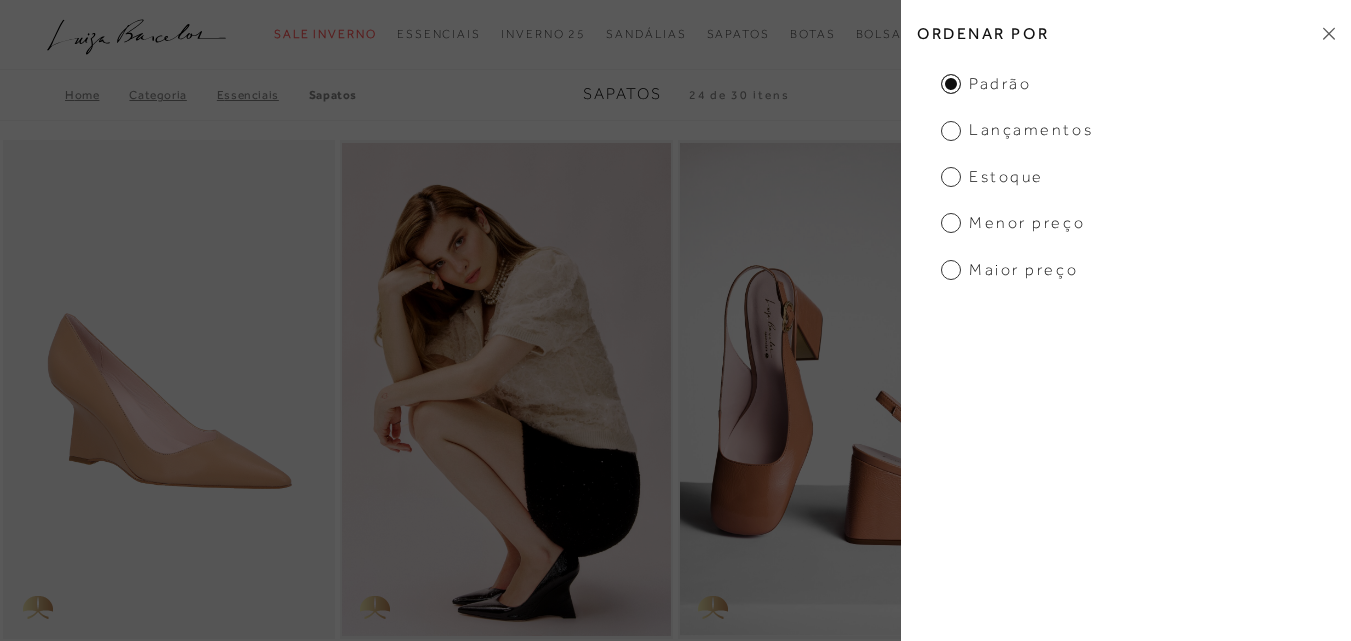 click on "Menor preço" at bounding box center [1013, 223] 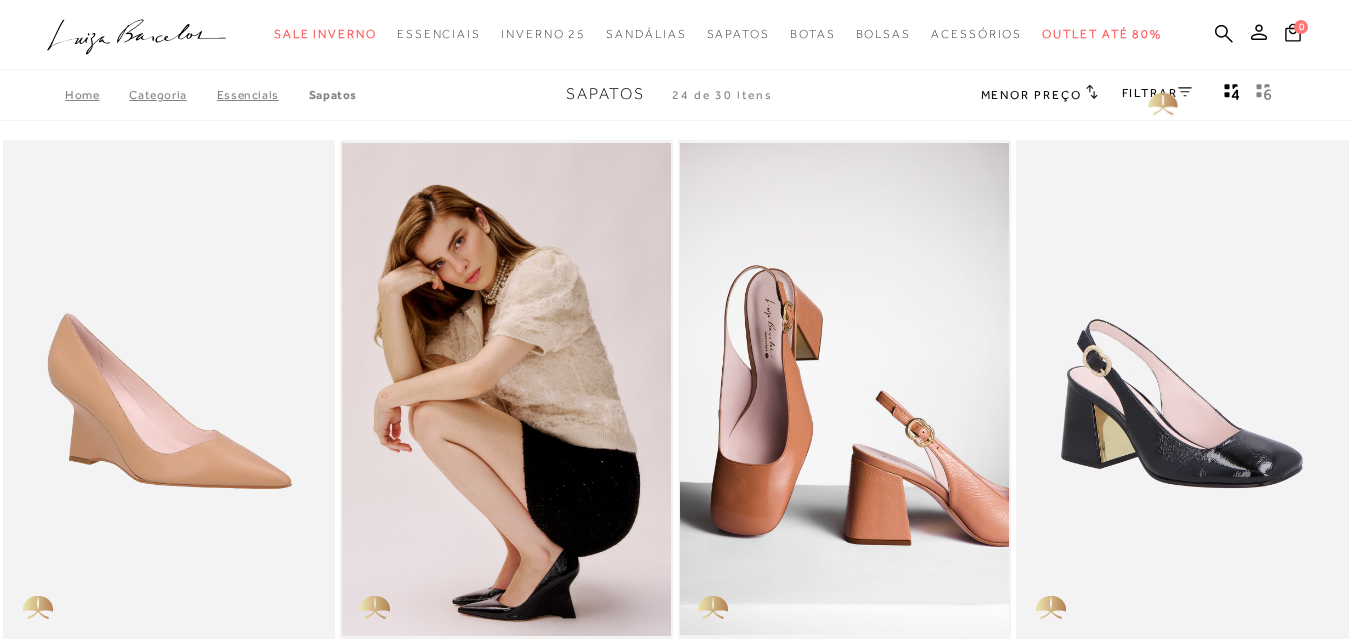 click on "FILTRAR" at bounding box center (1157, 93) 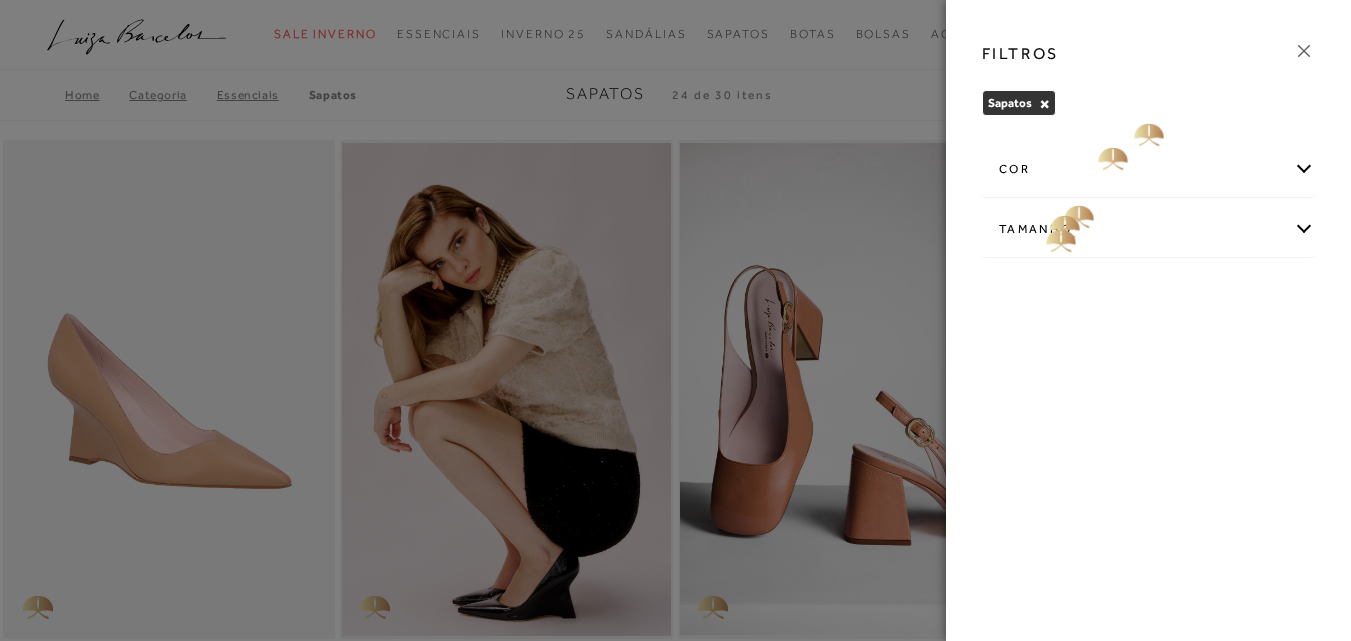 click on "Tamanho" at bounding box center [1148, 229] 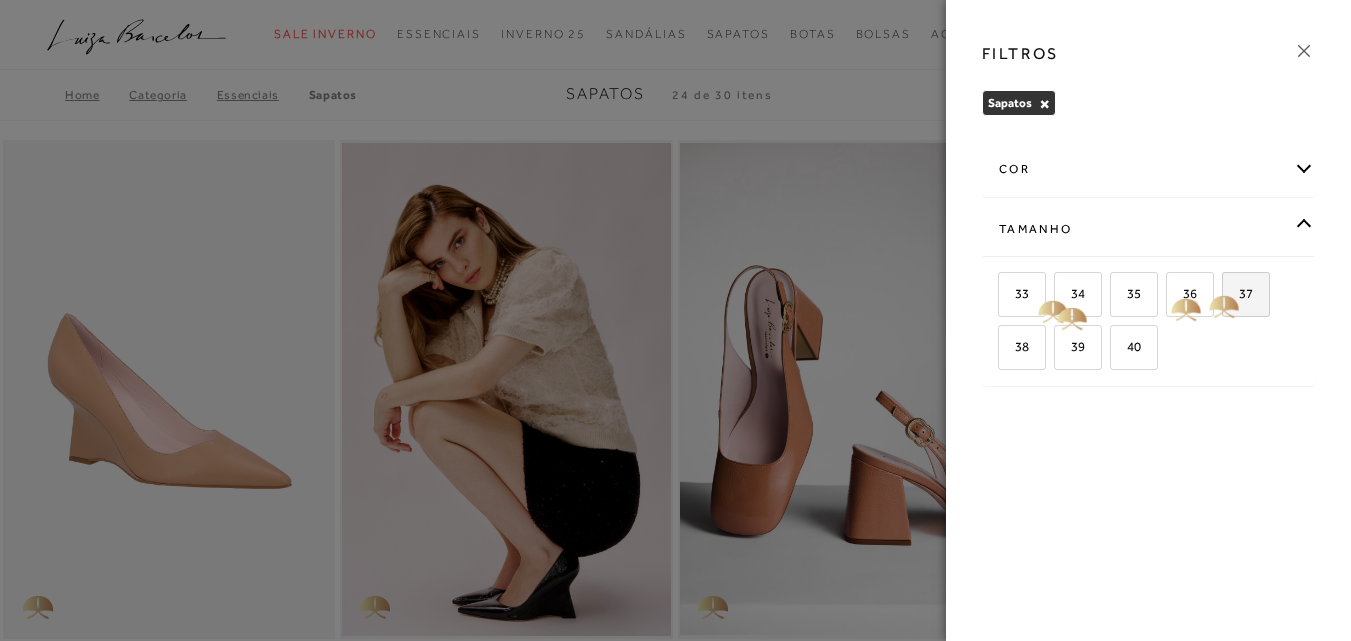 click on "37" at bounding box center (1238, 293) 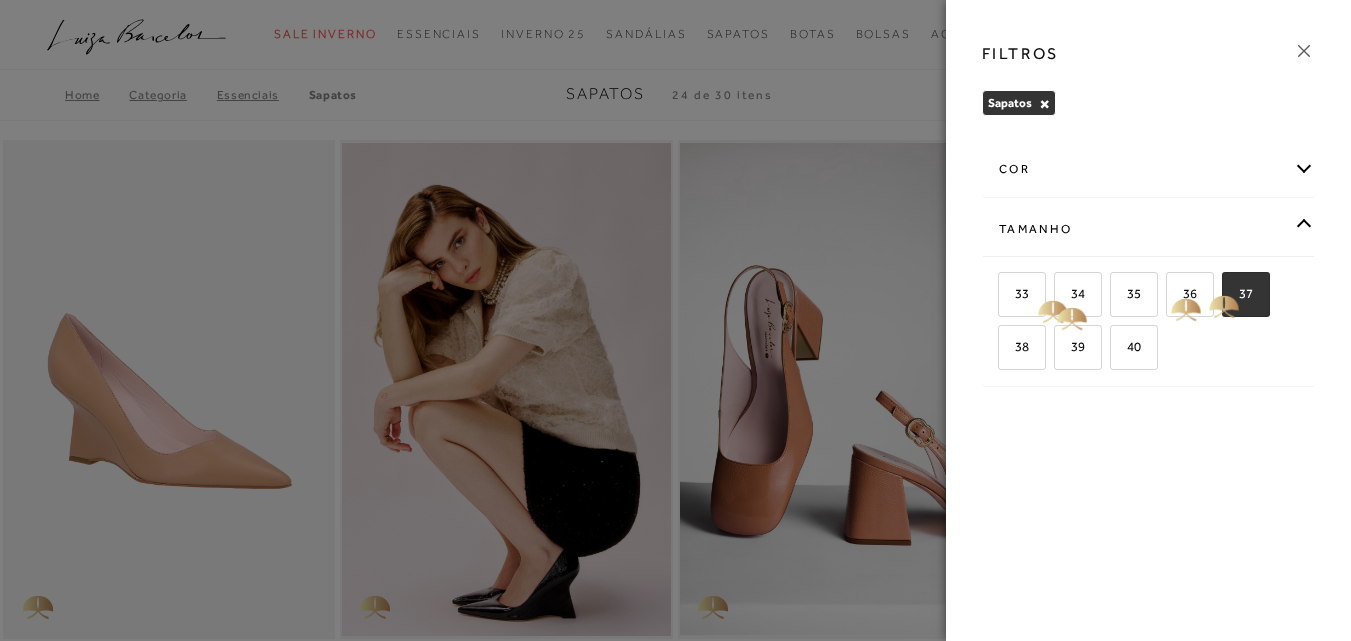 checkbox on "true" 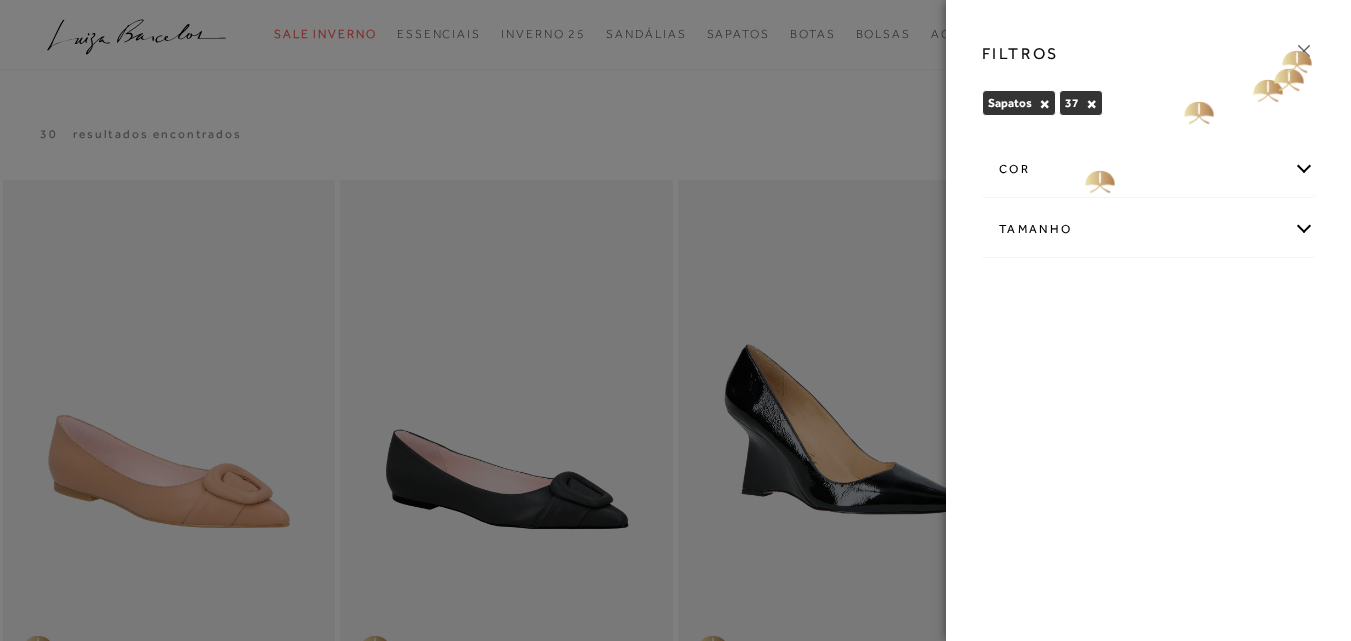 click on "FILTROS" at bounding box center (1148, 54) 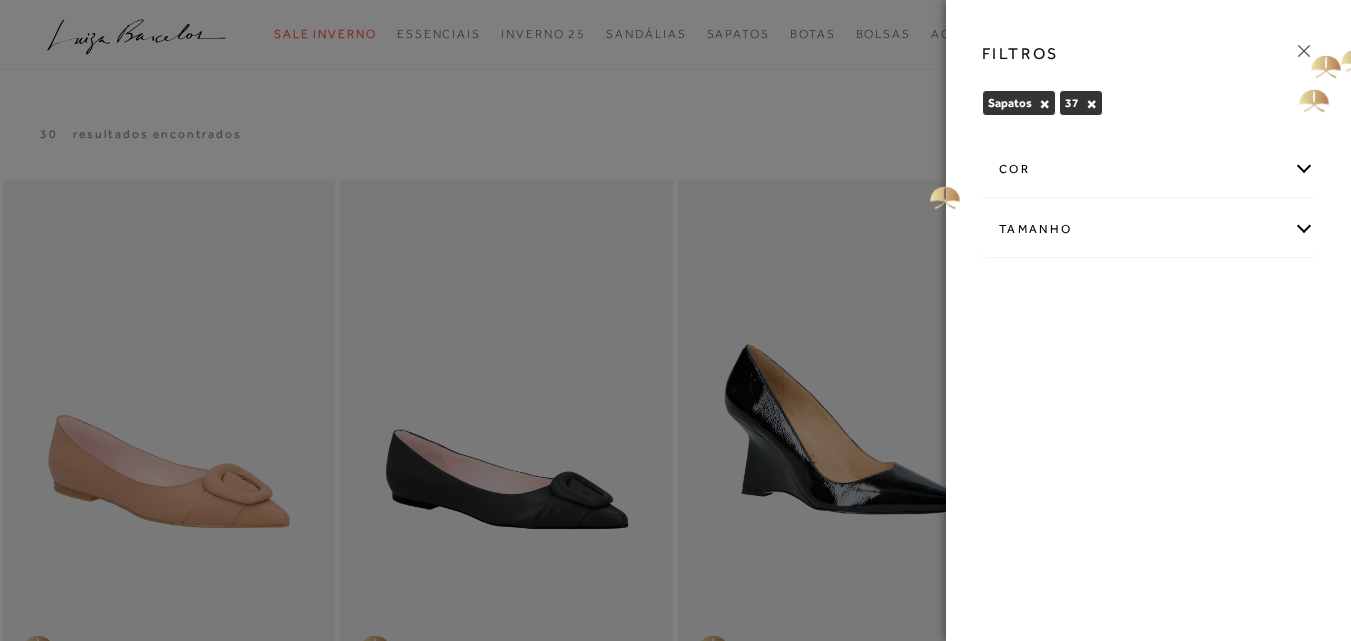 click 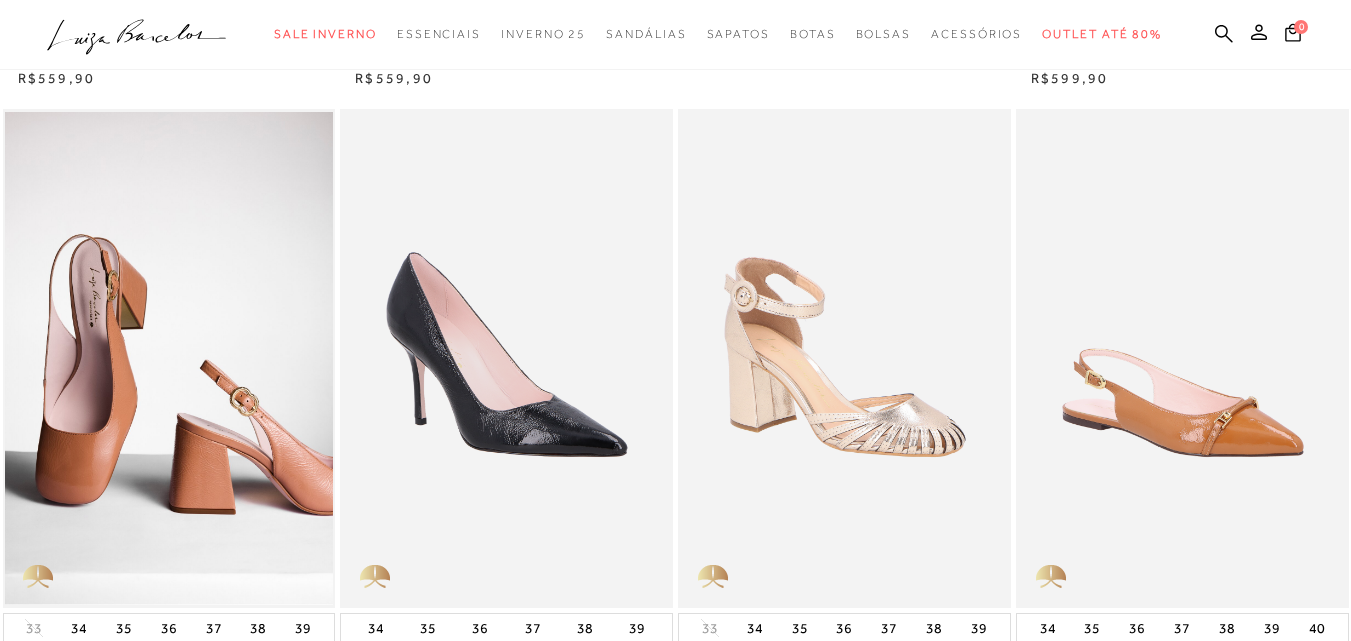 scroll, scrollTop: 0, scrollLeft: 0, axis: both 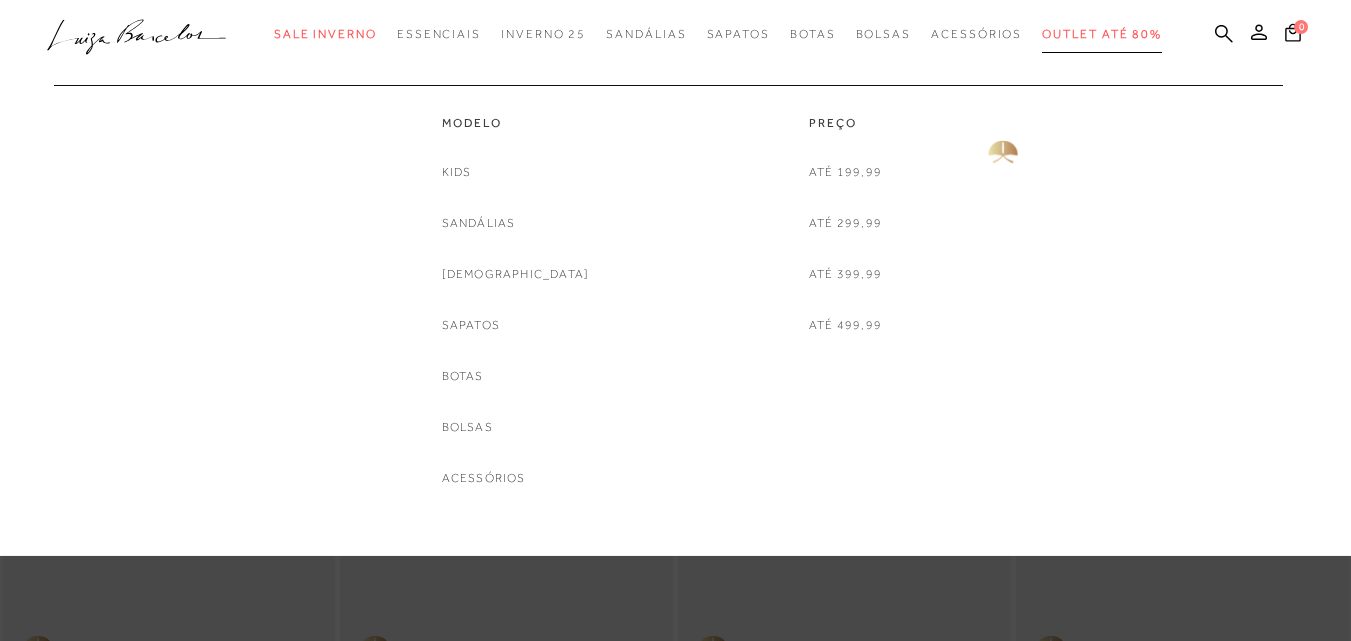 click on "Outlet até 80%" at bounding box center [1102, 34] 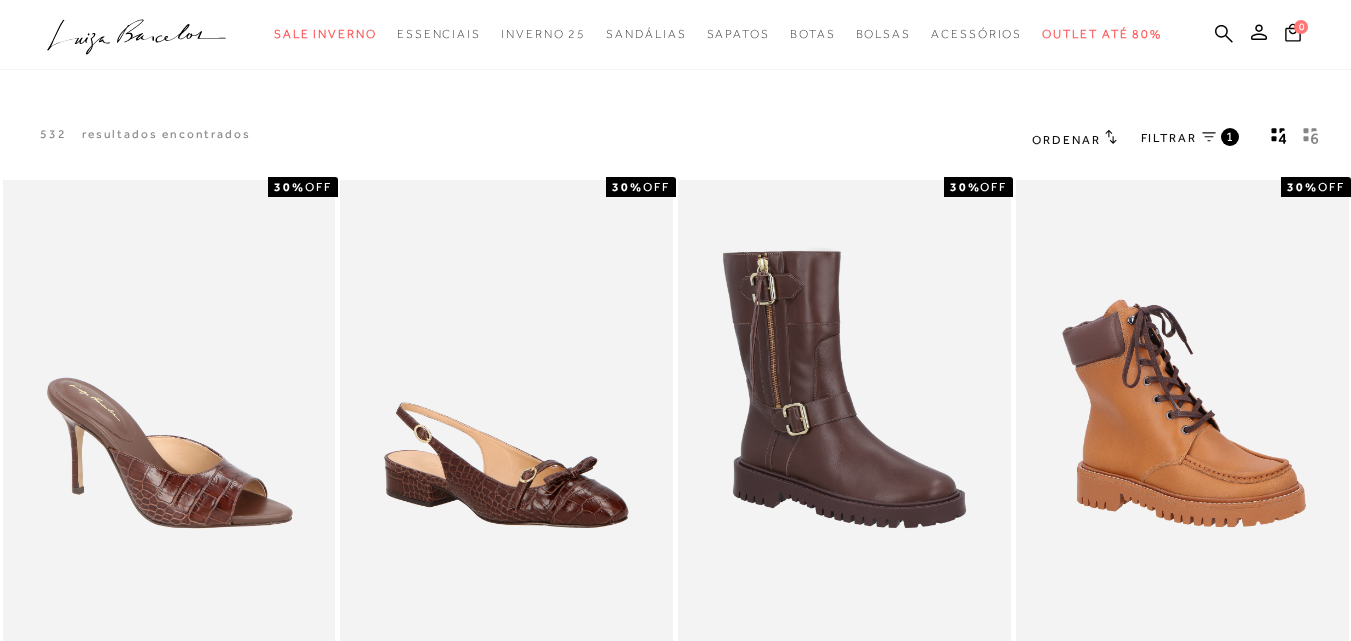 scroll, scrollTop: 0, scrollLeft: 0, axis: both 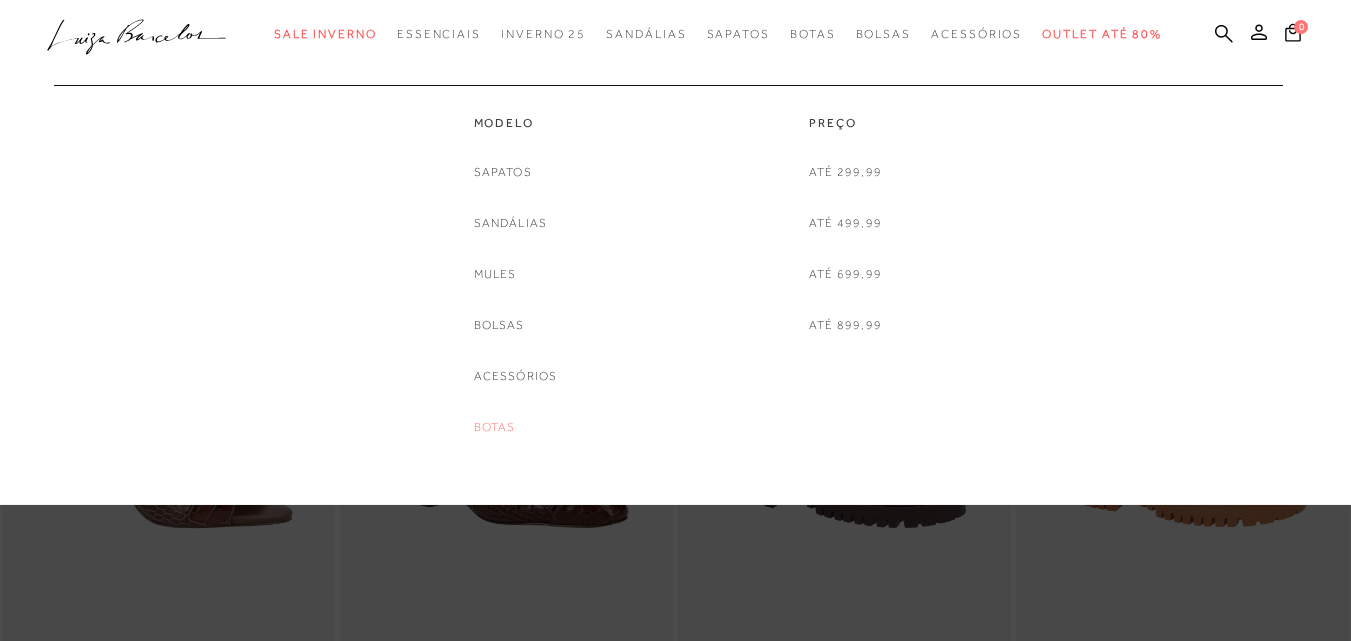 click on "Botas" at bounding box center (495, 427) 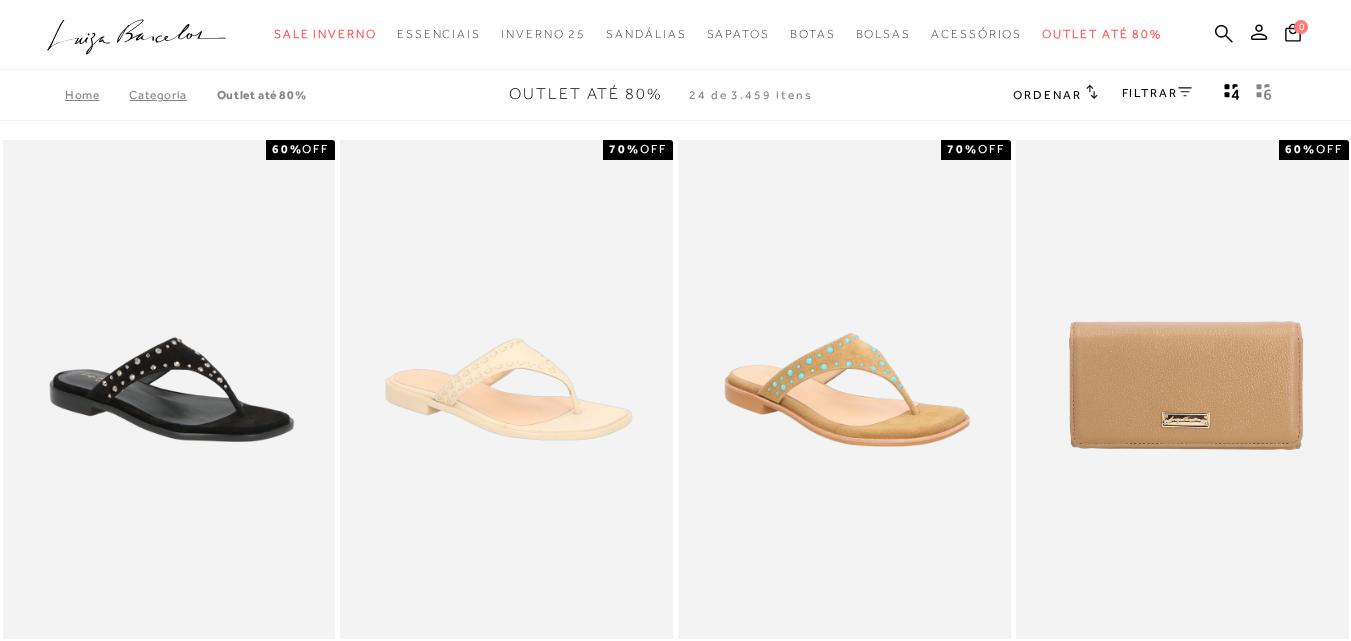 scroll, scrollTop: 0, scrollLeft: 0, axis: both 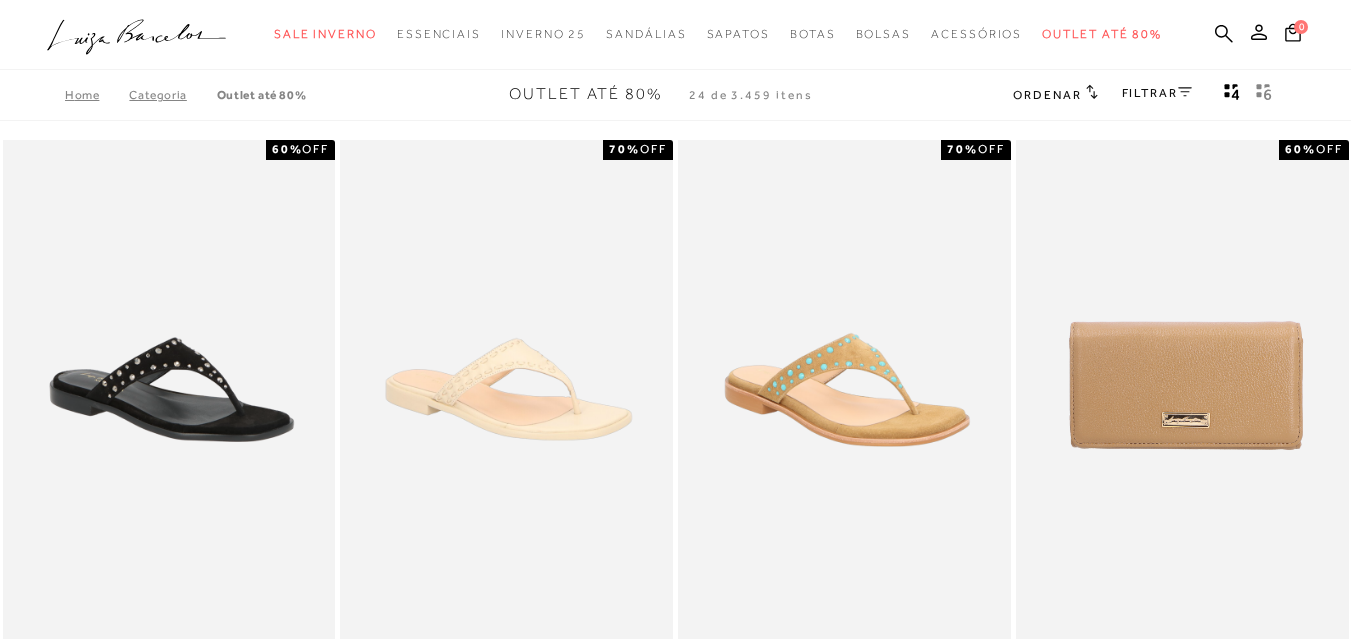 click on "FILTRAR" at bounding box center [1157, 93] 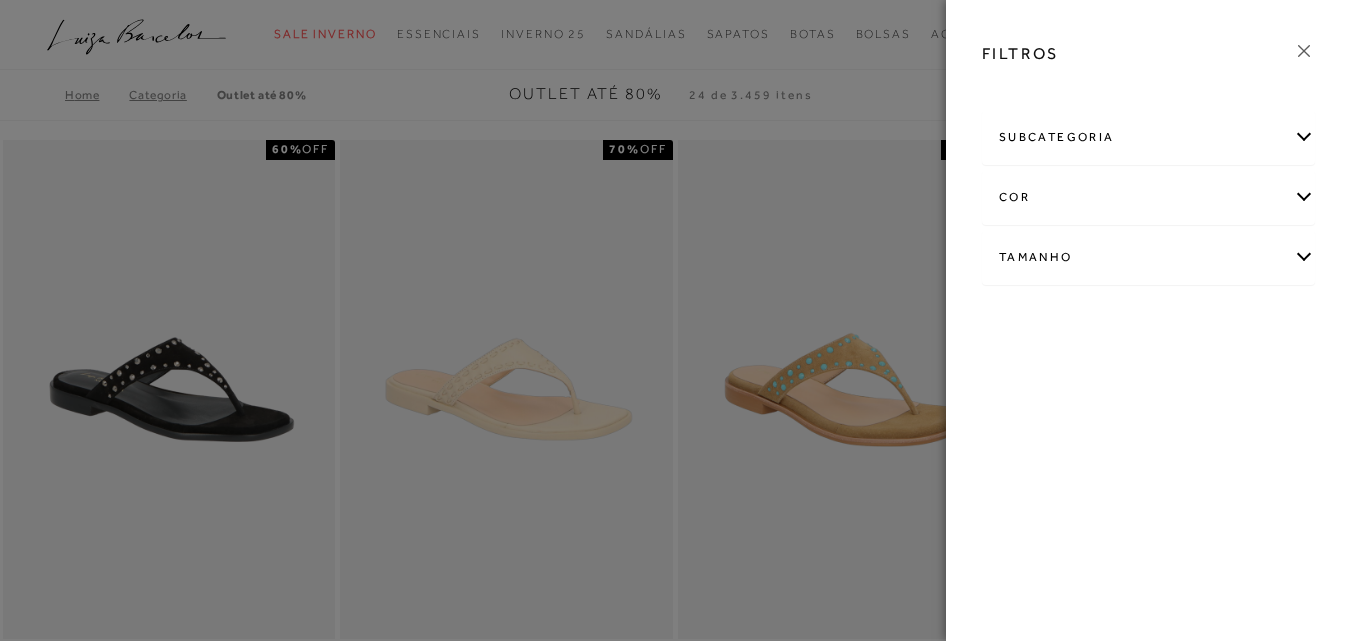 click on "Tamanho" at bounding box center [1148, 257] 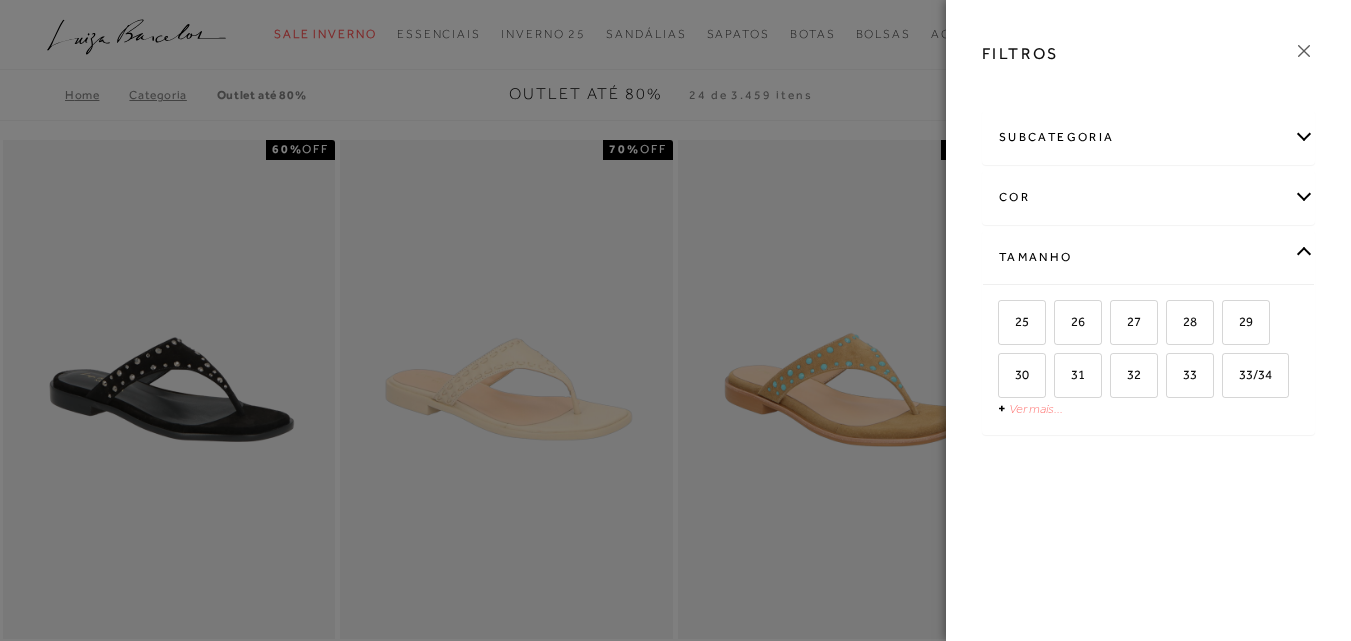 click on "Ver mais..." at bounding box center (1036, 408) 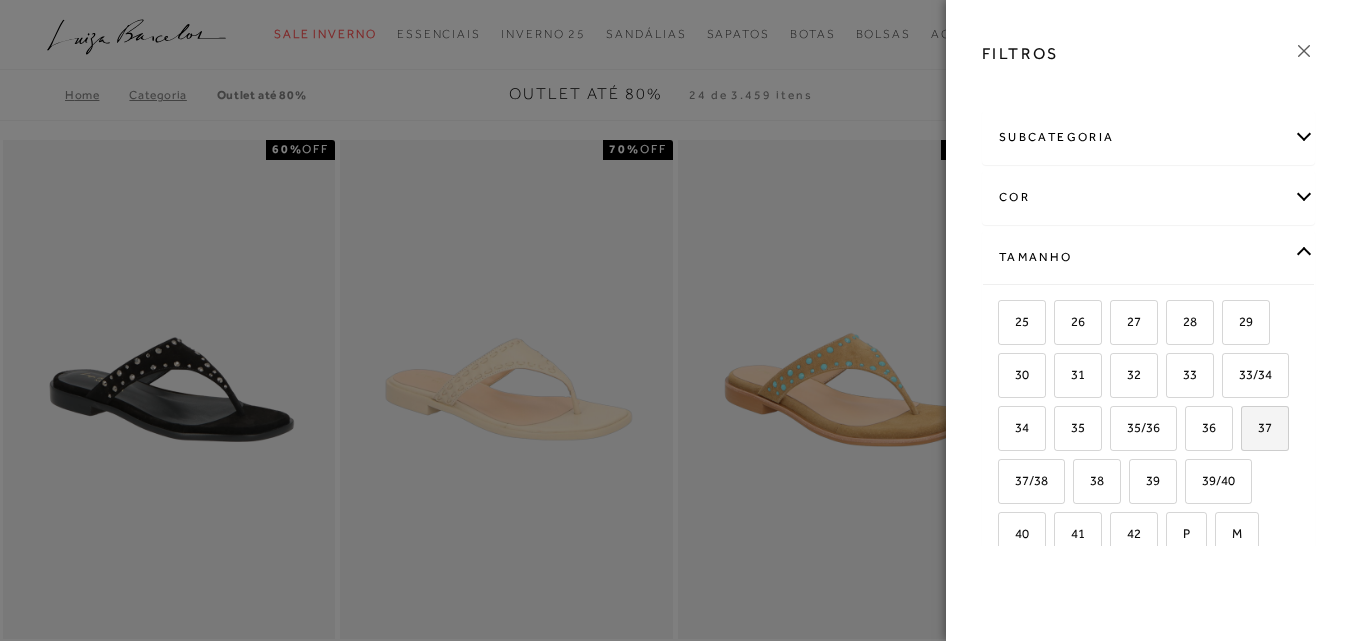 click on "37" at bounding box center (1257, 427) 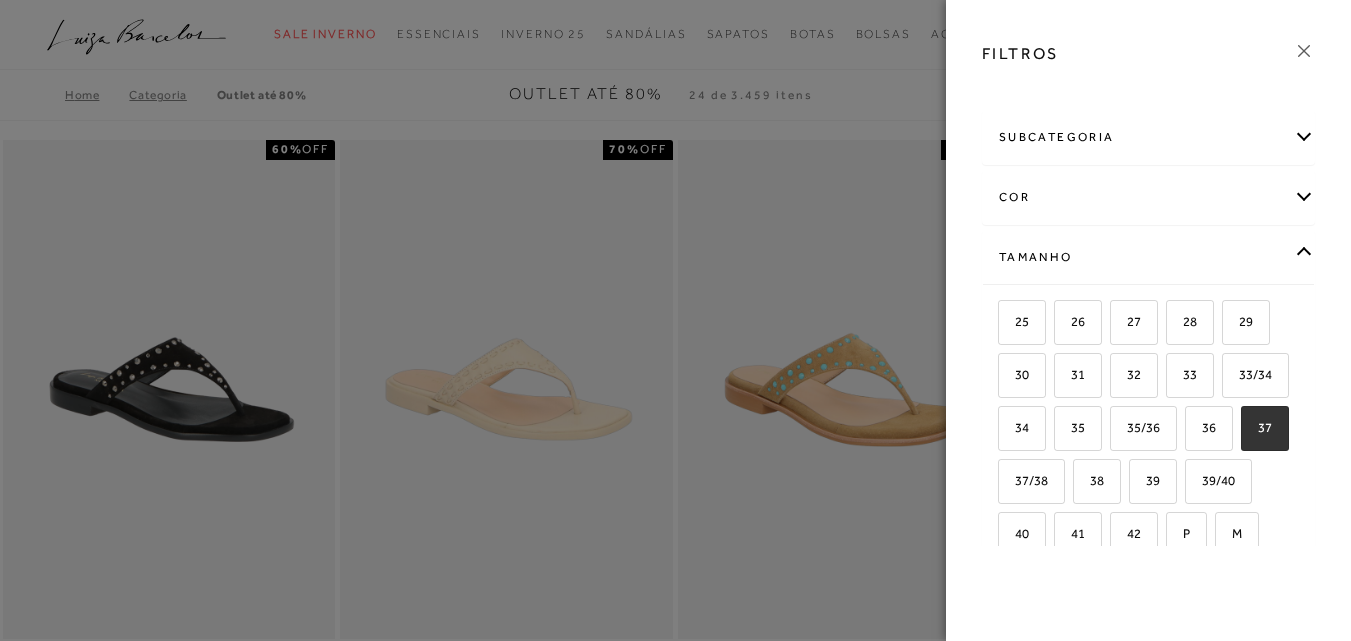 checkbox on "true" 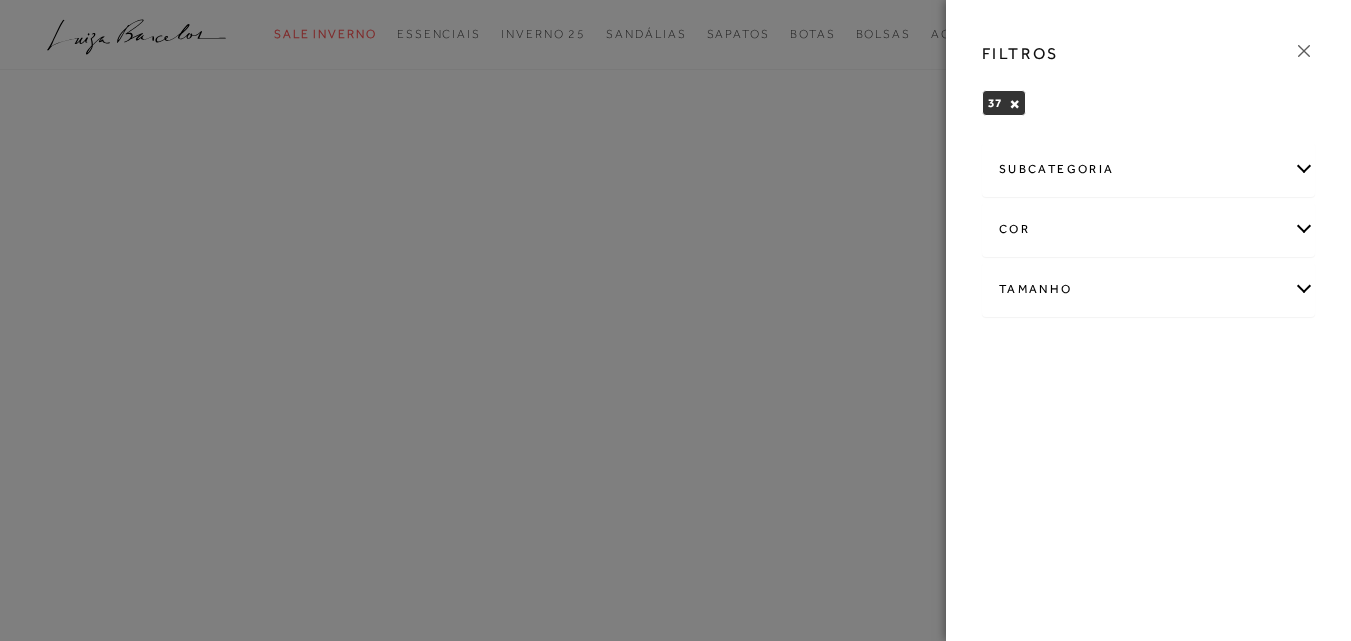click on "subcategoria" at bounding box center [1148, 169] 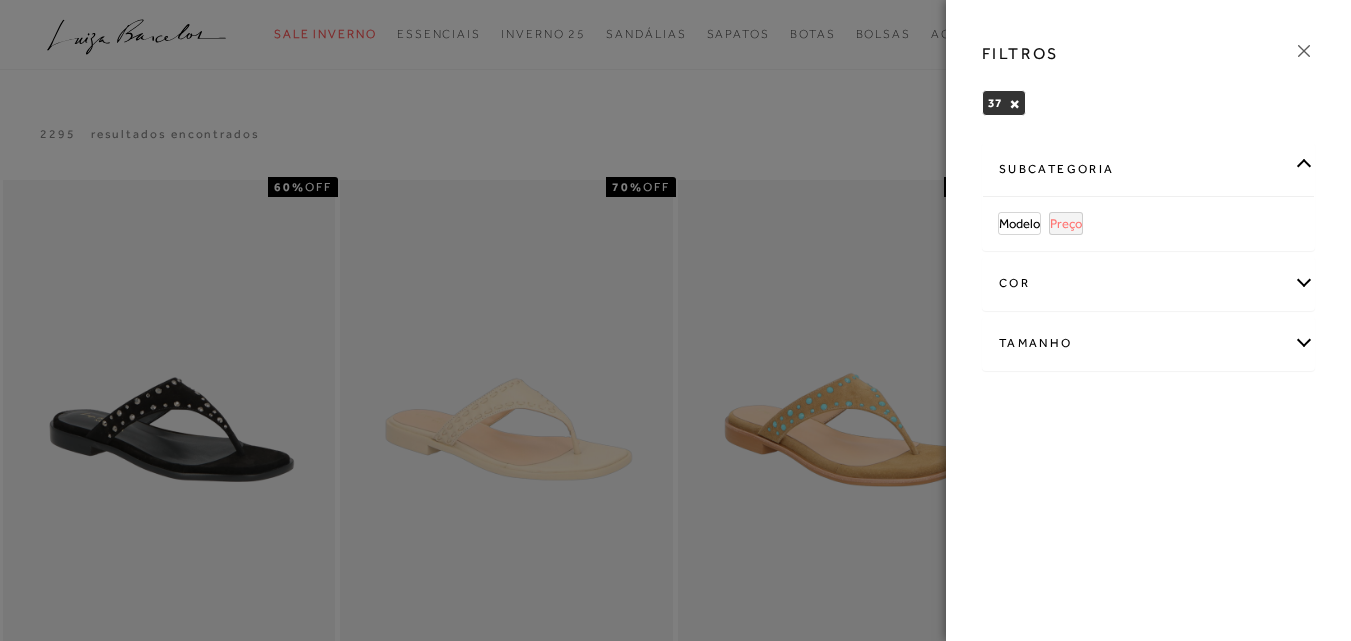 click on "Preço" at bounding box center [1066, 223] 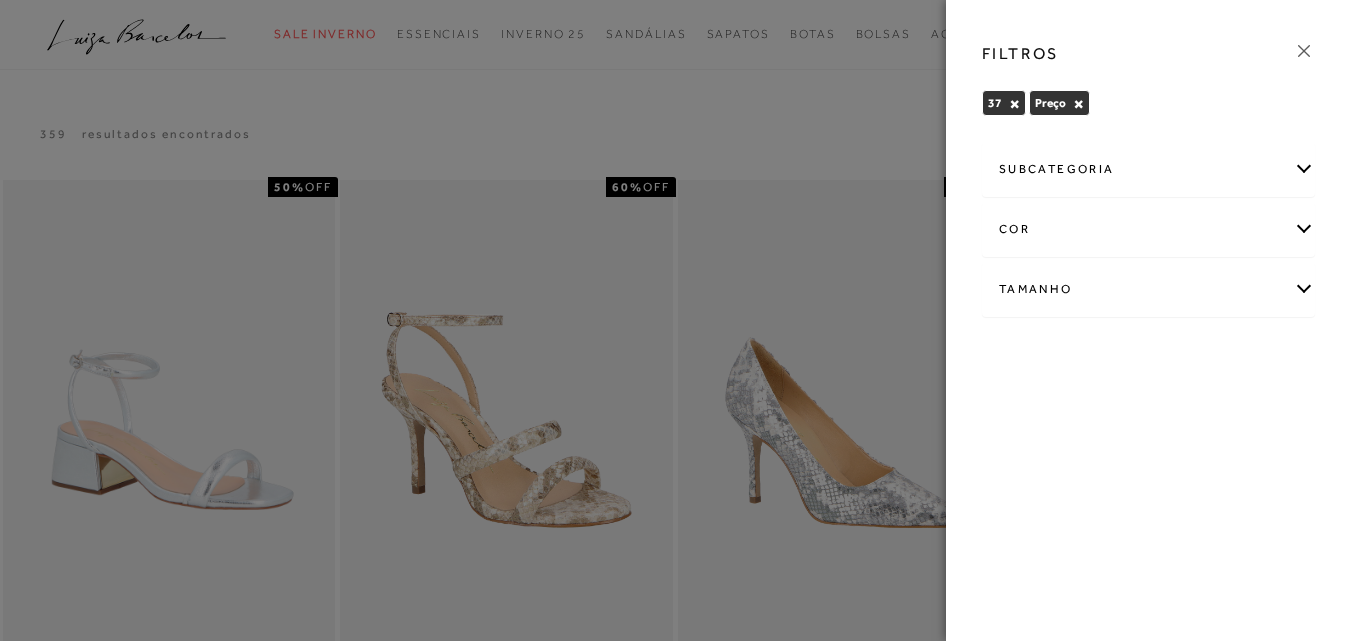 click 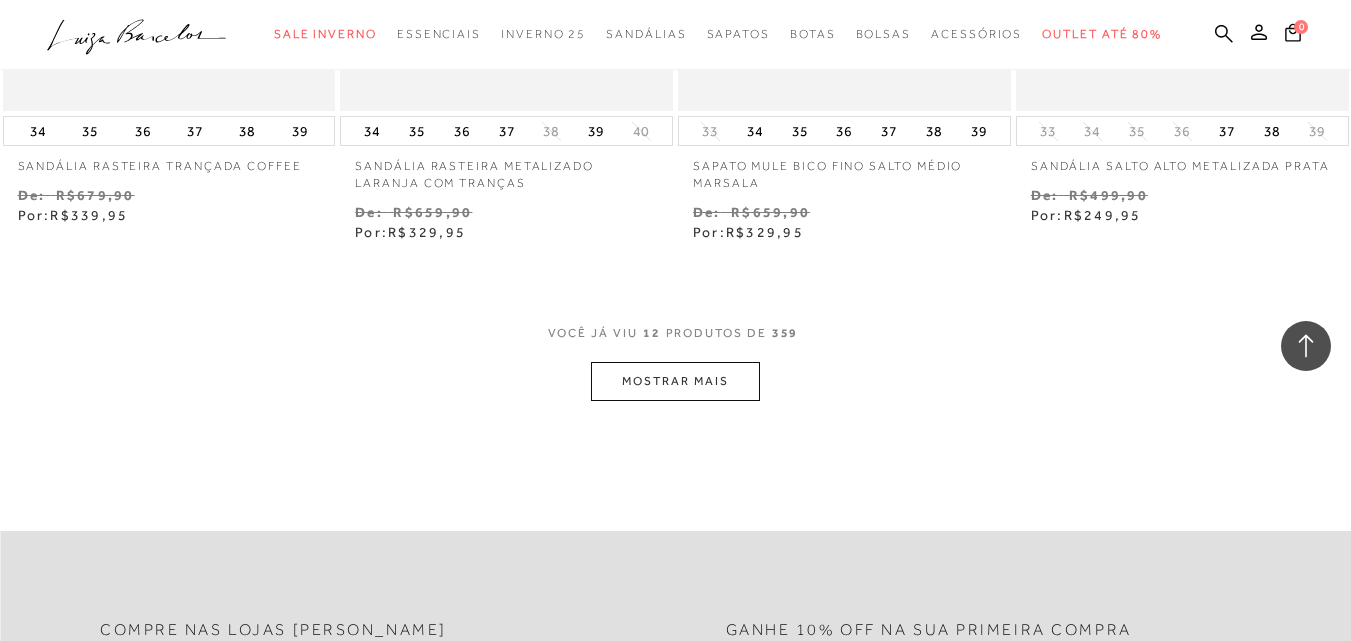 scroll, scrollTop: 1900, scrollLeft: 0, axis: vertical 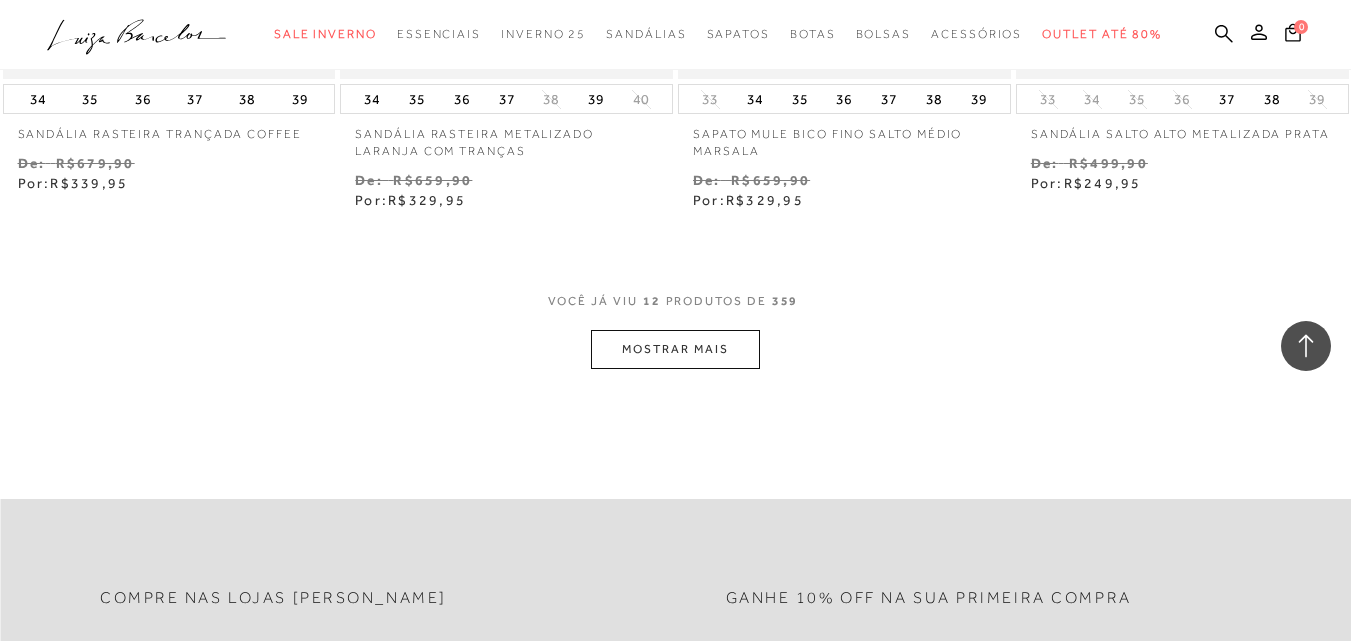 click on "MOSTRAR MAIS" at bounding box center (675, 349) 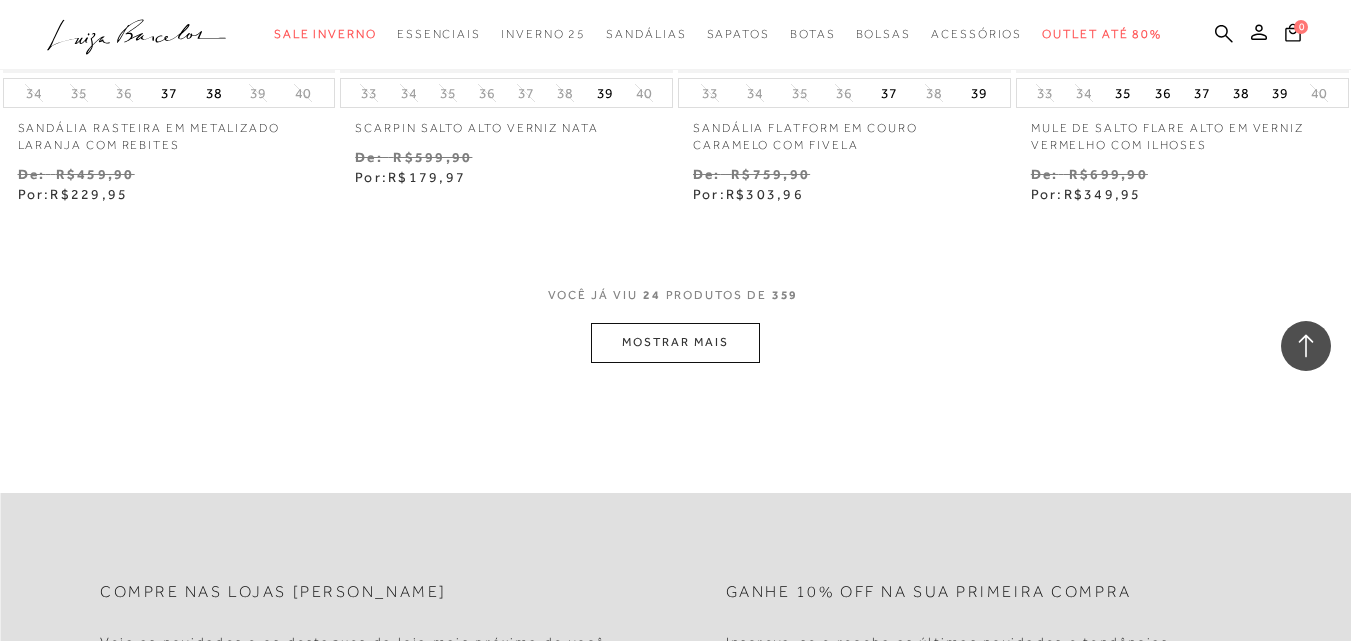scroll, scrollTop: 3900, scrollLeft: 0, axis: vertical 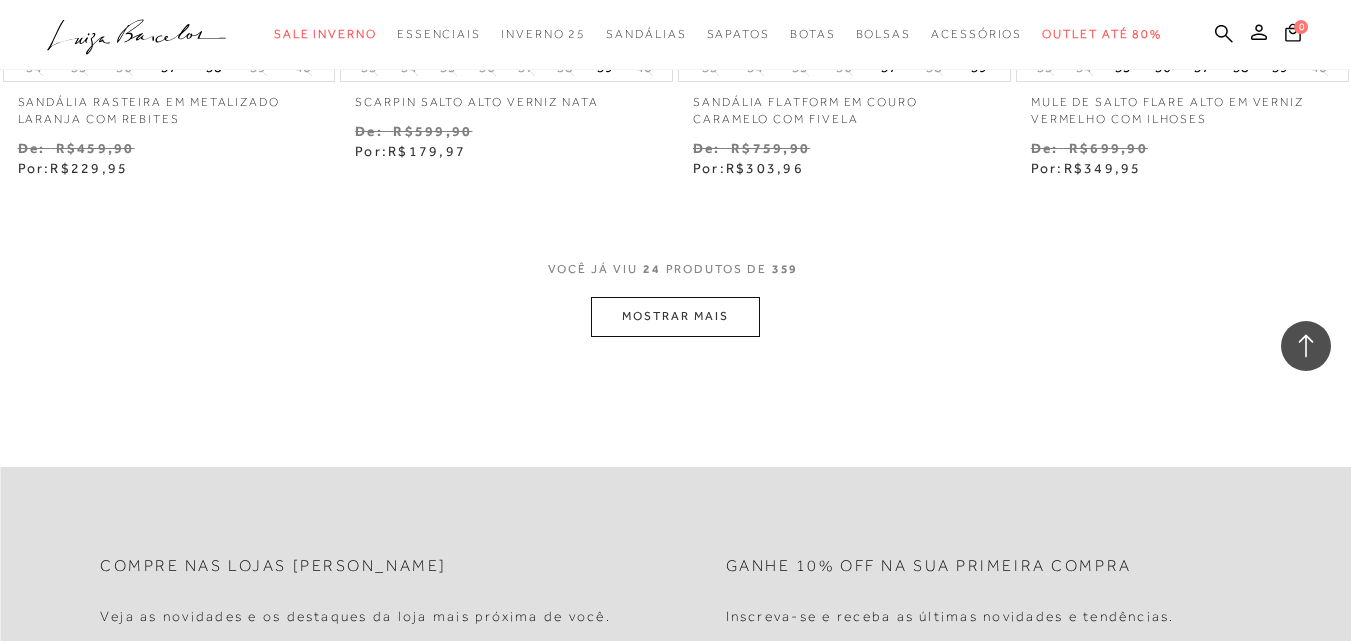 click on "MOSTRAR MAIS" at bounding box center [675, 316] 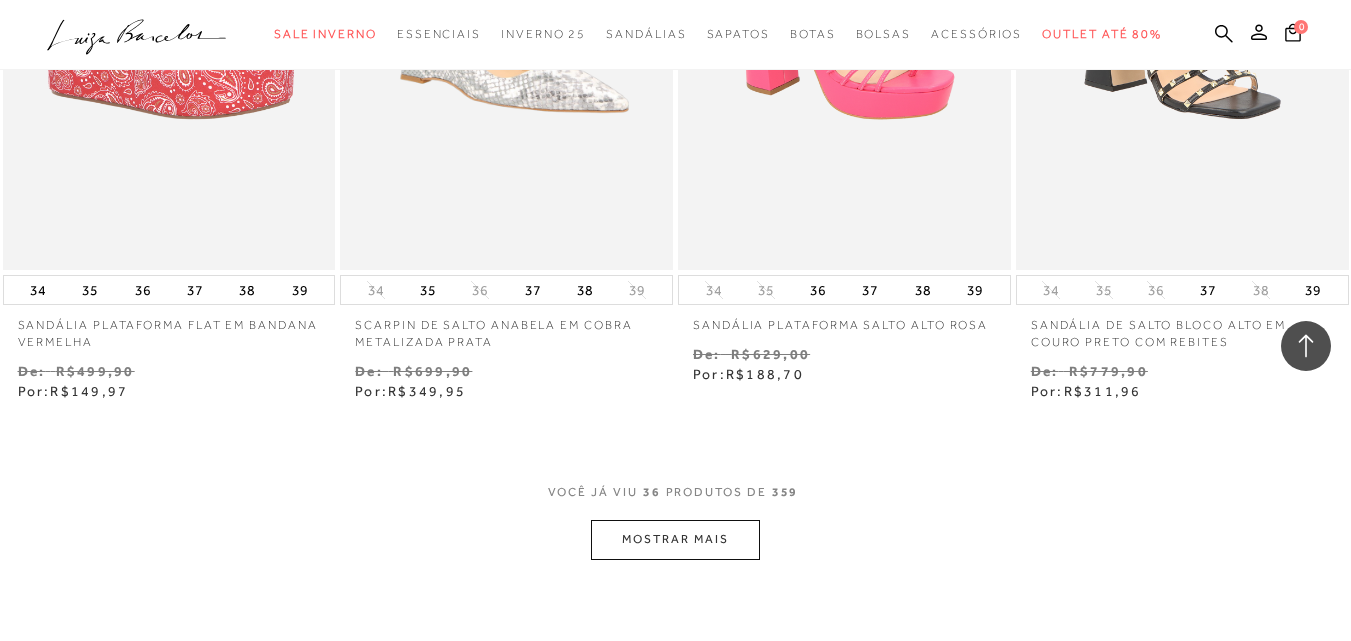 scroll, scrollTop: 5700, scrollLeft: 0, axis: vertical 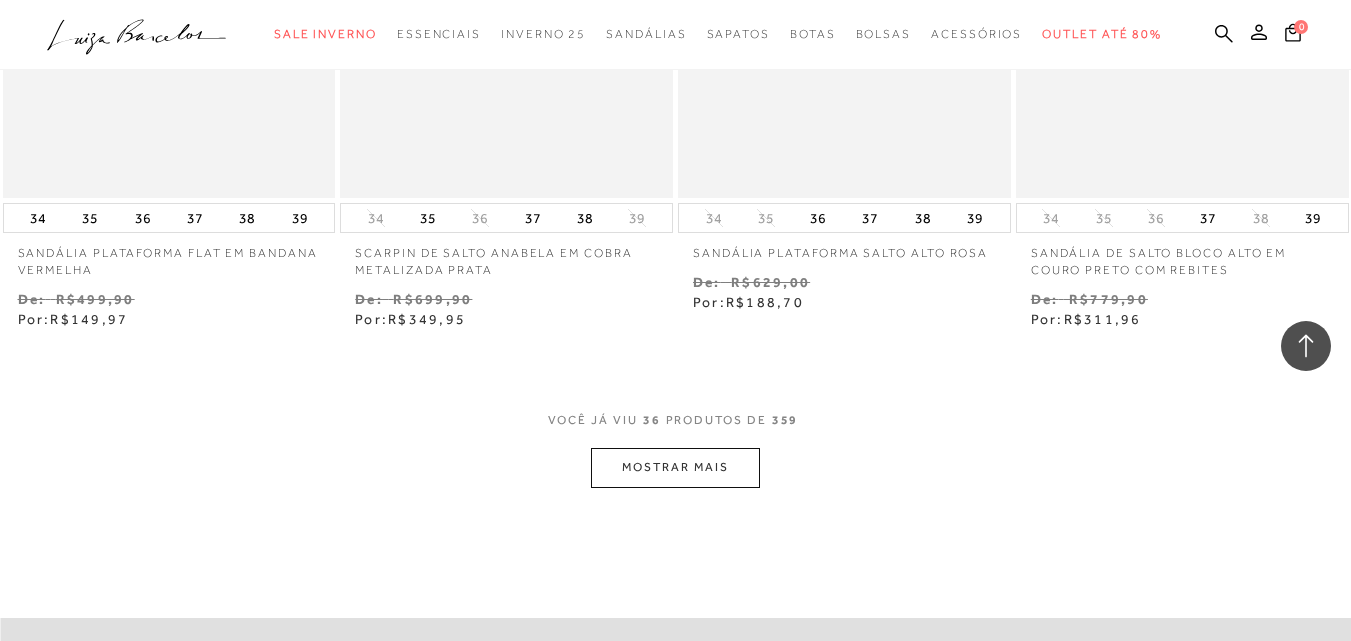 click on "MOSTRAR MAIS" at bounding box center [675, 467] 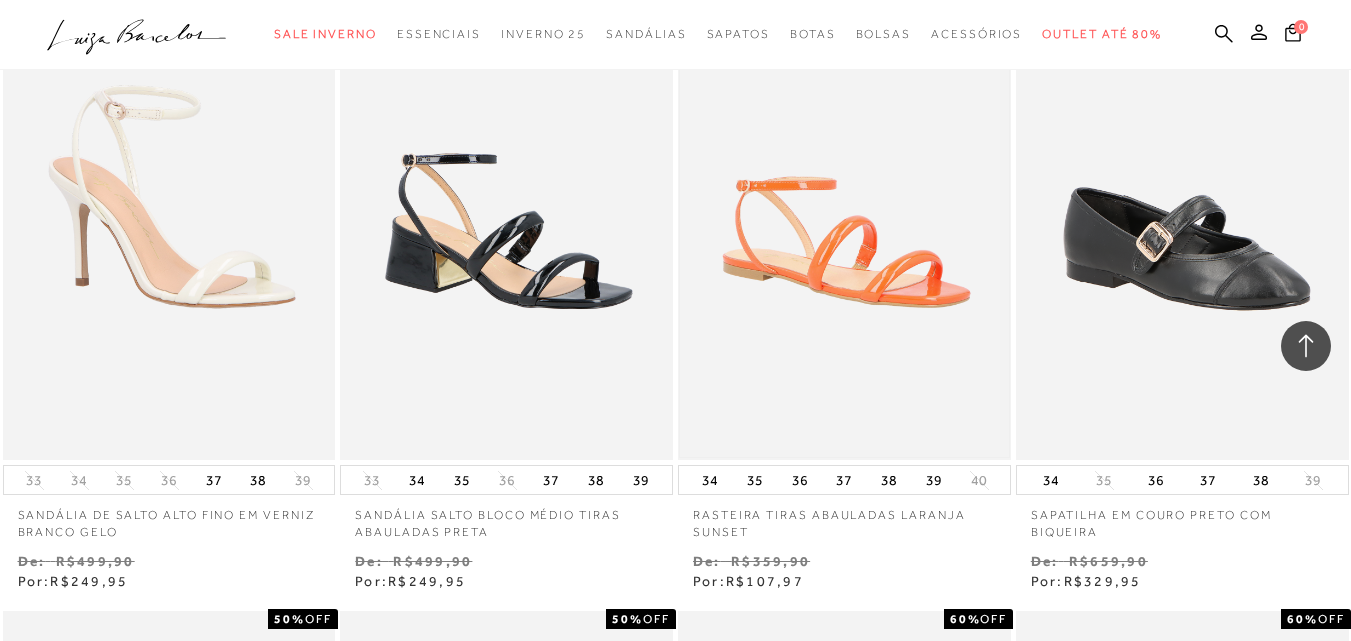 scroll, scrollTop: 6100, scrollLeft: 0, axis: vertical 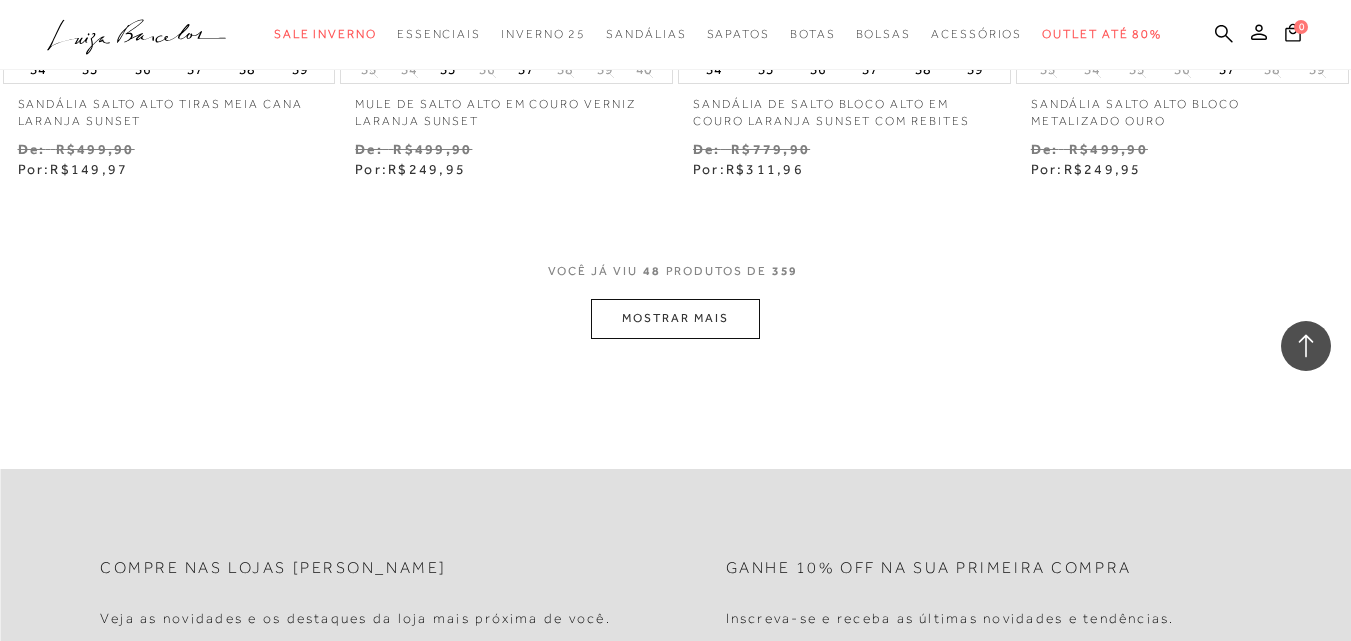 click on "MOSTRAR MAIS" at bounding box center [675, 318] 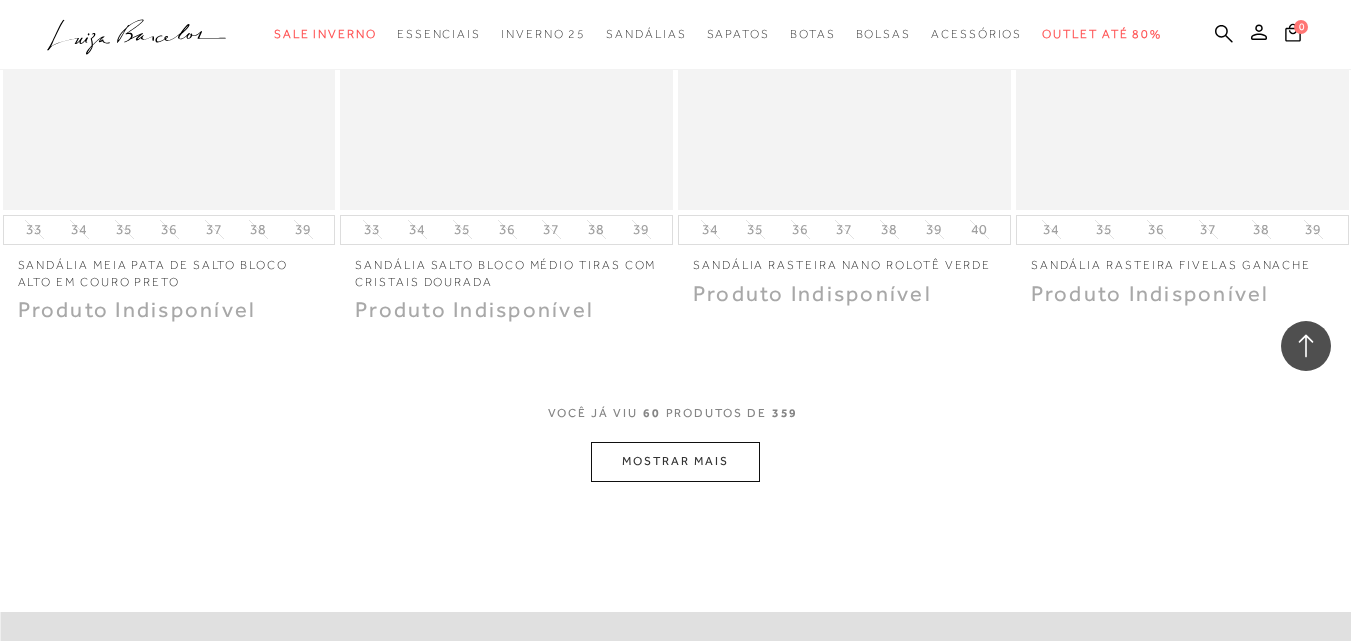 scroll, scrollTop: 9600, scrollLeft: 0, axis: vertical 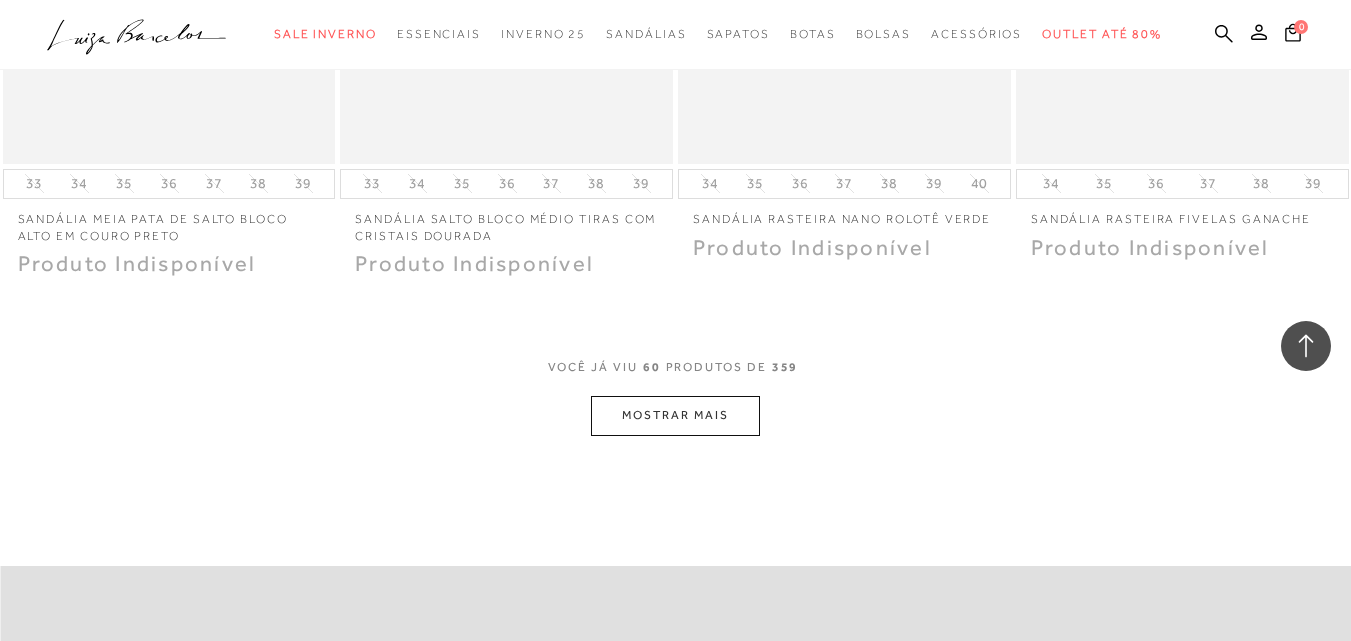 click on "MOSTRAR MAIS" at bounding box center (675, 415) 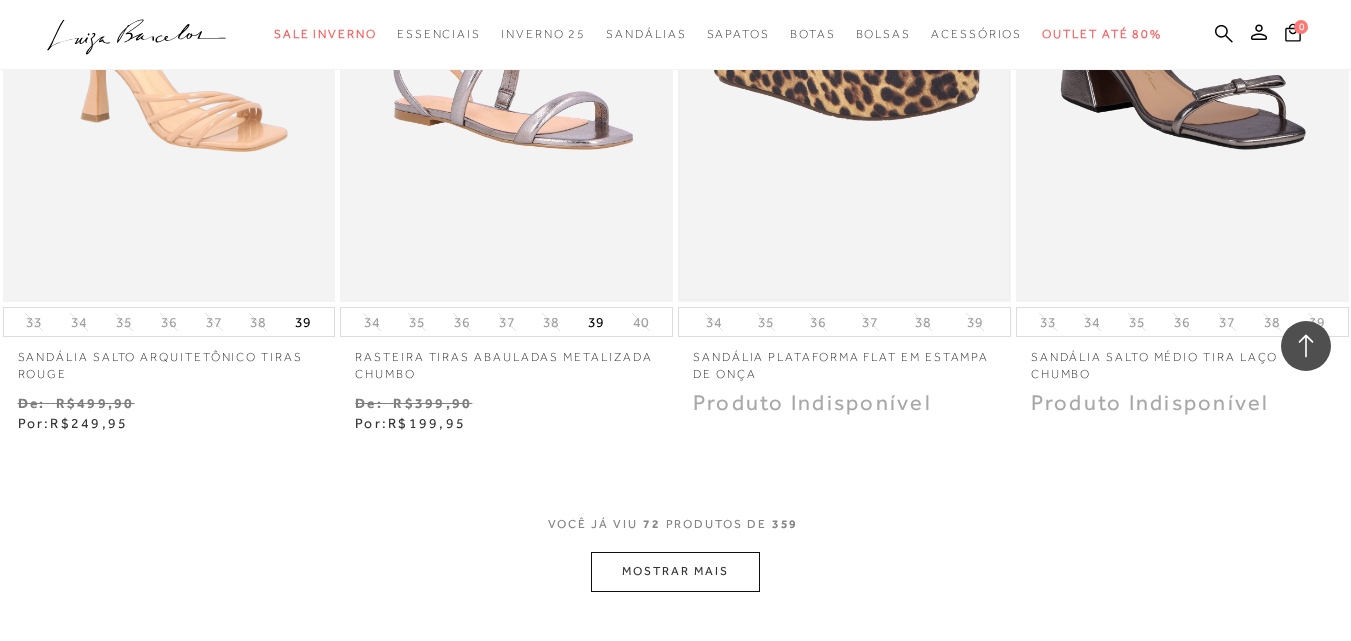 scroll, scrollTop: 11600, scrollLeft: 0, axis: vertical 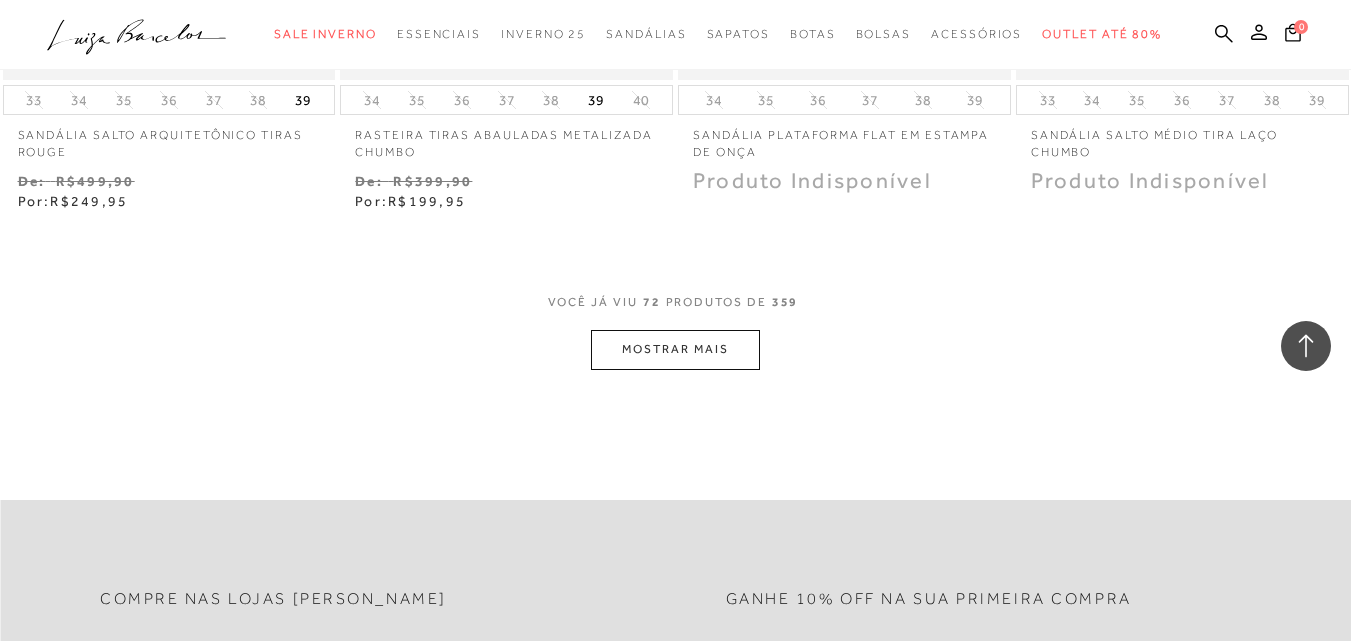 click on "MOSTRAR MAIS" at bounding box center (675, 349) 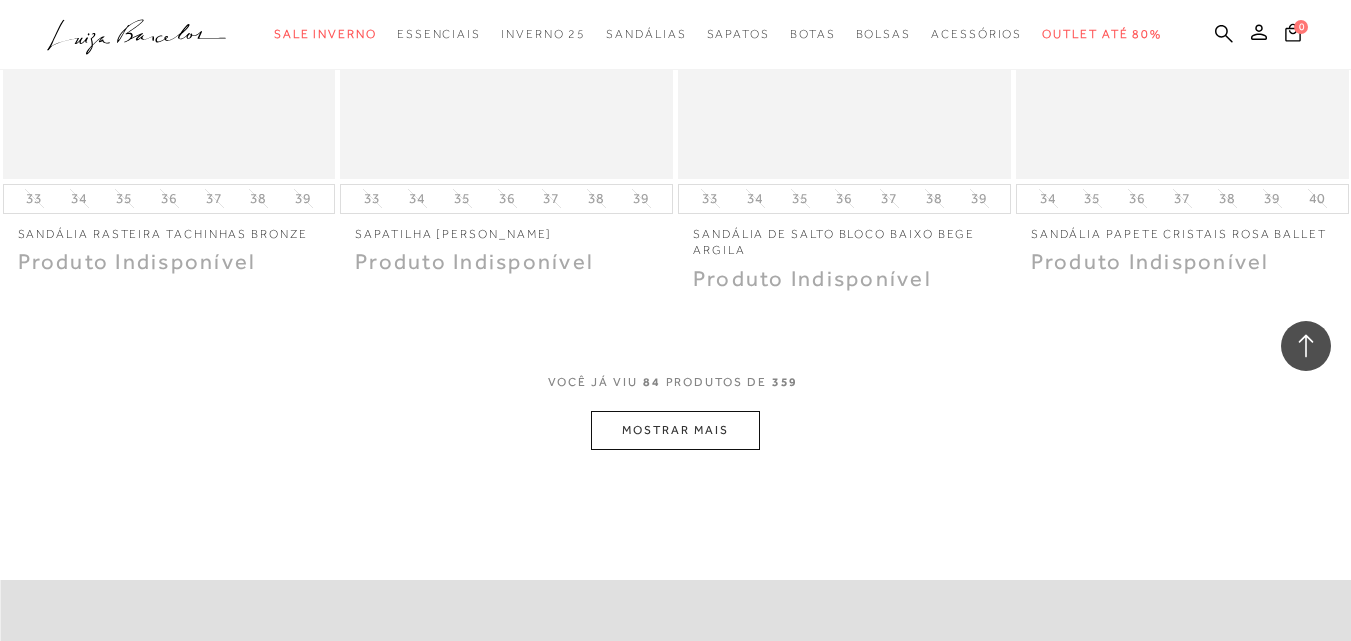 scroll, scrollTop: 13500, scrollLeft: 0, axis: vertical 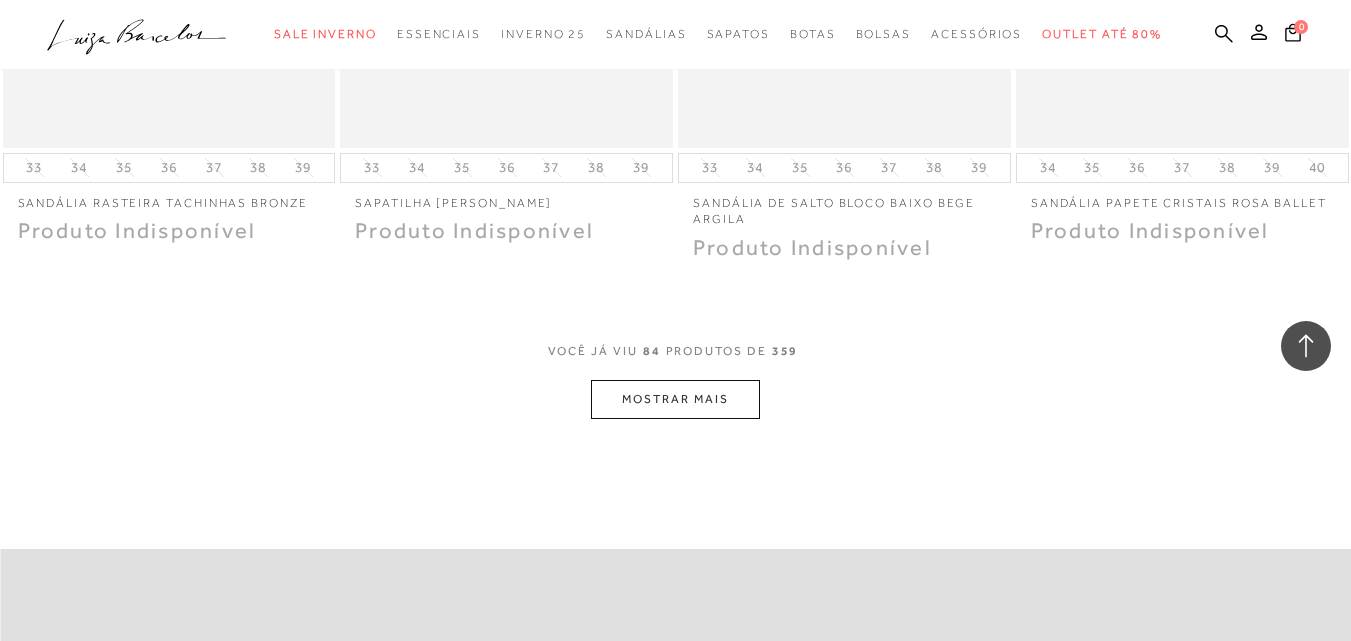 click on "MOSTRAR MAIS" at bounding box center [675, 399] 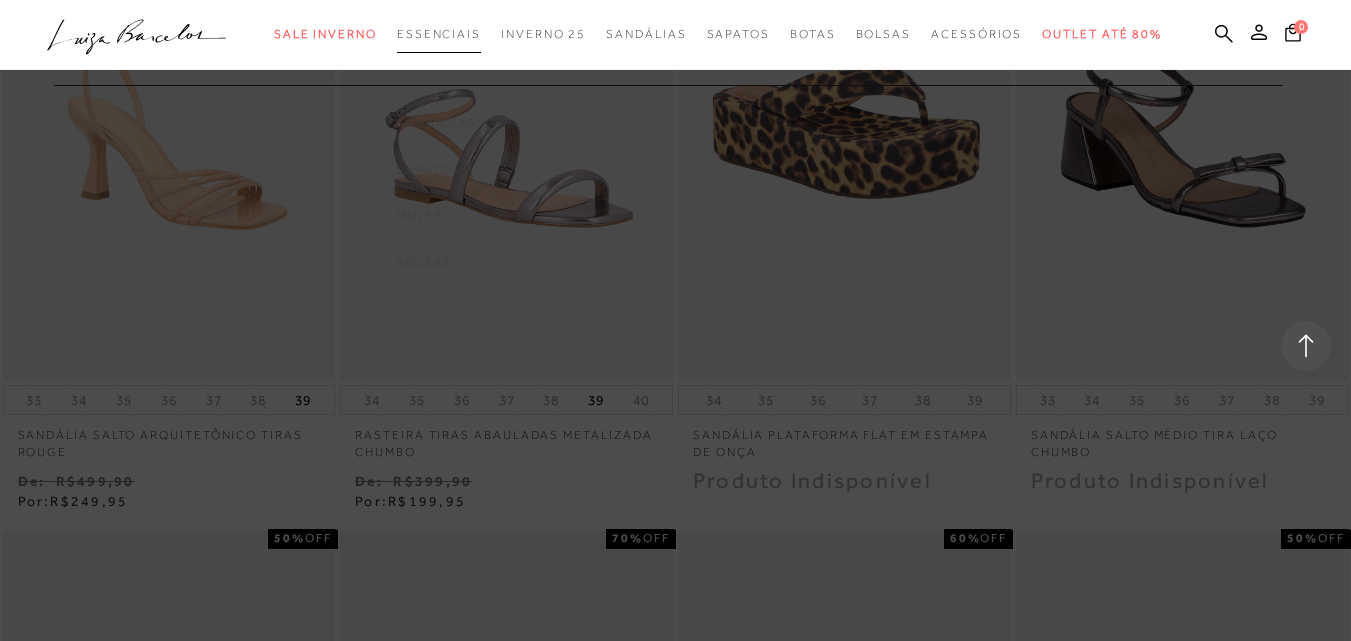 scroll, scrollTop: 10400, scrollLeft: 0, axis: vertical 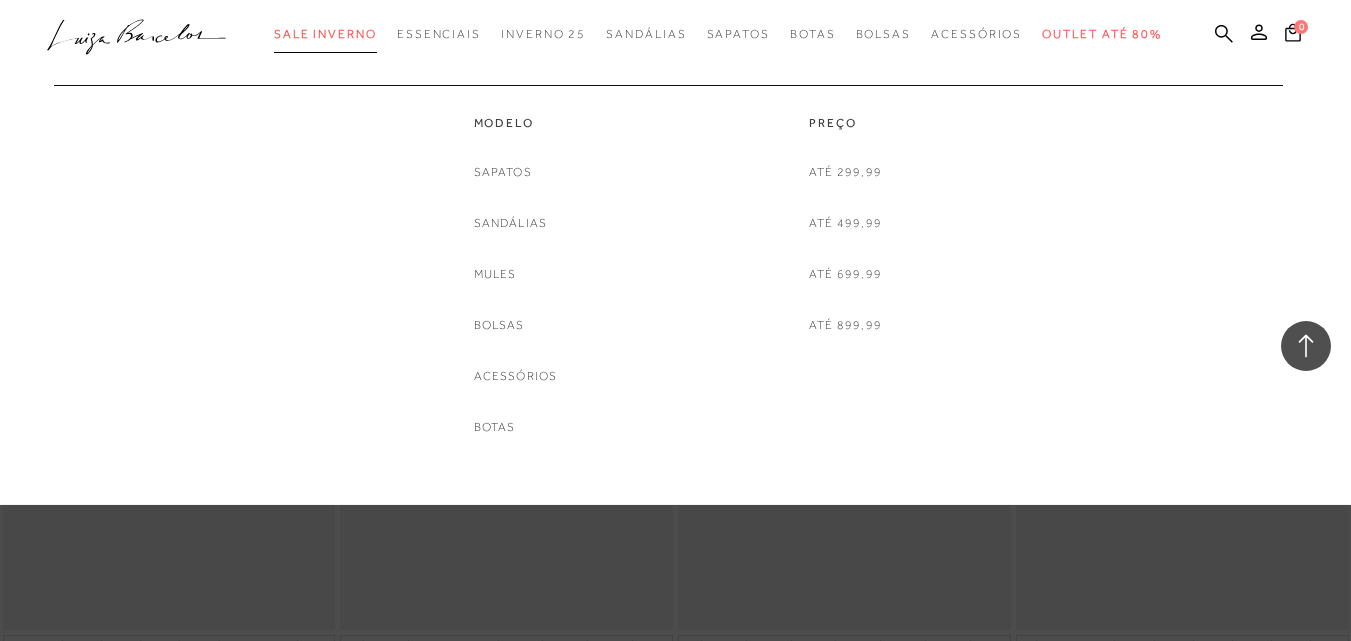 click on "Sale Inverno" at bounding box center (325, 34) 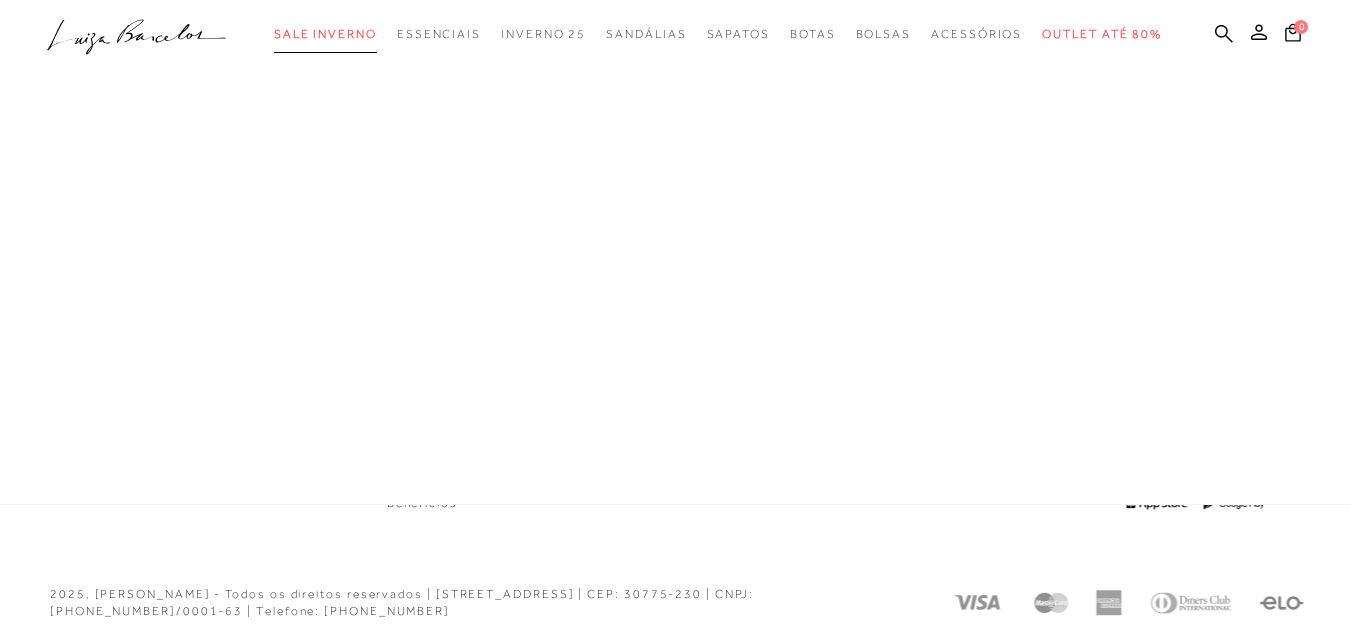 scroll, scrollTop: 915, scrollLeft: 0, axis: vertical 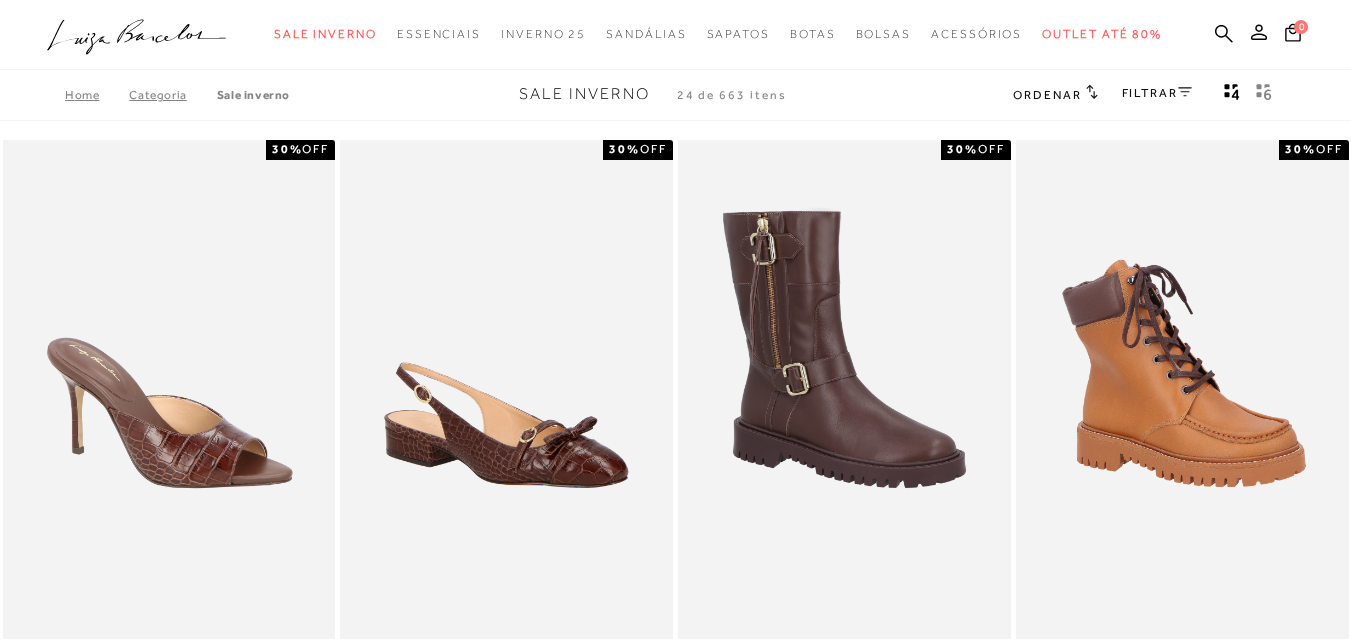 click on "Ordenar" at bounding box center (1047, 95) 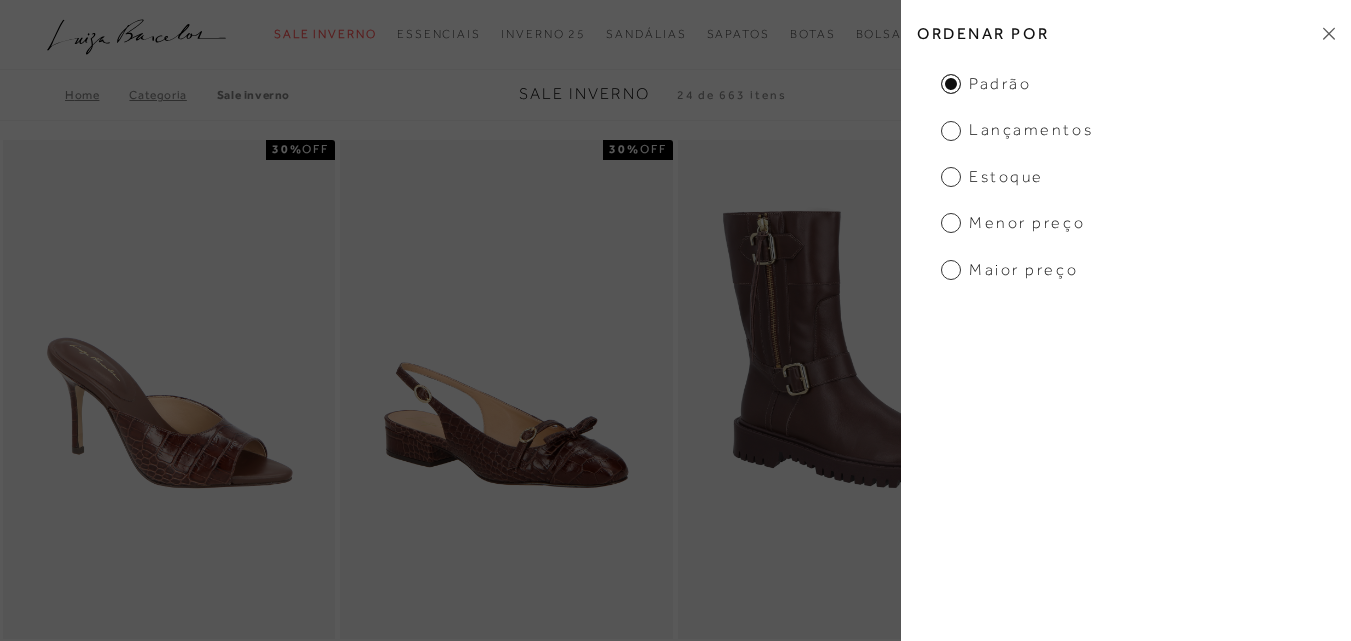 click on "Padrão
Lançamentos
Estoque
Menor preço
Maior preço" at bounding box center (1126, 177) 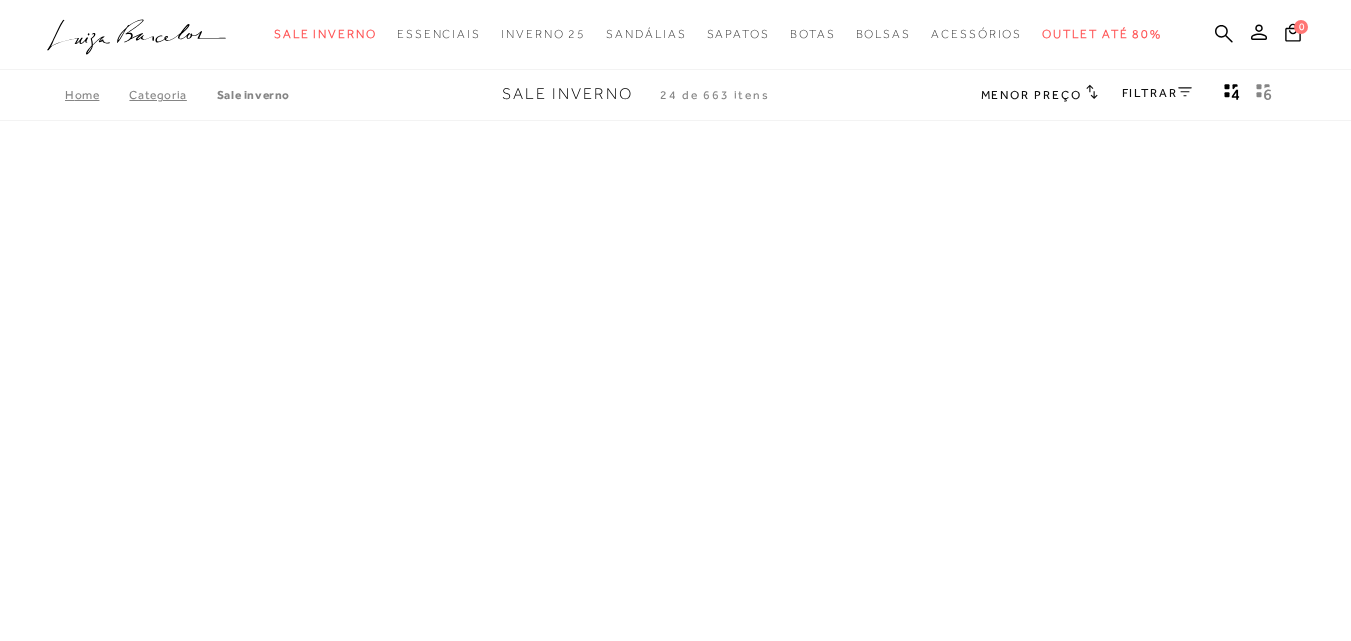 click on "FILTRAR" at bounding box center (1157, 93) 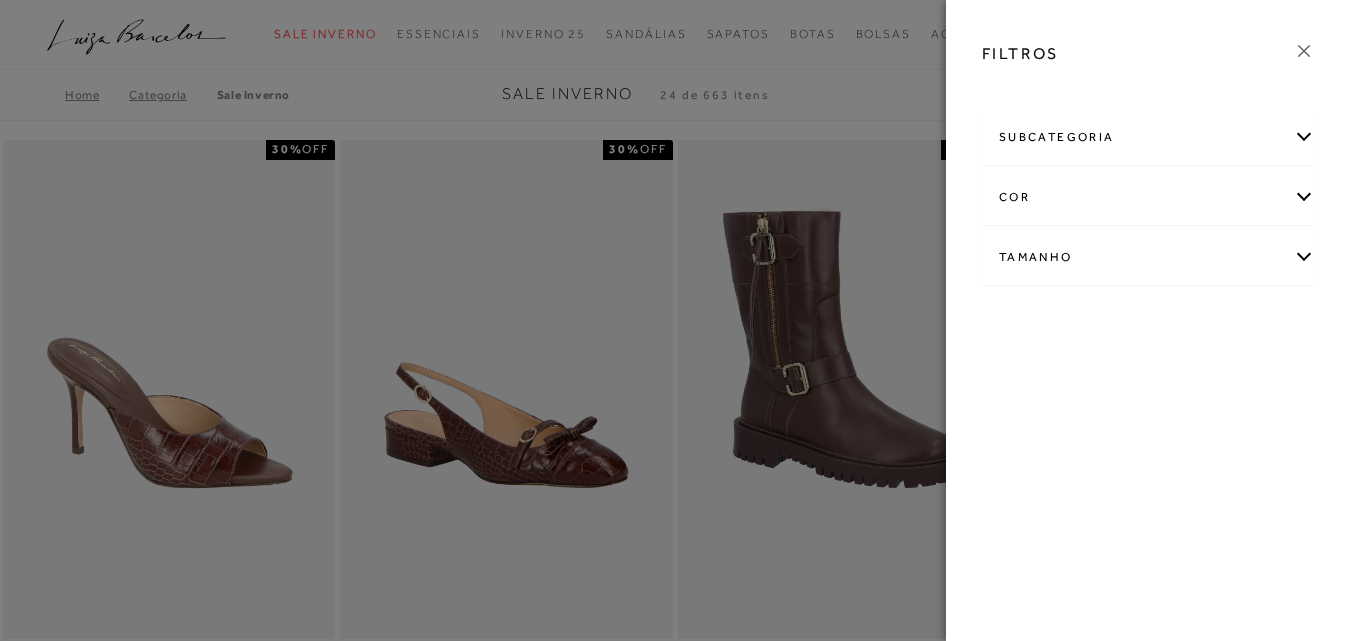 click on "Tamanho" at bounding box center (1148, 257) 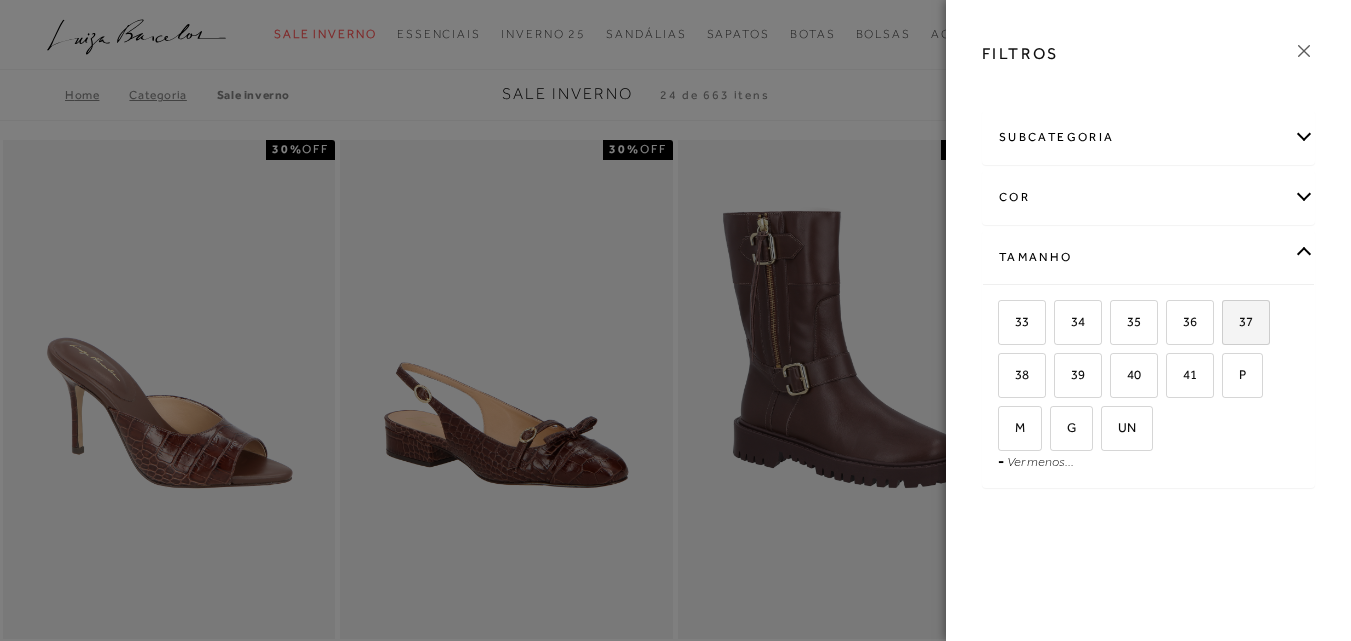 click on "37" at bounding box center (1238, 321) 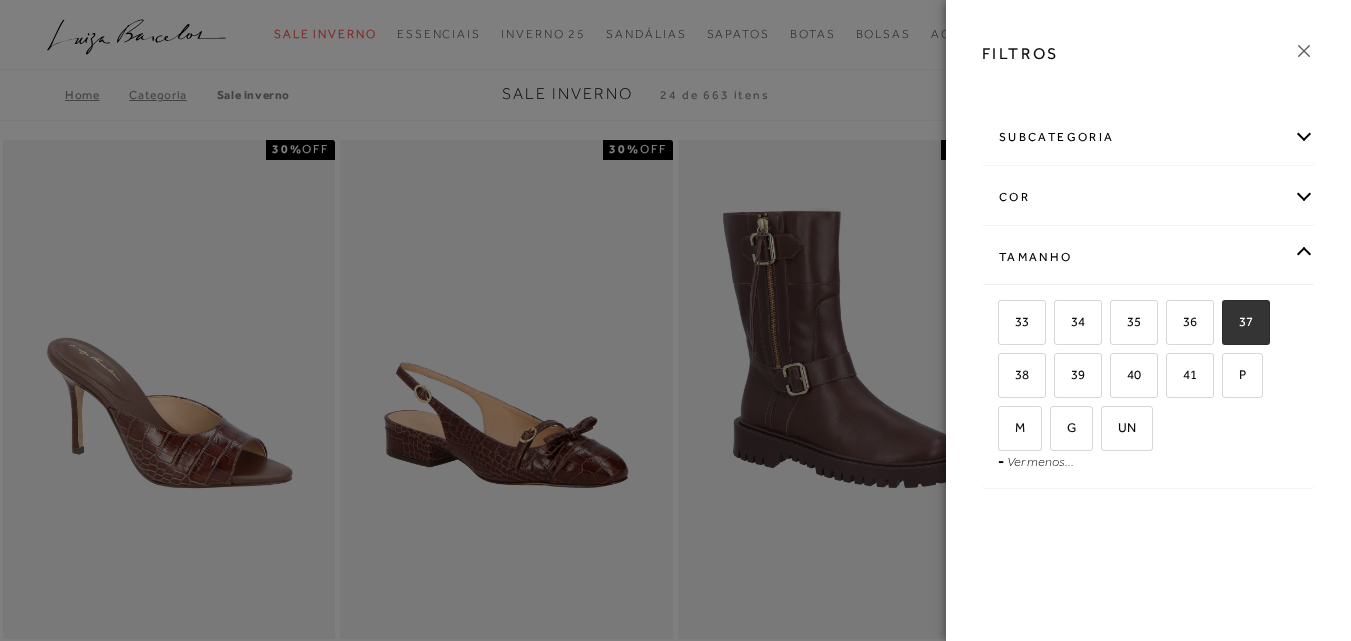 checkbox on "true" 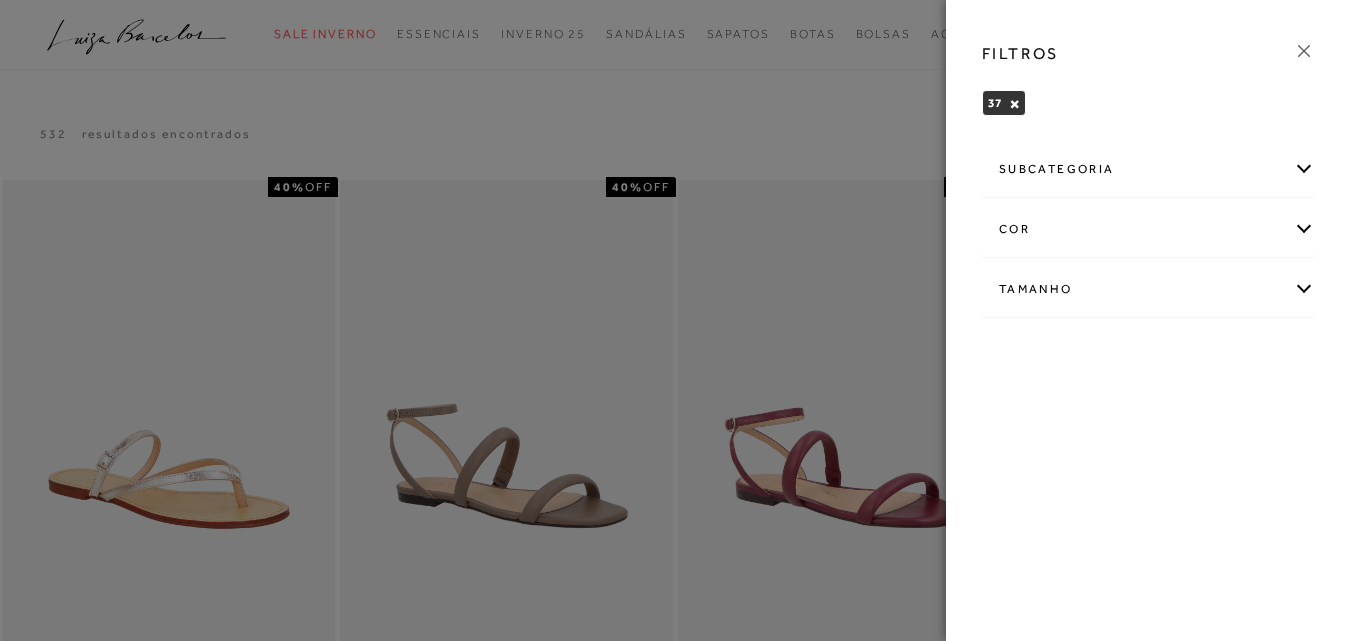 click 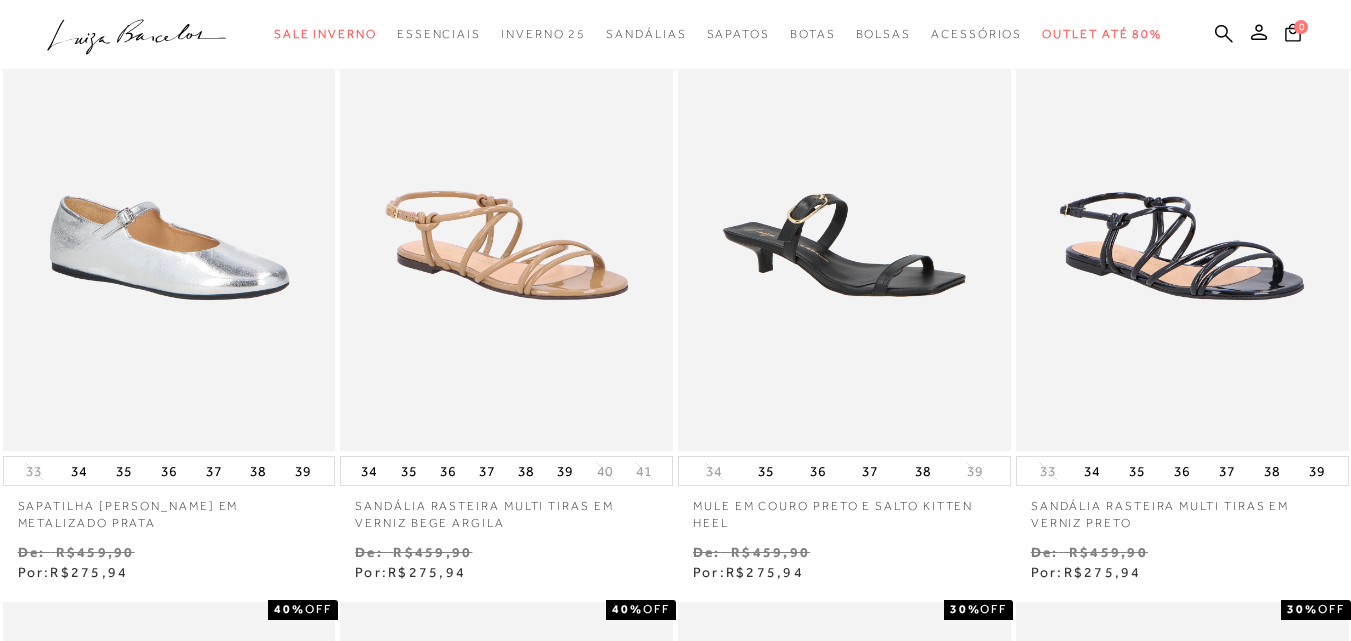 scroll, scrollTop: 900, scrollLeft: 0, axis: vertical 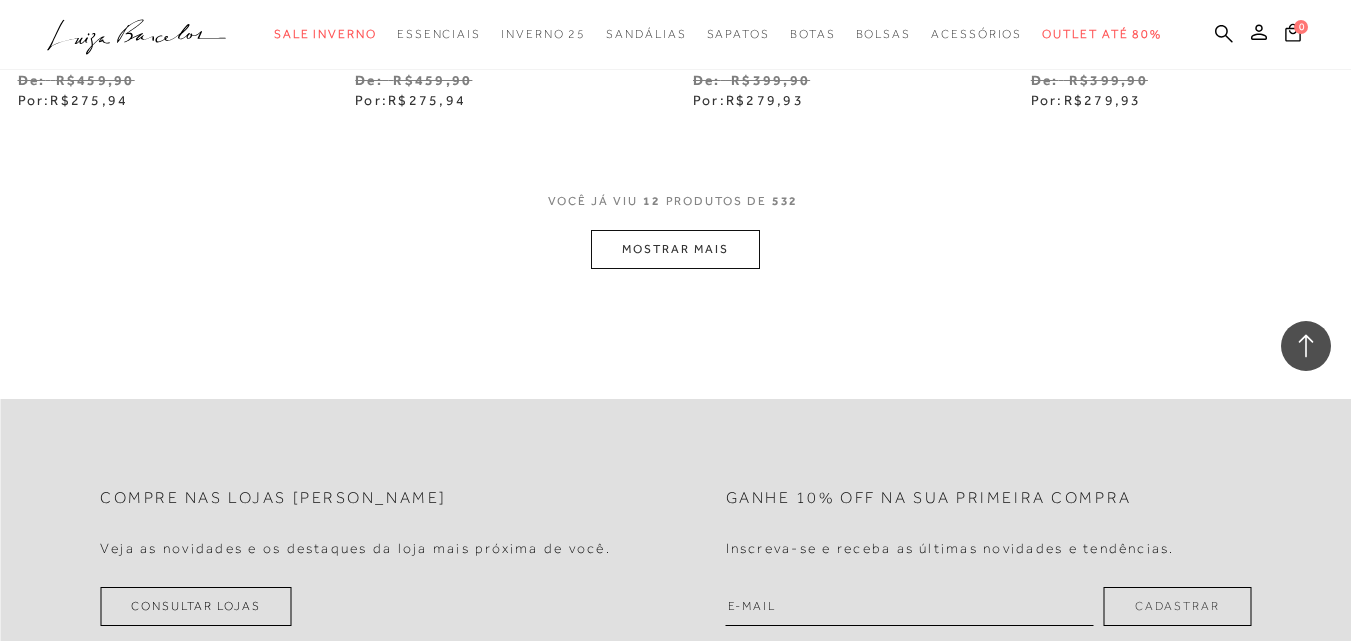 click on "MOSTRAR MAIS" at bounding box center (675, 249) 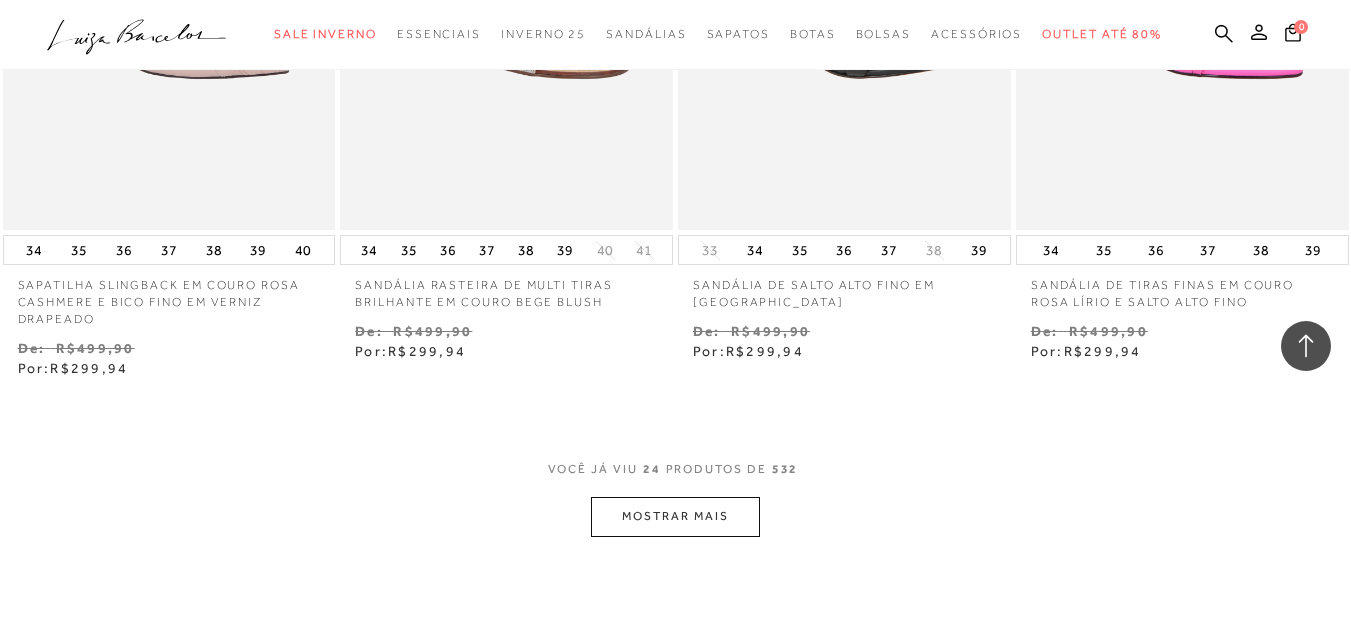 scroll, scrollTop: 3800, scrollLeft: 0, axis: vertical 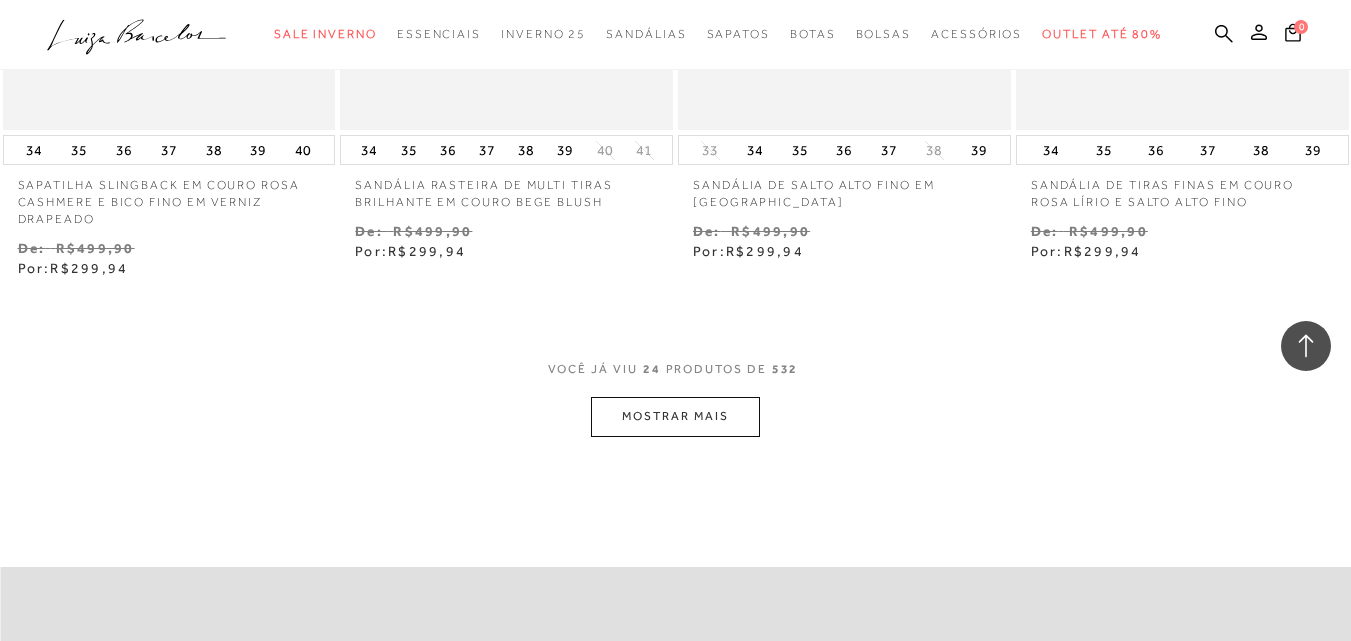 click on "MOSTRAR MAIS" at bounding box center (675, 416) 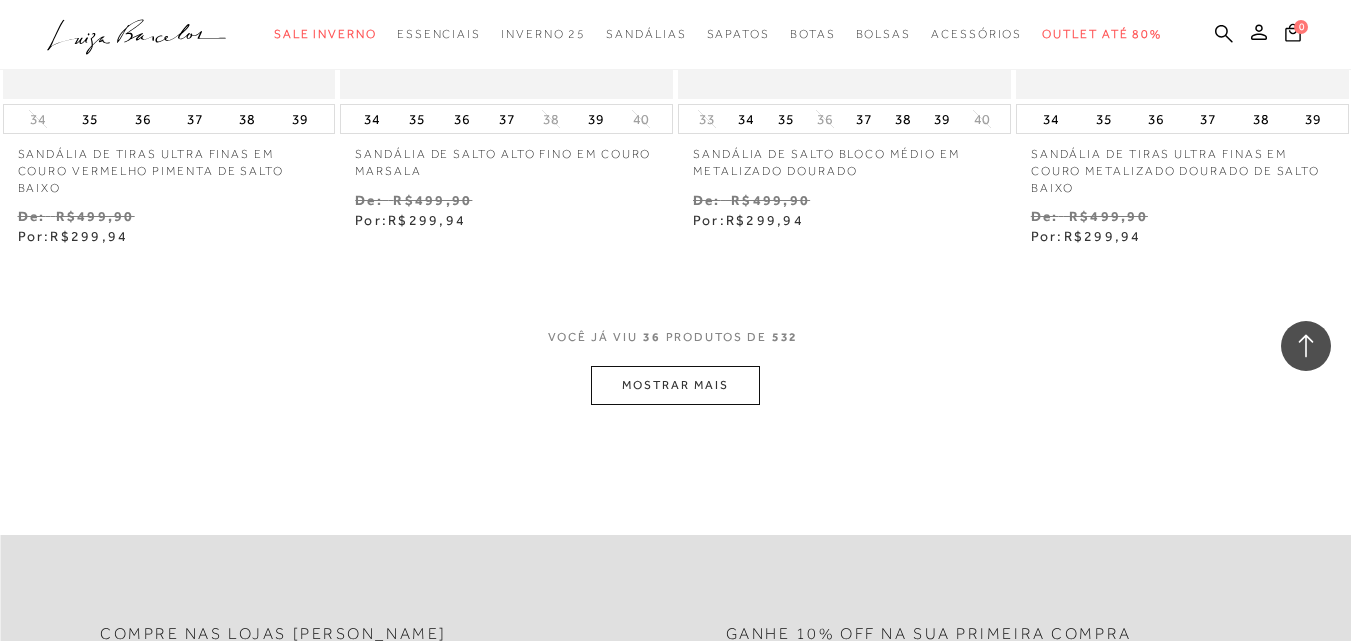 scroll, scrollTop: 5800, scrollLeft: 0, axis: vertical 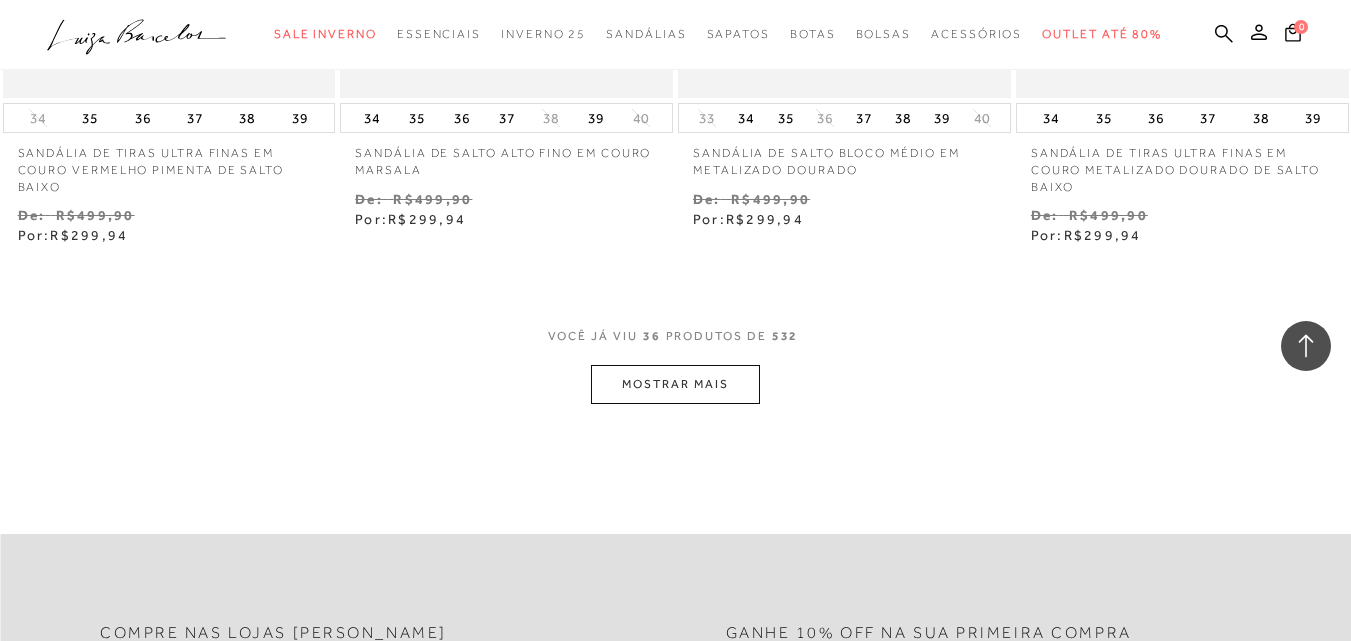 click on "MOSTRAR MAIS" at bounding box center [675, 384] 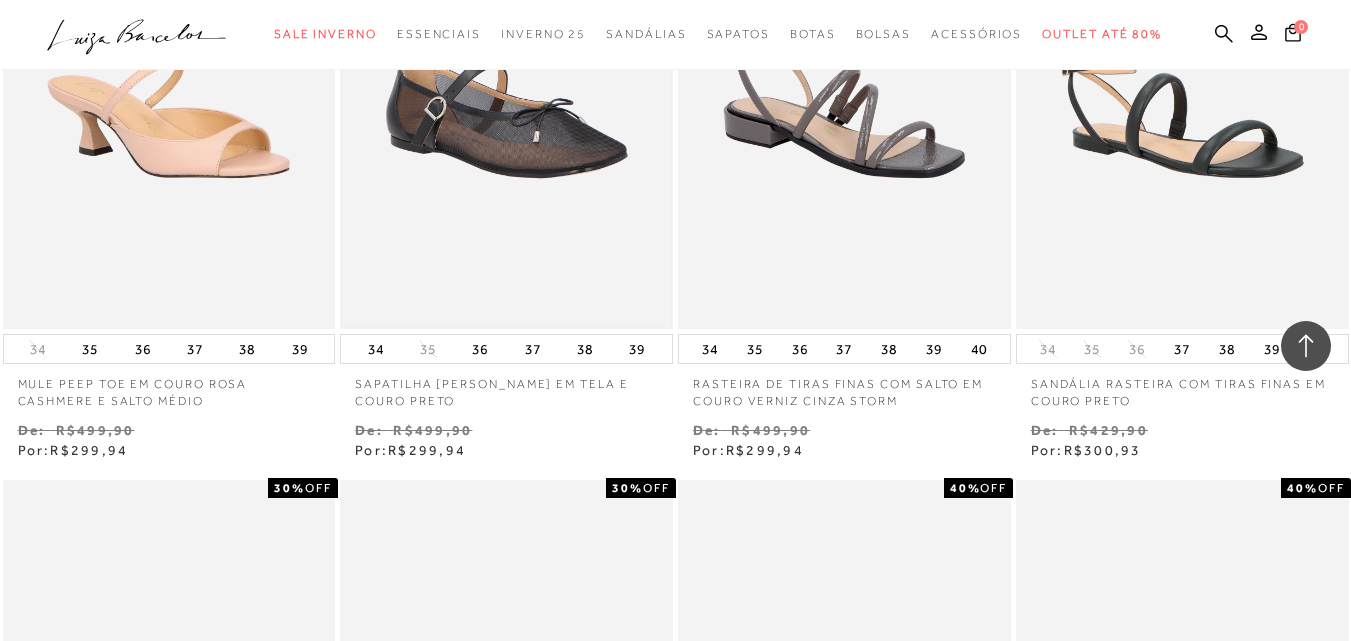 scroll, scrollTop: 6200, scrollLeft: 0, axis: vertical 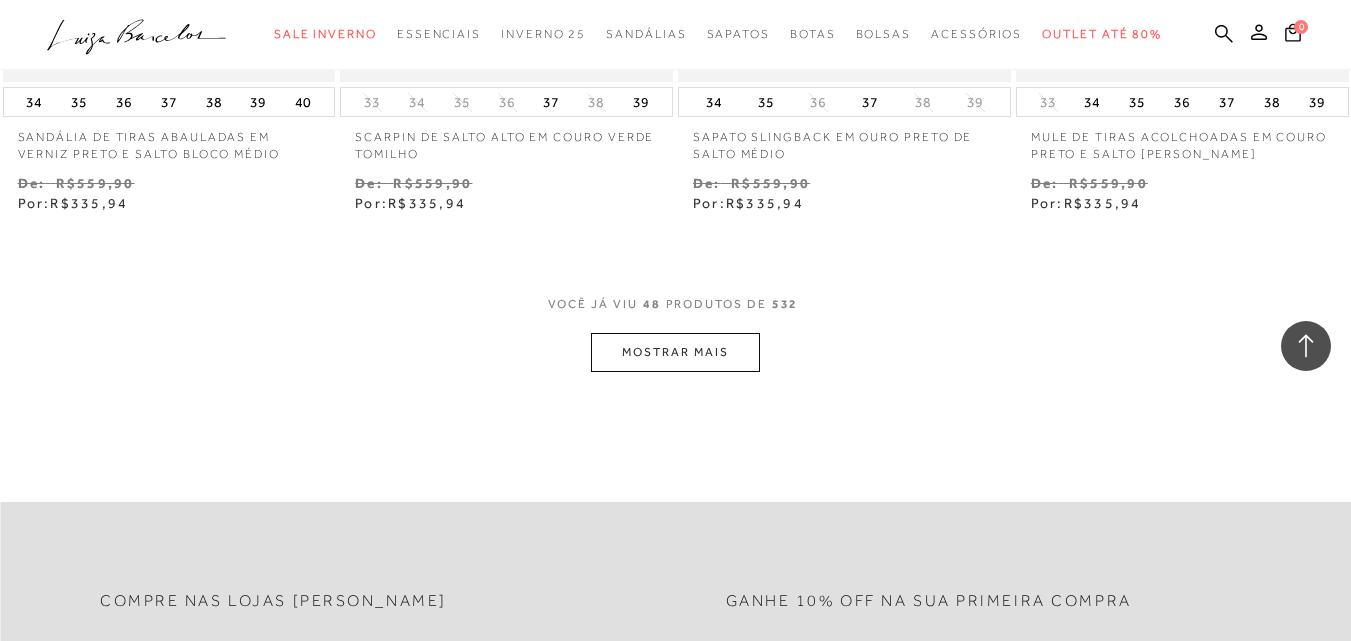 click on "MOSTRAR MAIS" at bounding box center [675, 352] 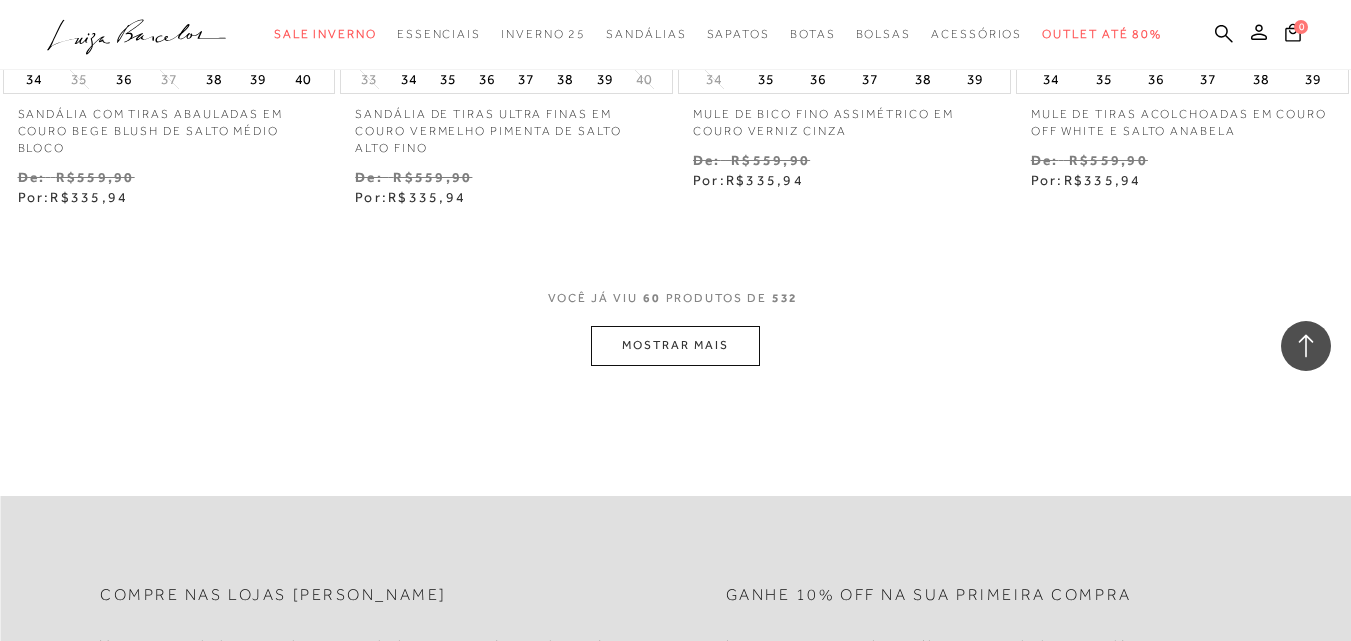 scroll, scrollTop: 9804, scrollLeft: 0, axis: vertical 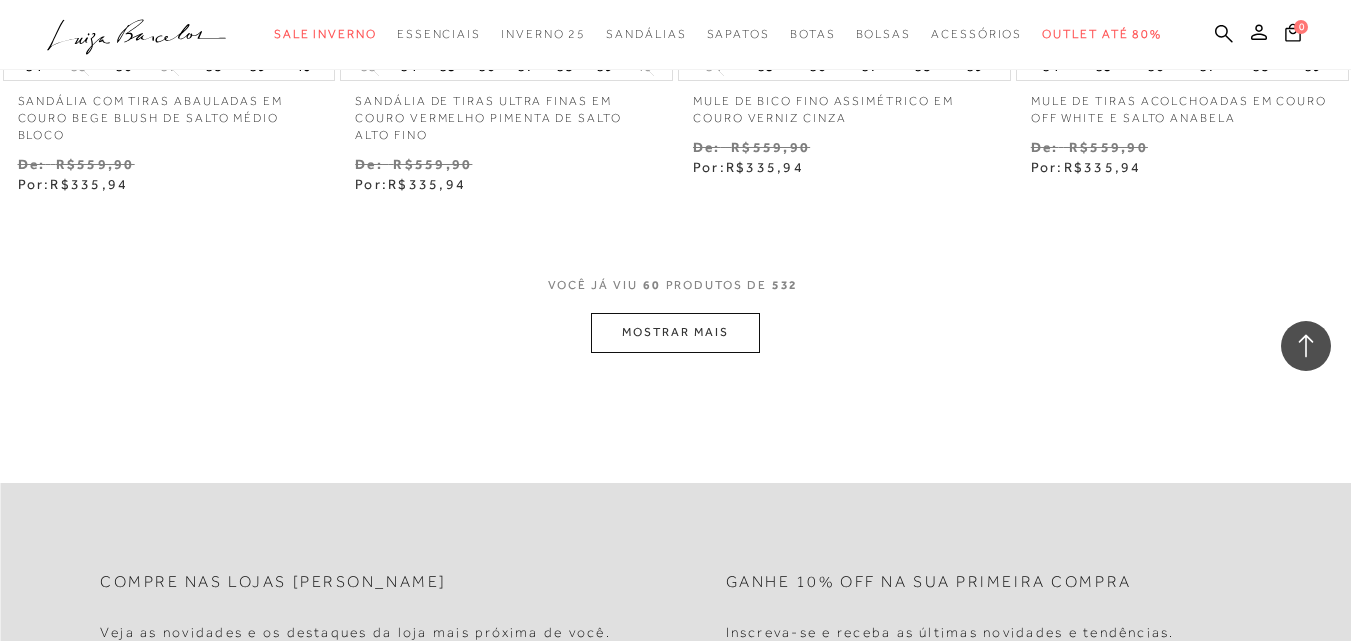 click on "MOSTRAR MAIS" at bounding box center (675, 332) 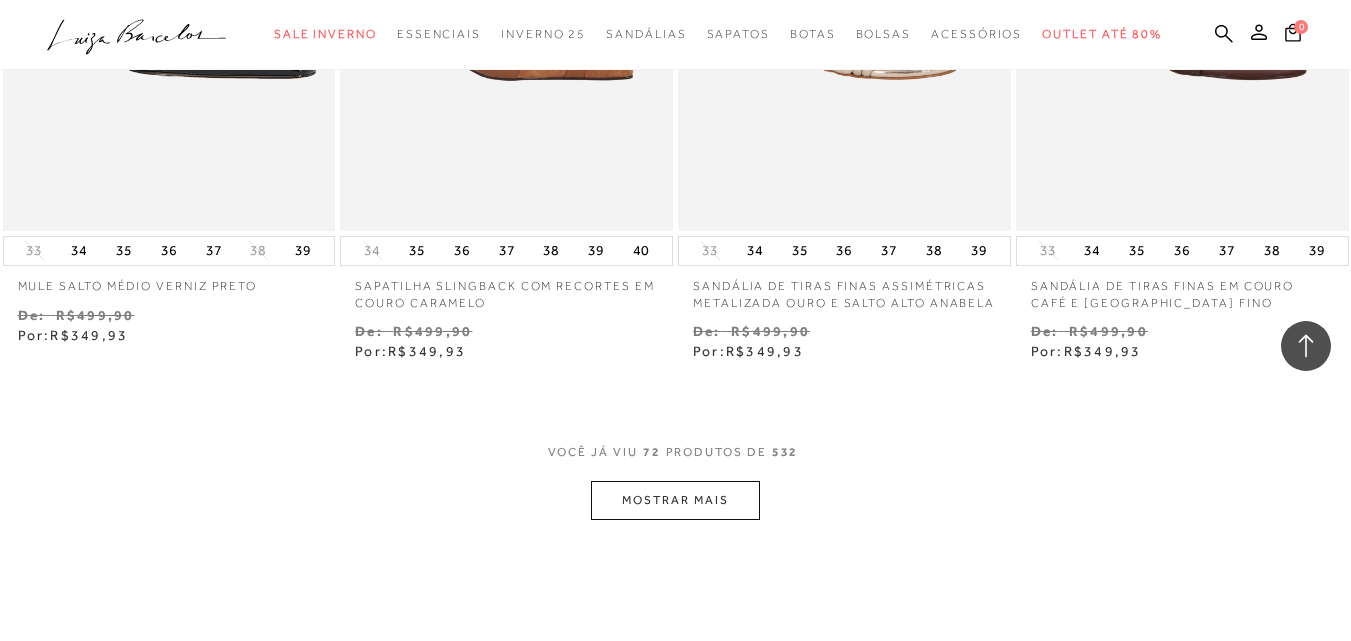 scroll, scrollTop: 11904, scrollLeft: 0, axis: vertical 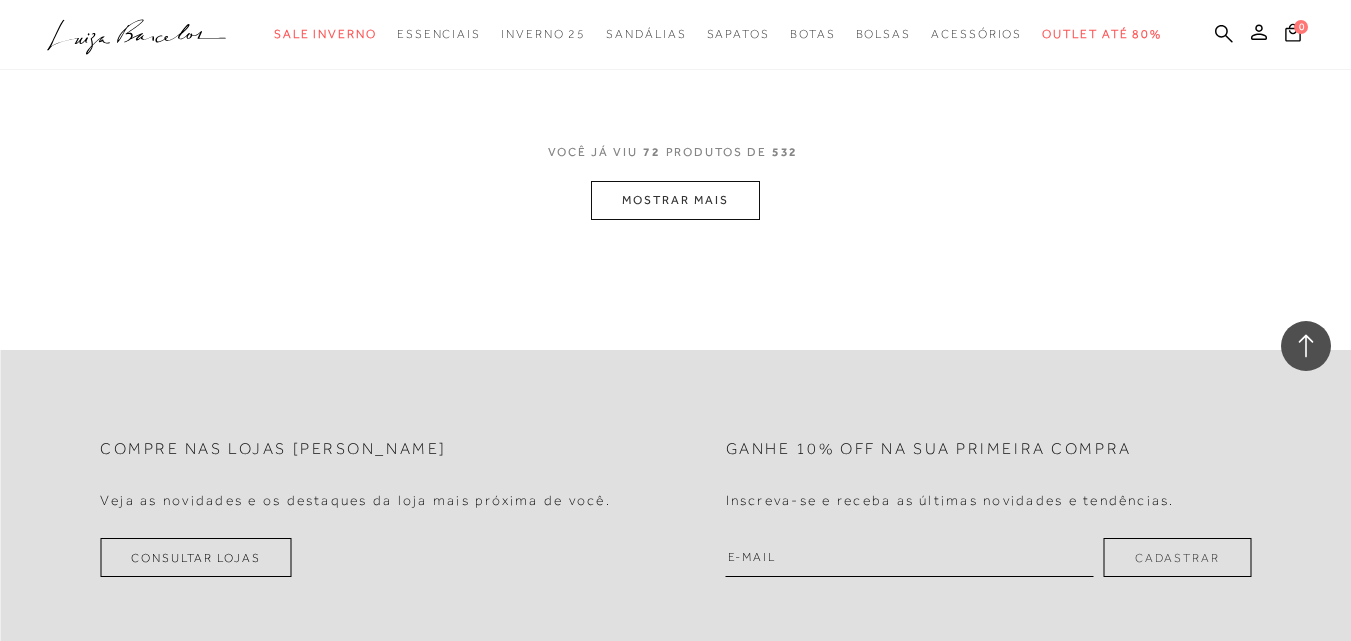 click on "MOSTRAR MAIS" at bounding box center [675, 200] 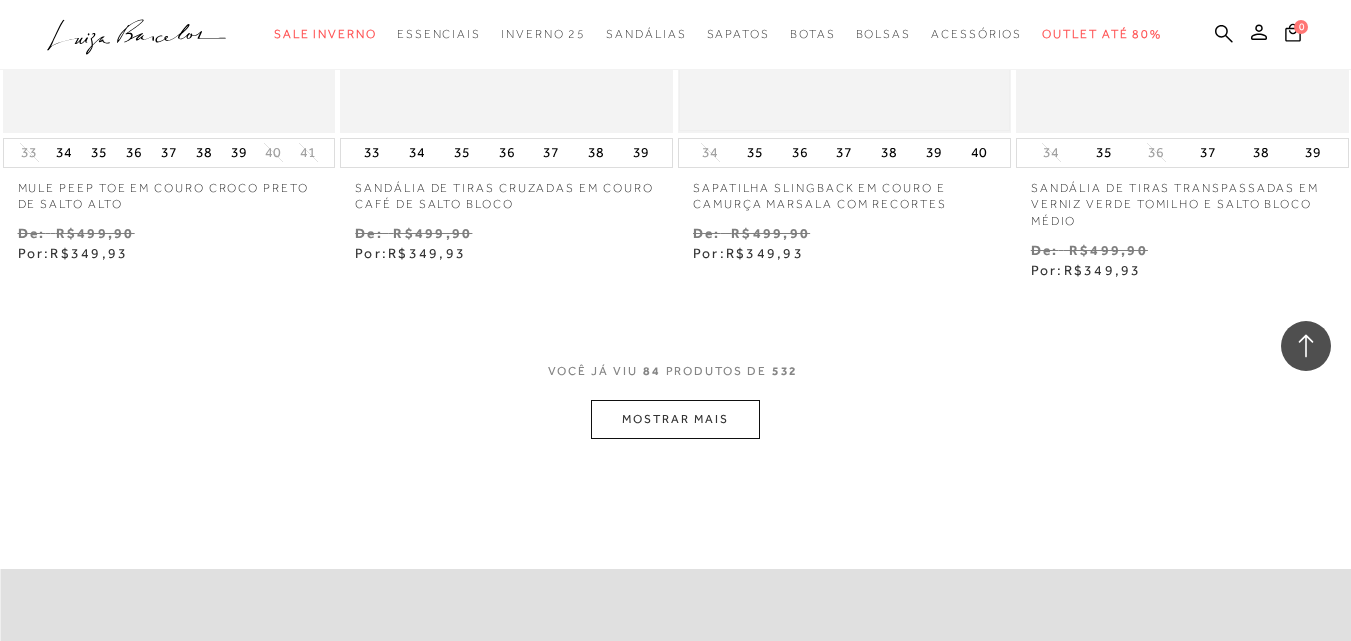 scroll, scrollTop: 13704, scrollLeft: 0, axis: vertical 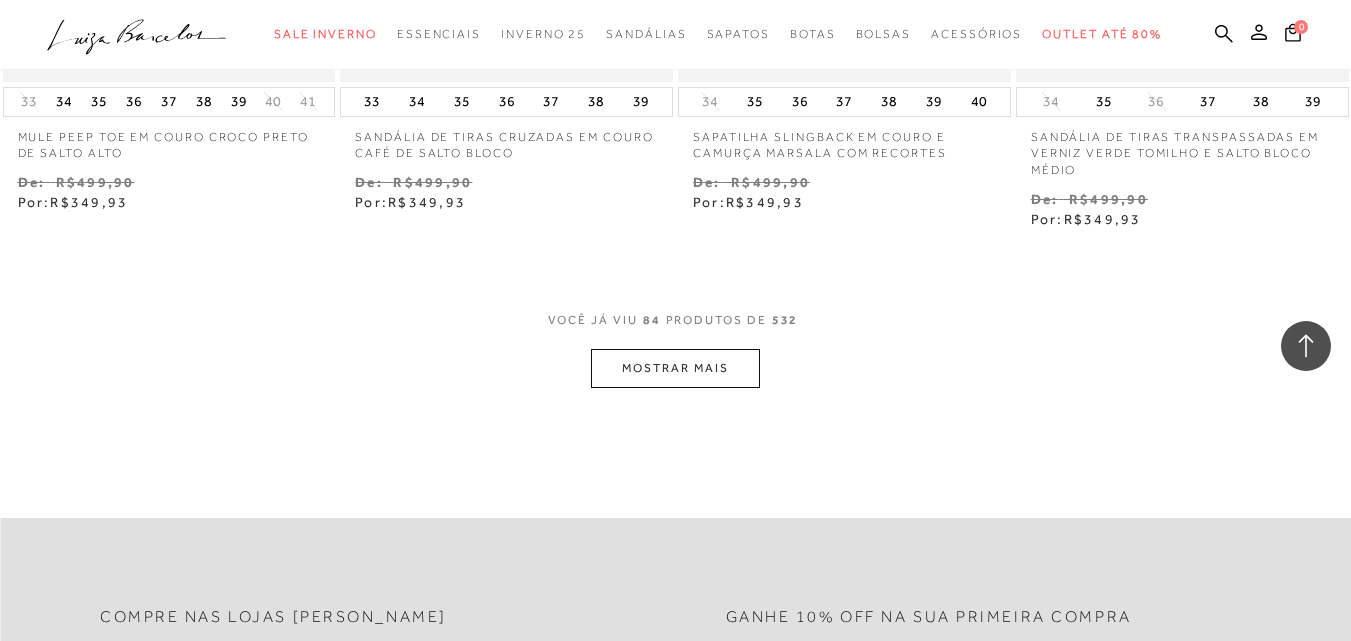 click on "MOSTRAR MAIS" at bounding box center (675, 368) 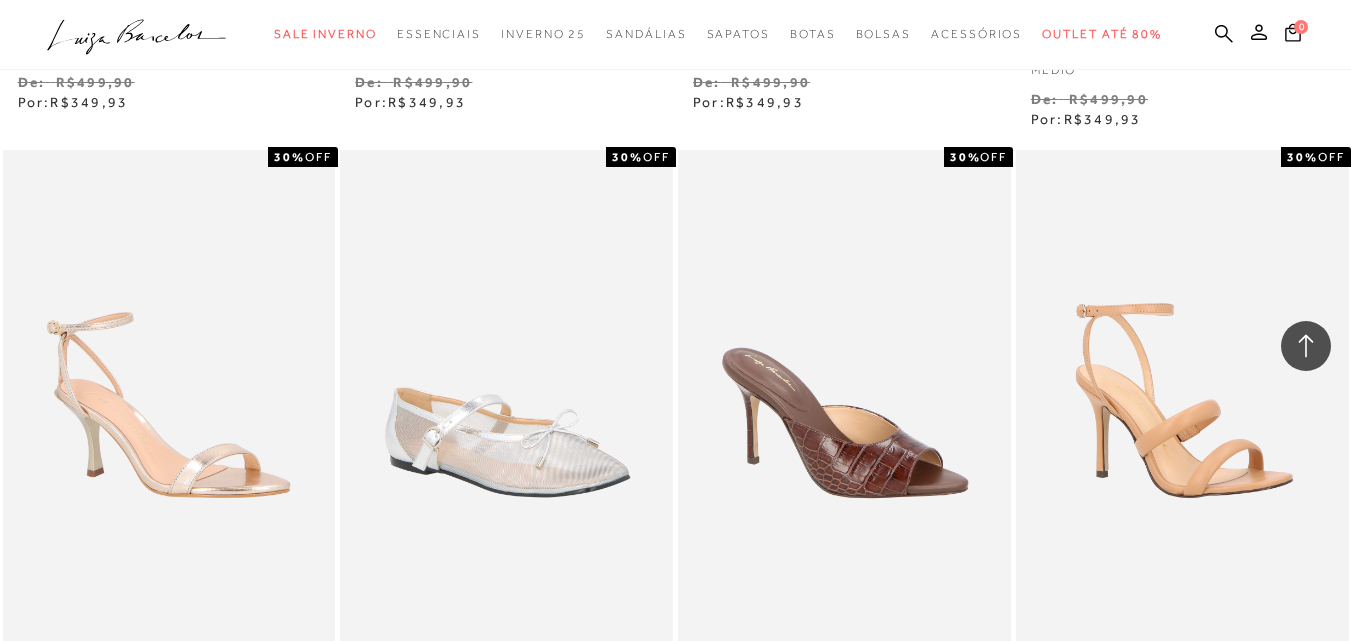scroll, scrollTop: 14104, scrollLeft: 0, axis: vertical 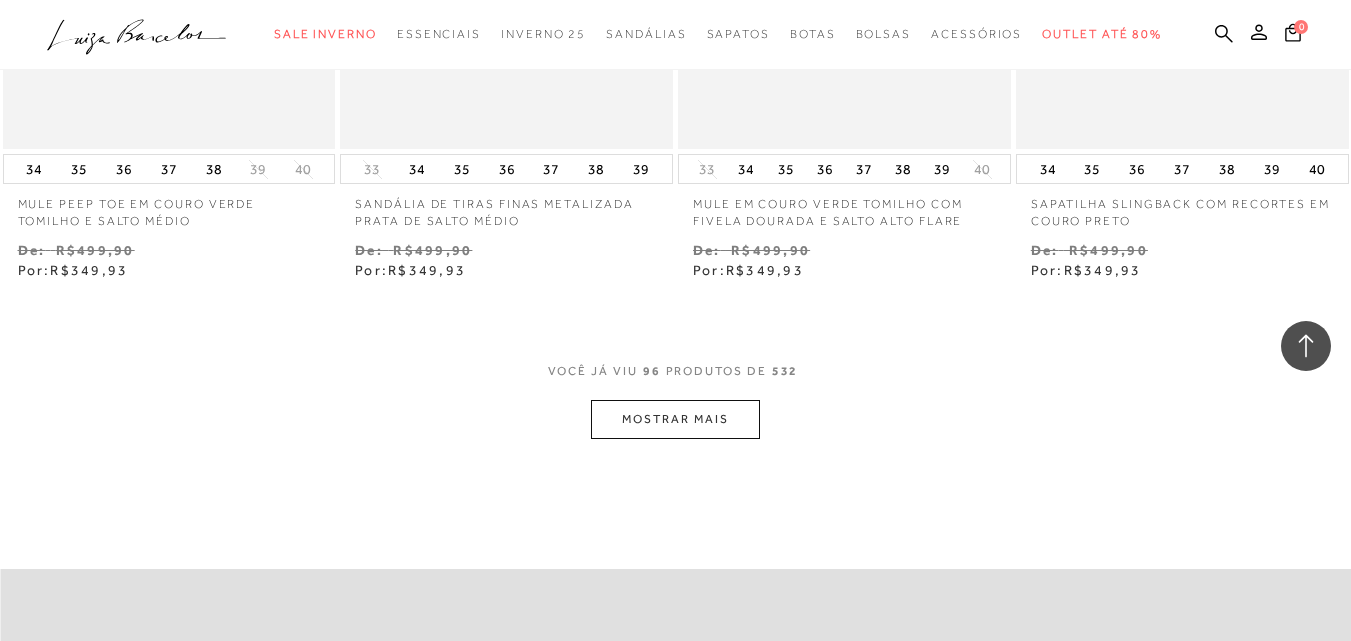 click on "MOSTRAR MAIS" at bounding box center (675, 419) 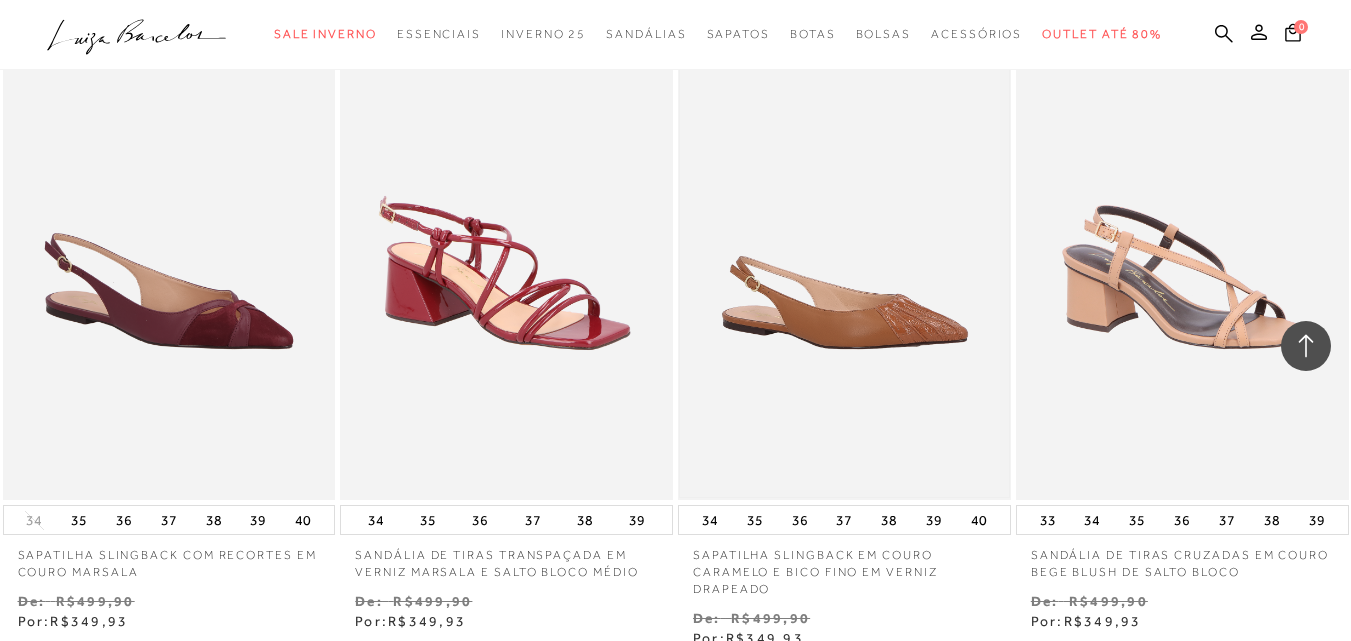 scroll, scrollTop: 17604, scrollLeft: 0, axis: vertical 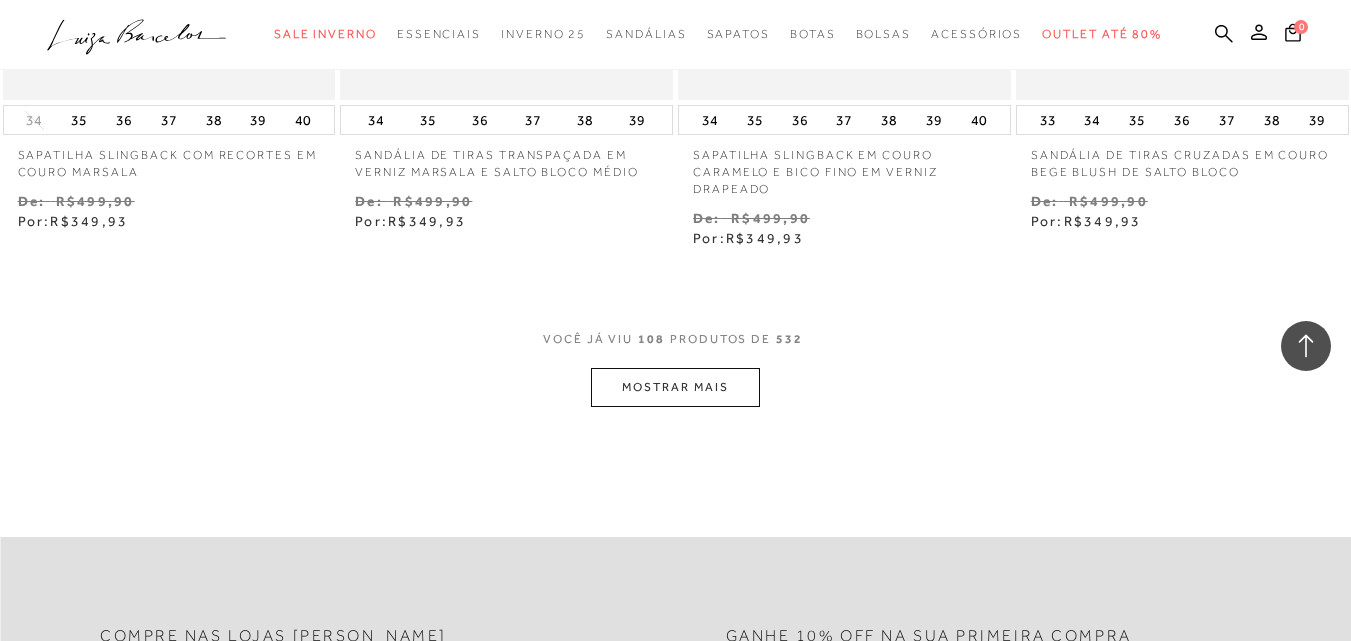 click on "MOSTRAR MAIS" at bounding box center [675, 387] 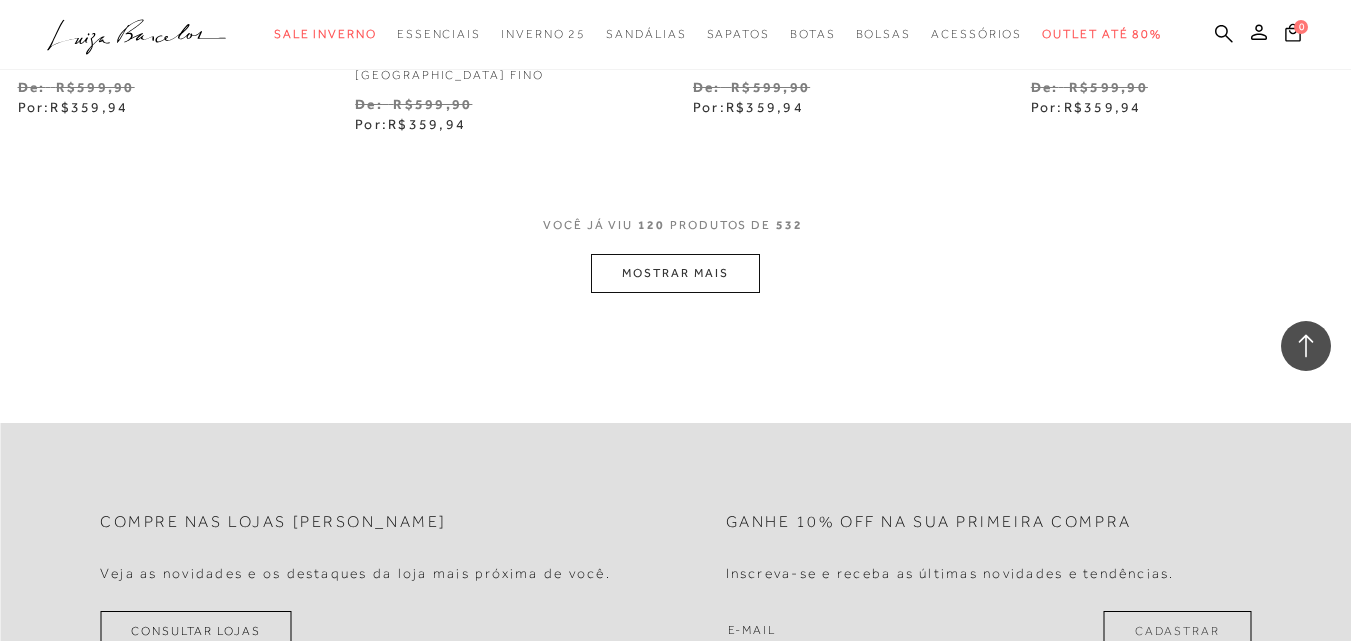 scroll, scrollTop: 19704, scrollLeft: 0, axis: vertical 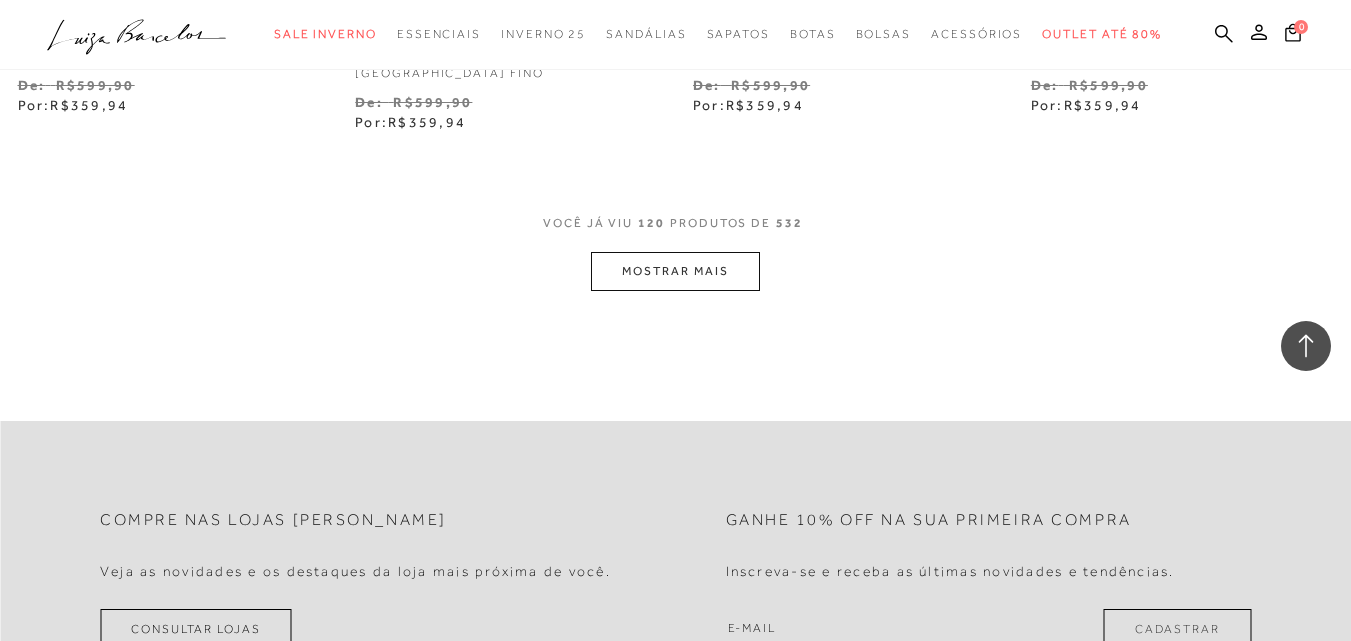 click on "MOSTRAR MAIS" at bounding box center [675, 271] 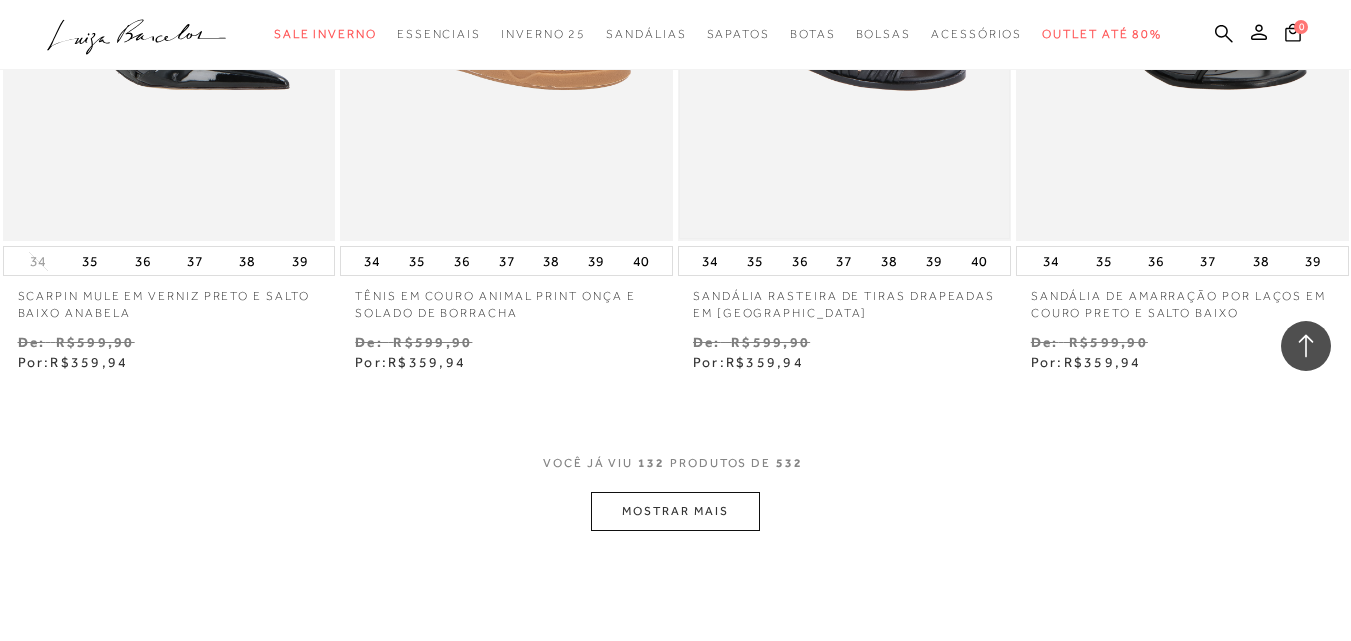 scroll, scrollTop: 21704, scrollLeft: 0, axis: vertical 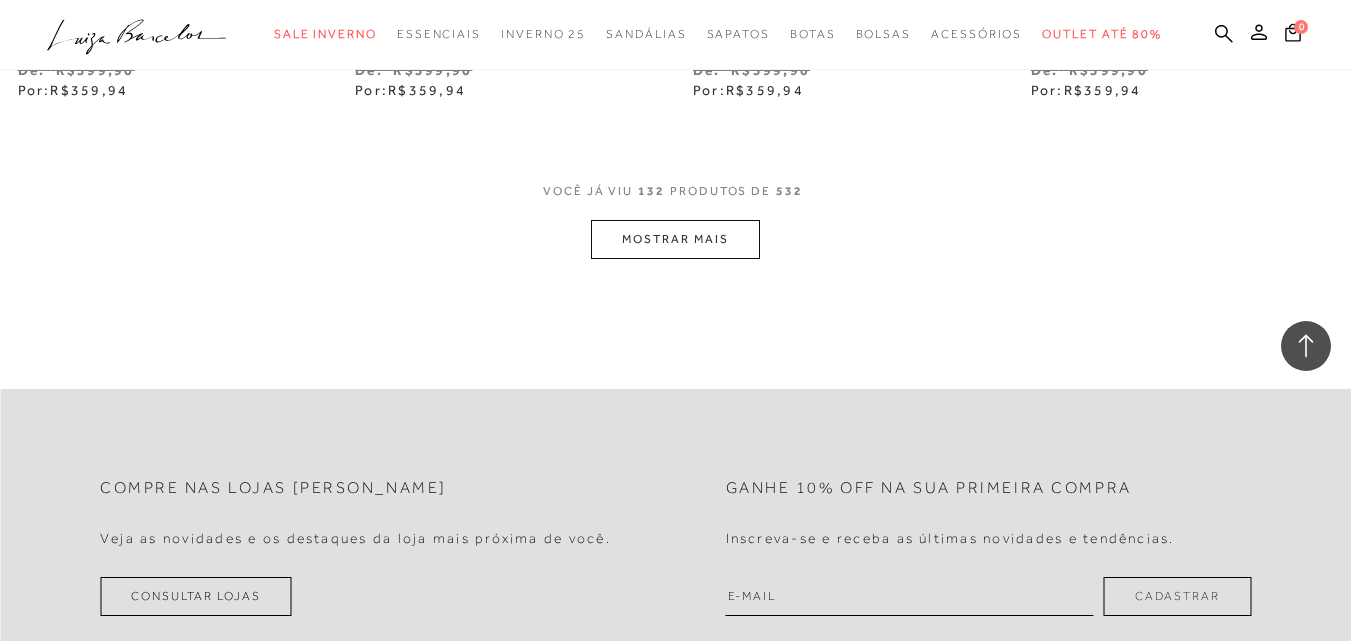 click on "MOSTRAR MAIS" at bounding box center (675, 239) 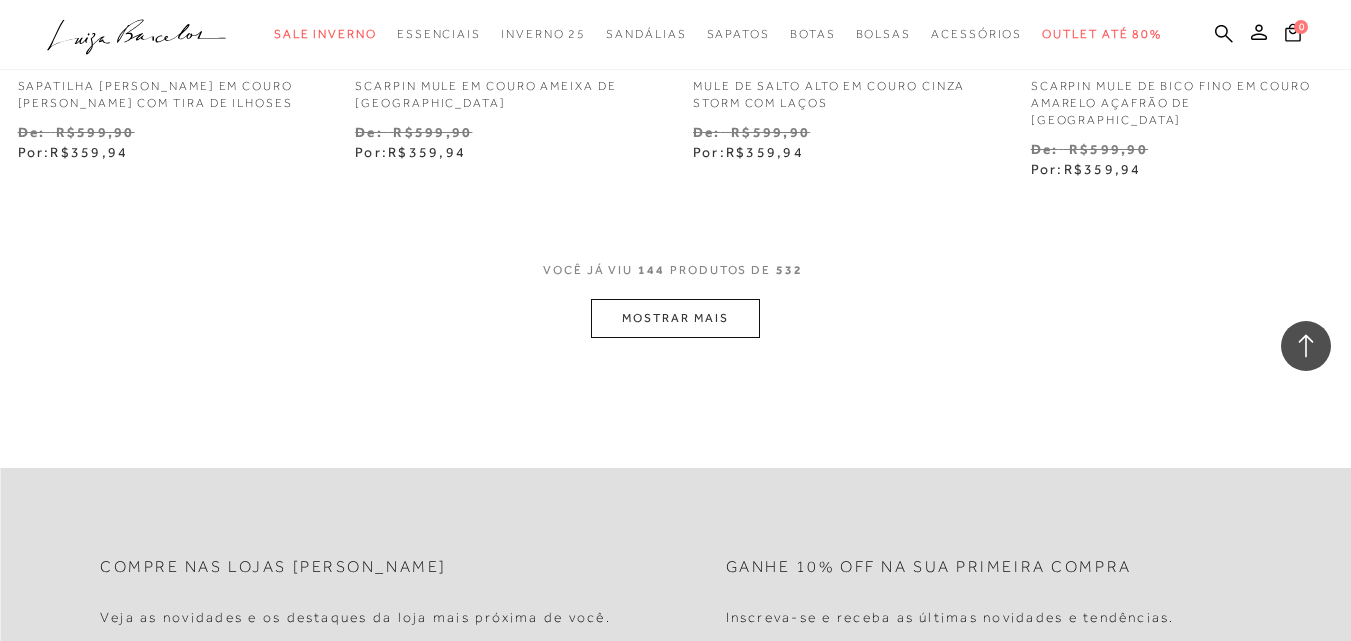 scroll, scrollTop: 23604, scrollLeft: 0, axis: vertical 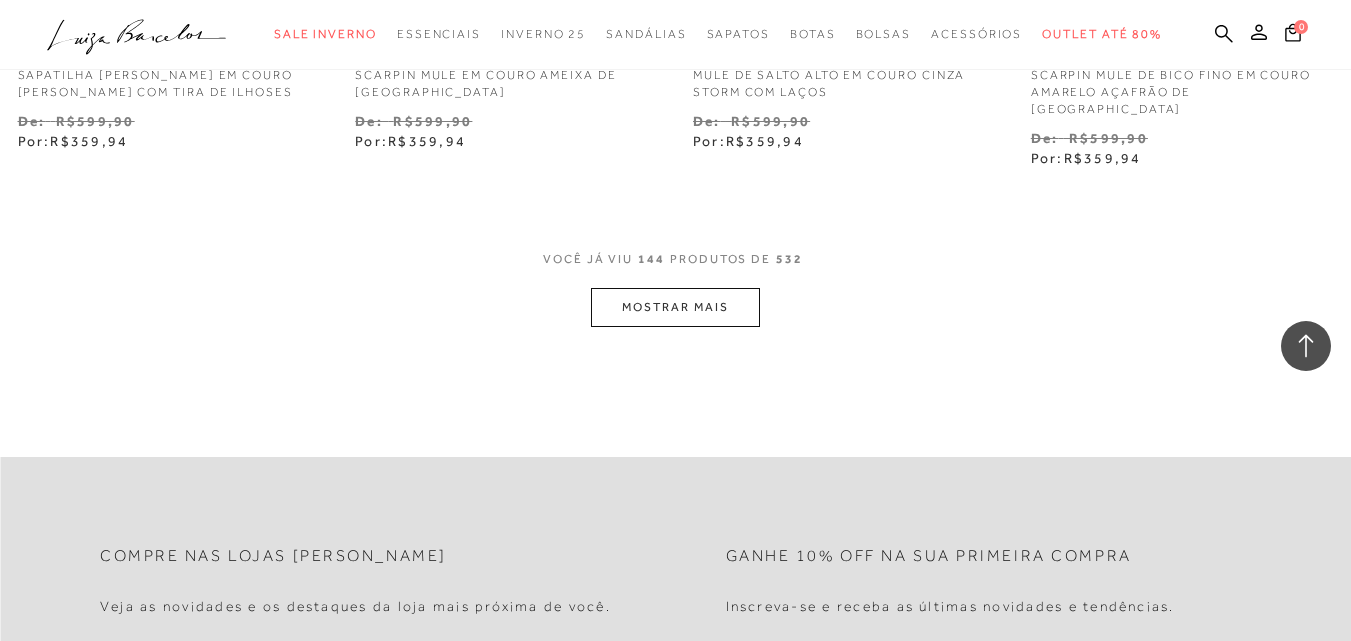 click on "MOSTRAR MAIS" at bounding box center [675, 307] 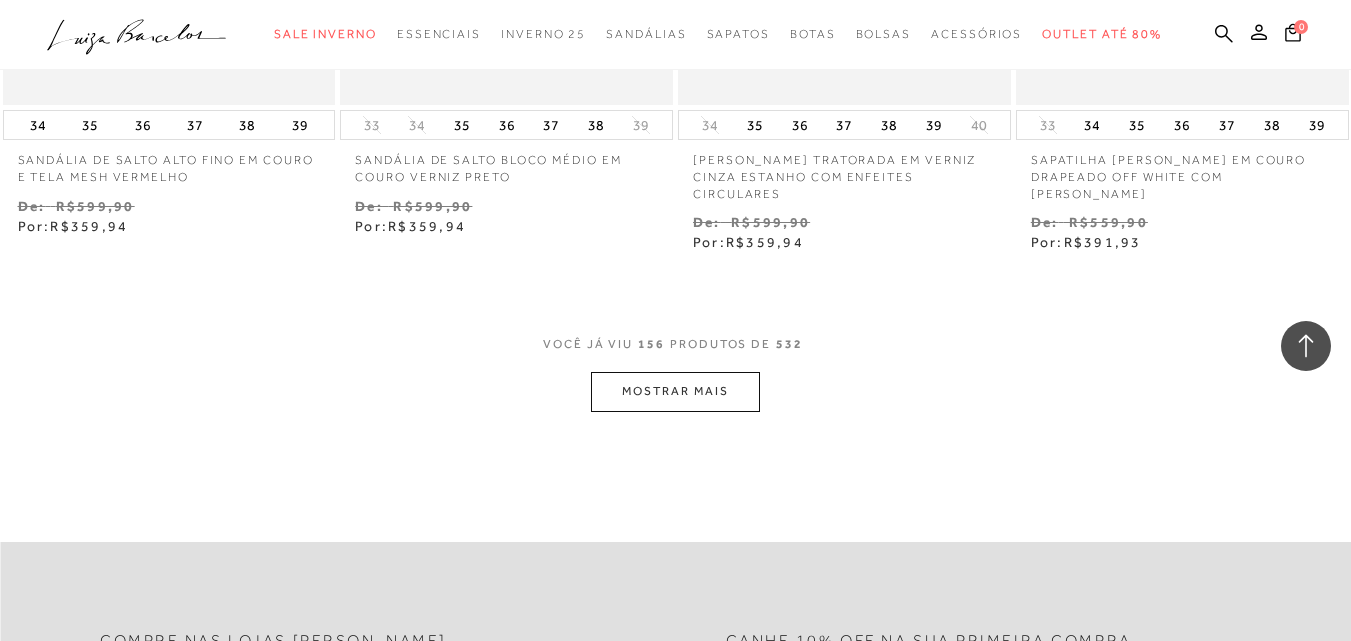 scroll, scrollTop: 25504, scrollLeft: 0, axis: vertical 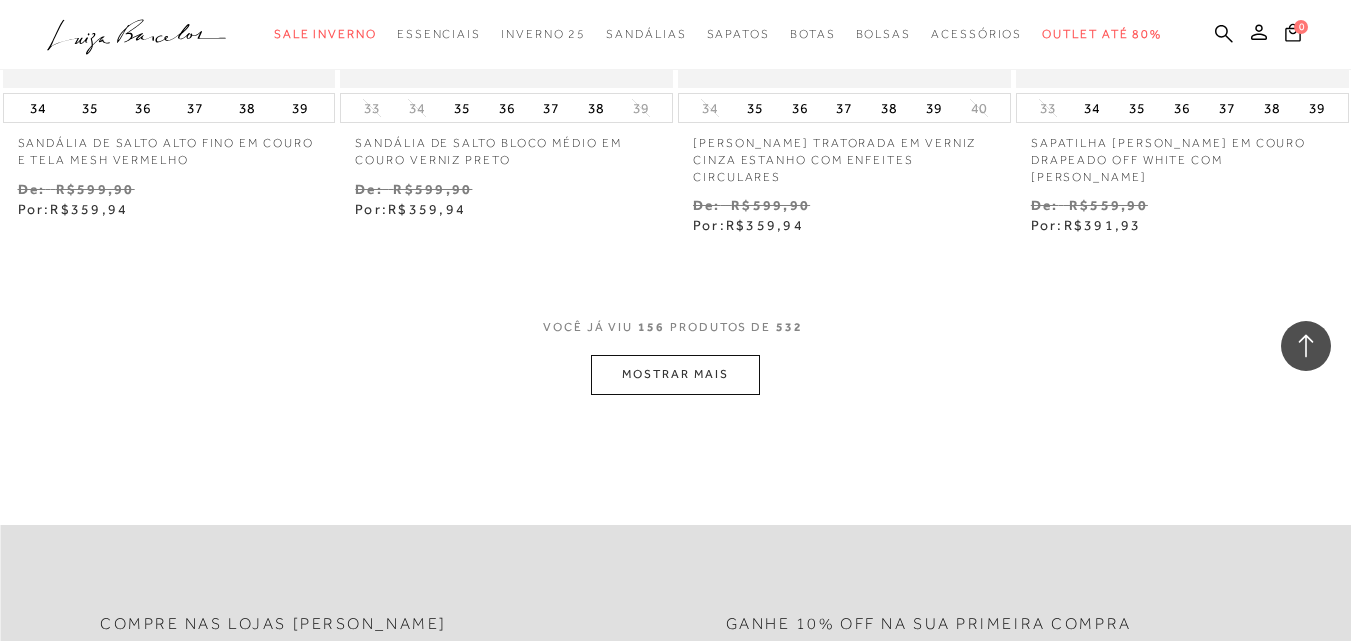 click on "MOSTRAR MAIS" at bounding box center (675, 374) 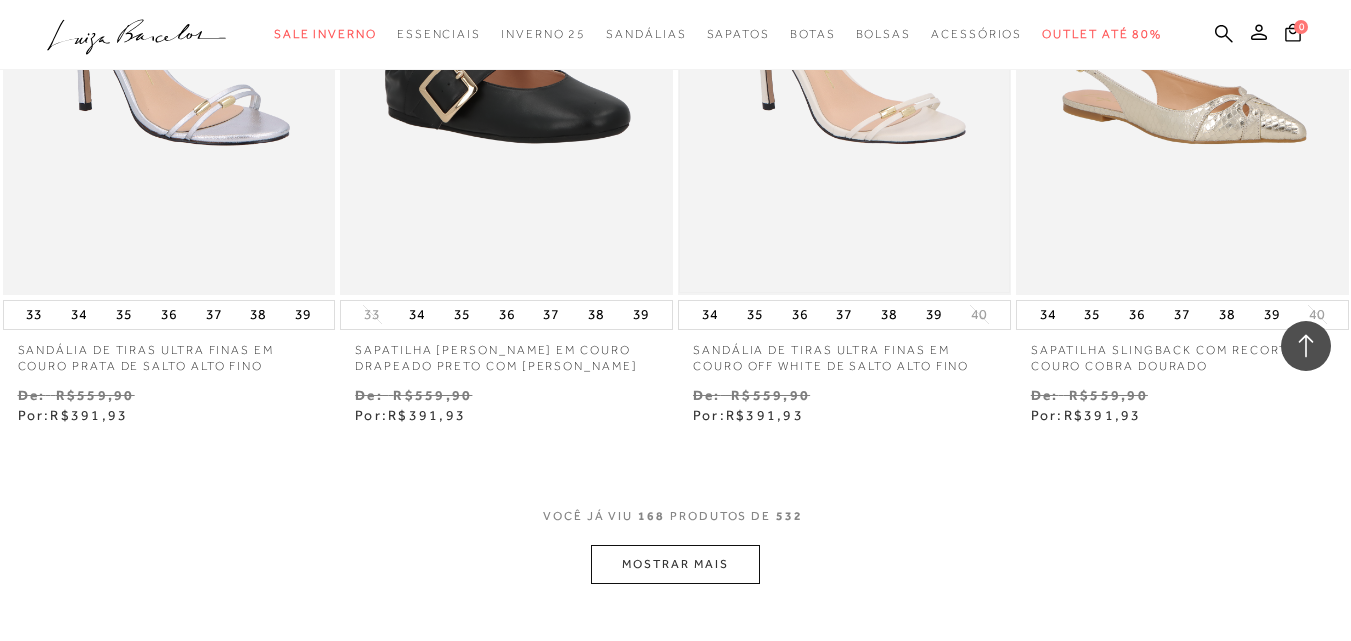 scroll, scrollTop: 27304, scrollLeft: 0, axis: vertical 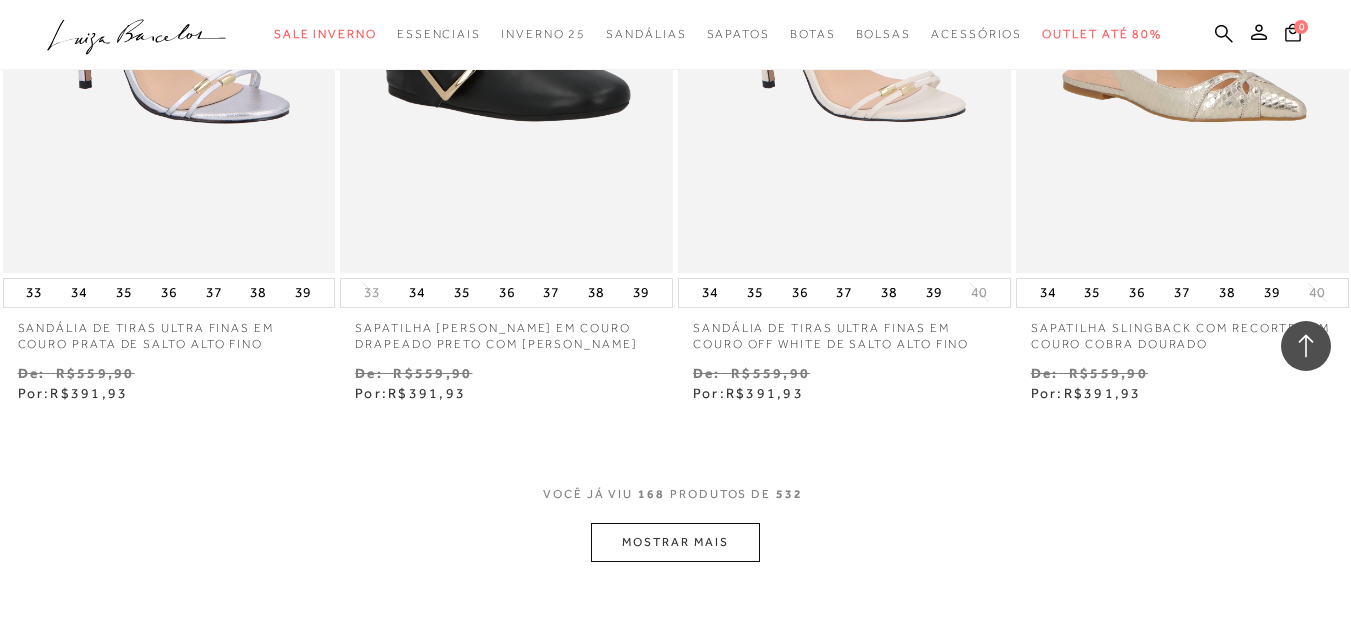 click on "MOSTRAR MAIS" at bounding box center [675, 542] 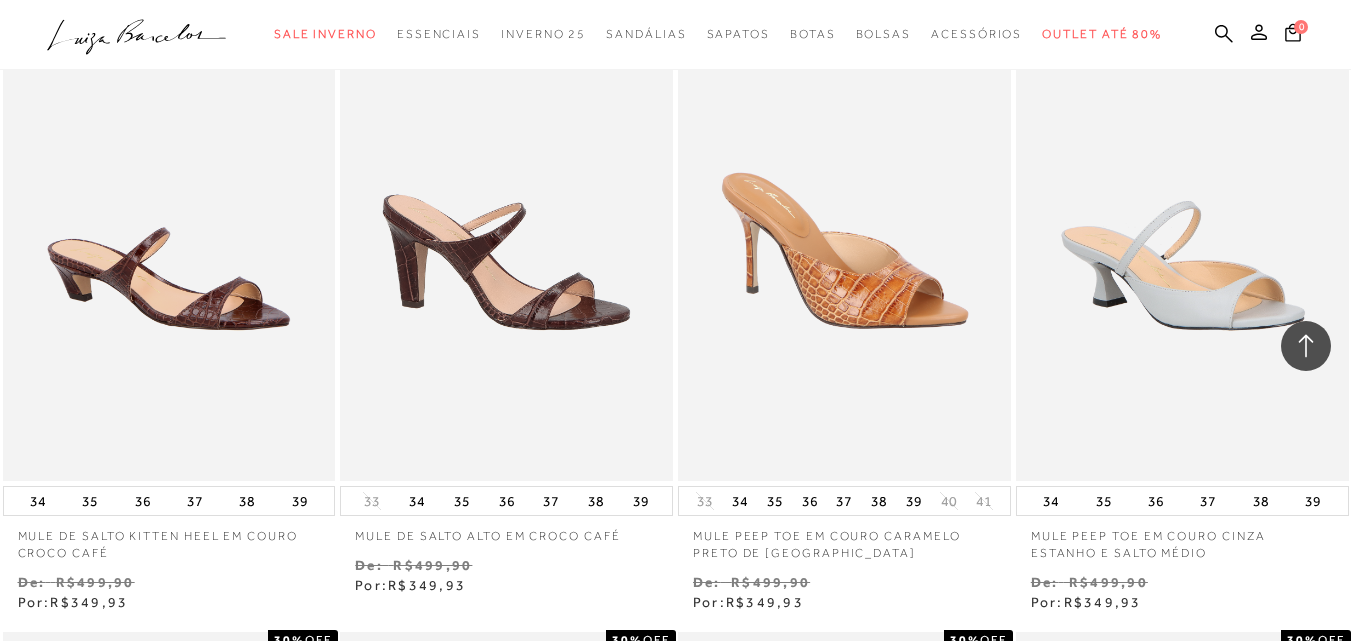 click 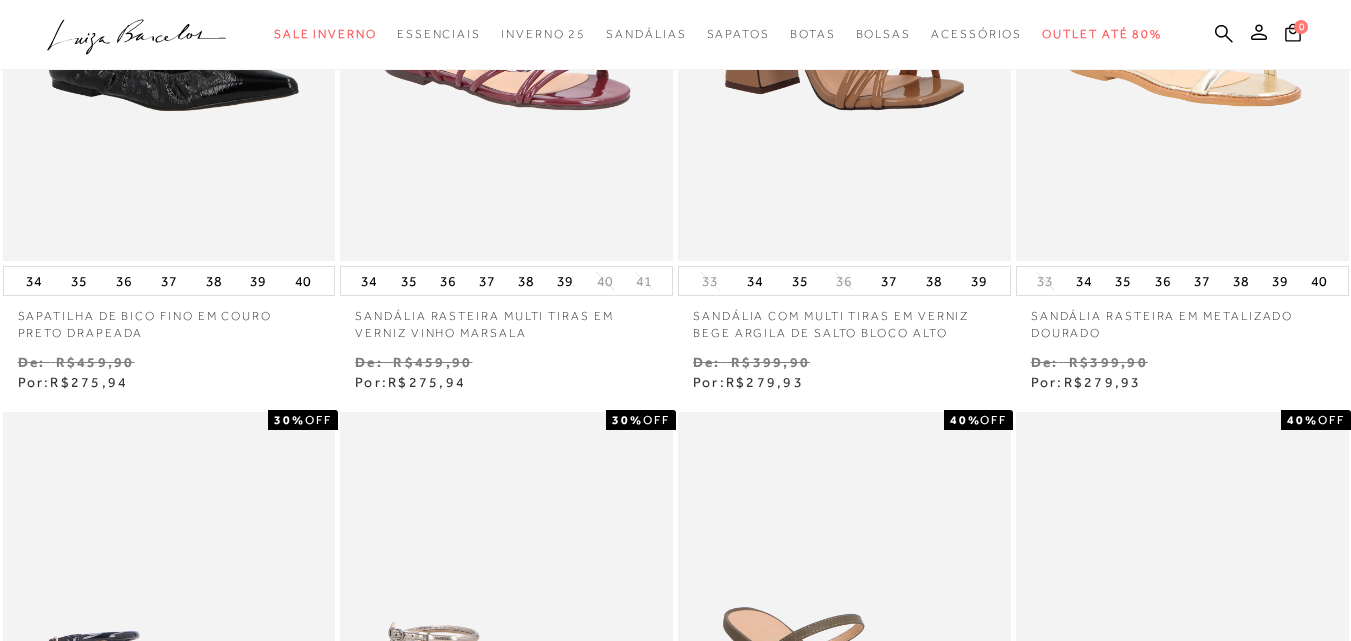 scroll, scrollTop: 0, scrollLeft: 0, axis: both 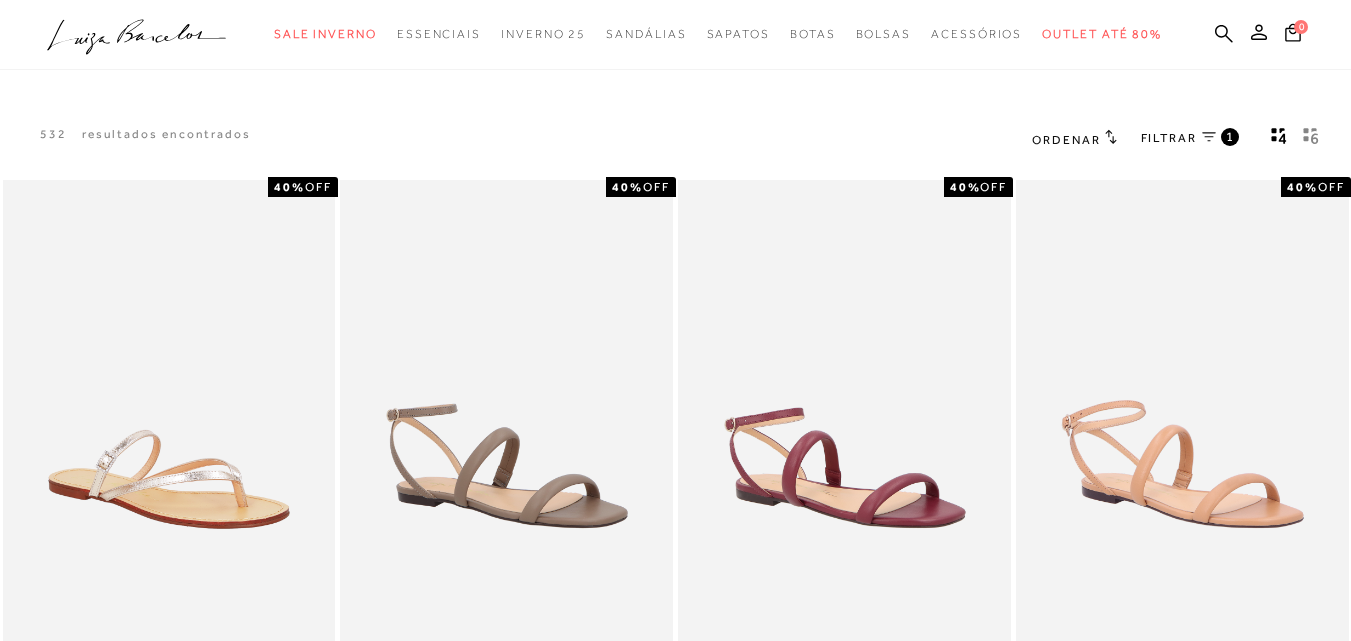 click on "FILTRAR" at bounding box center (1169, 138) 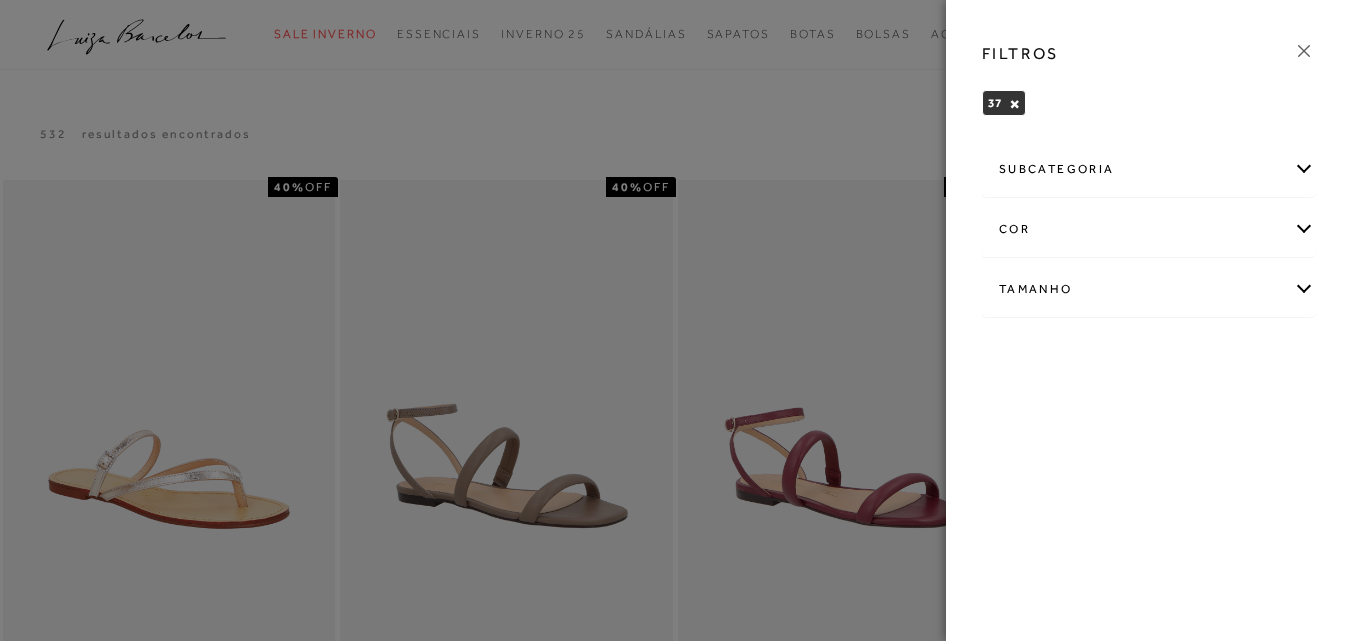 click on "subcategoria" at bounding box center [1148, 169] 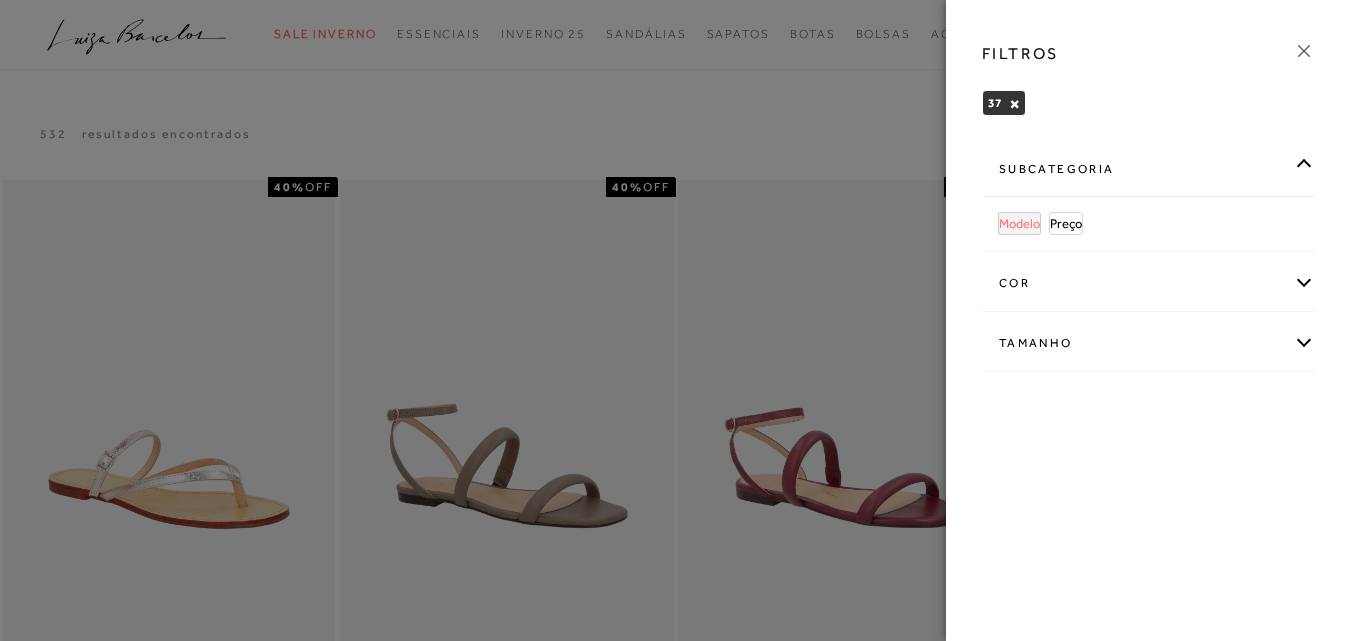 click on "Modelo" at bounding box center (1019, 223) 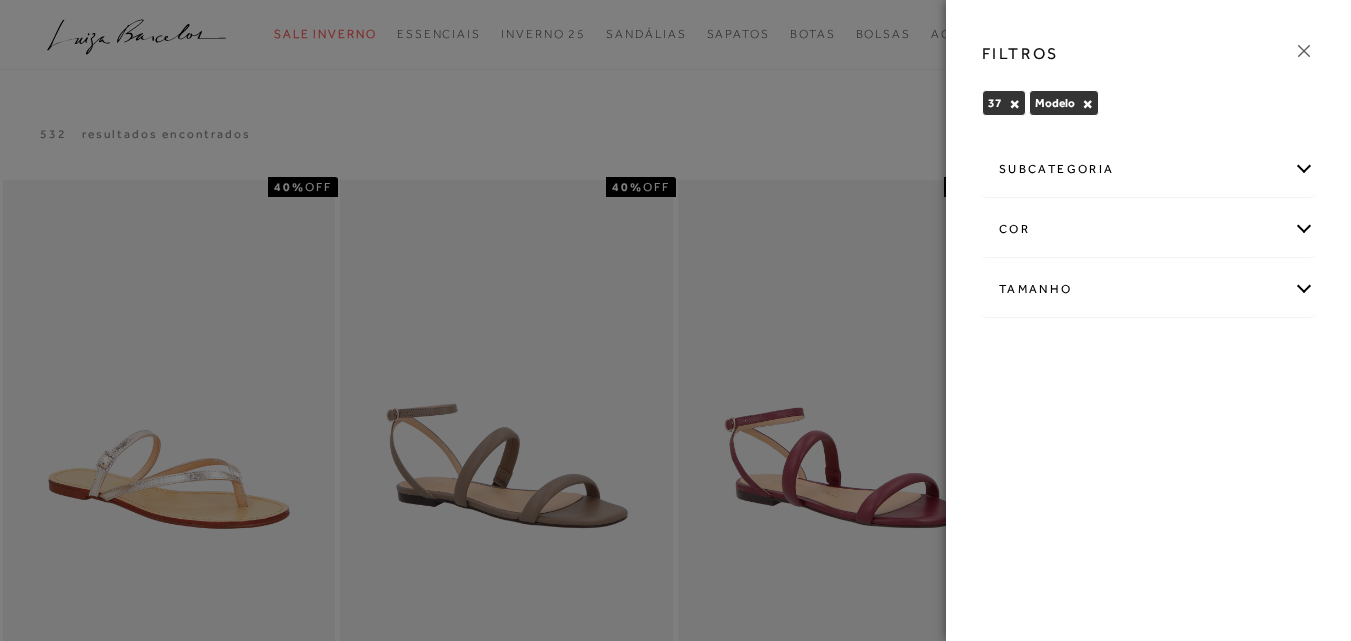 click 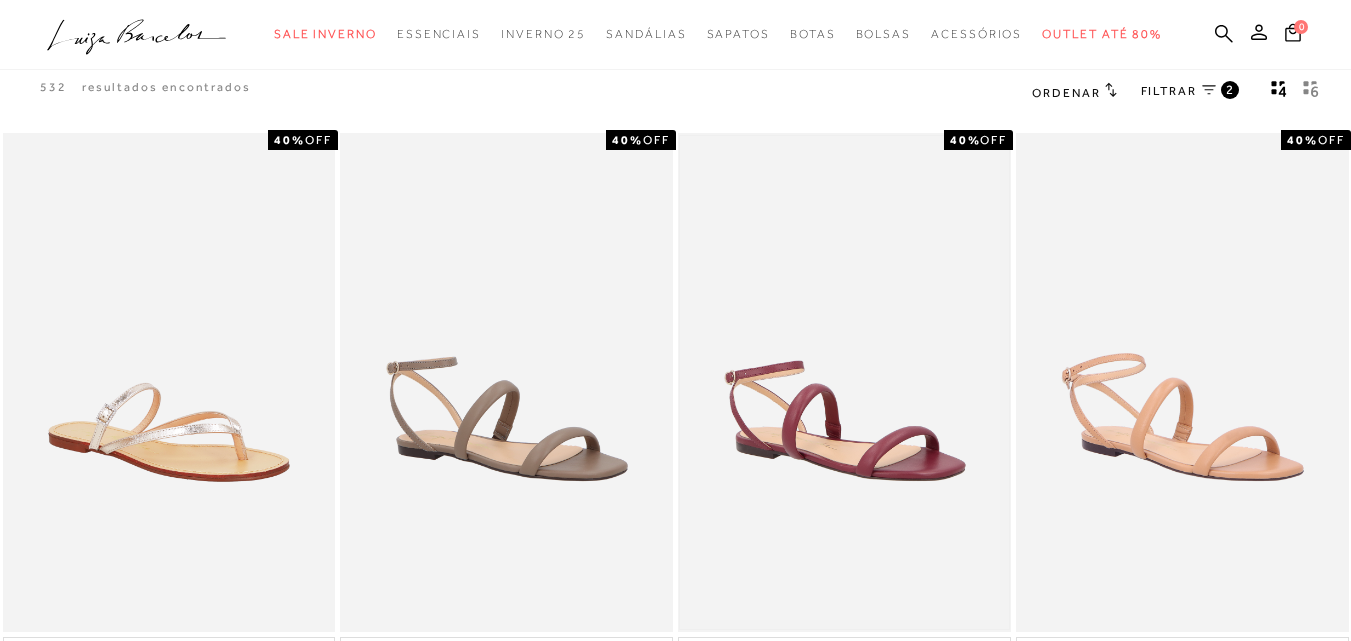 scroll, scrollTop: 0, scrollLeft: 0, axis: both 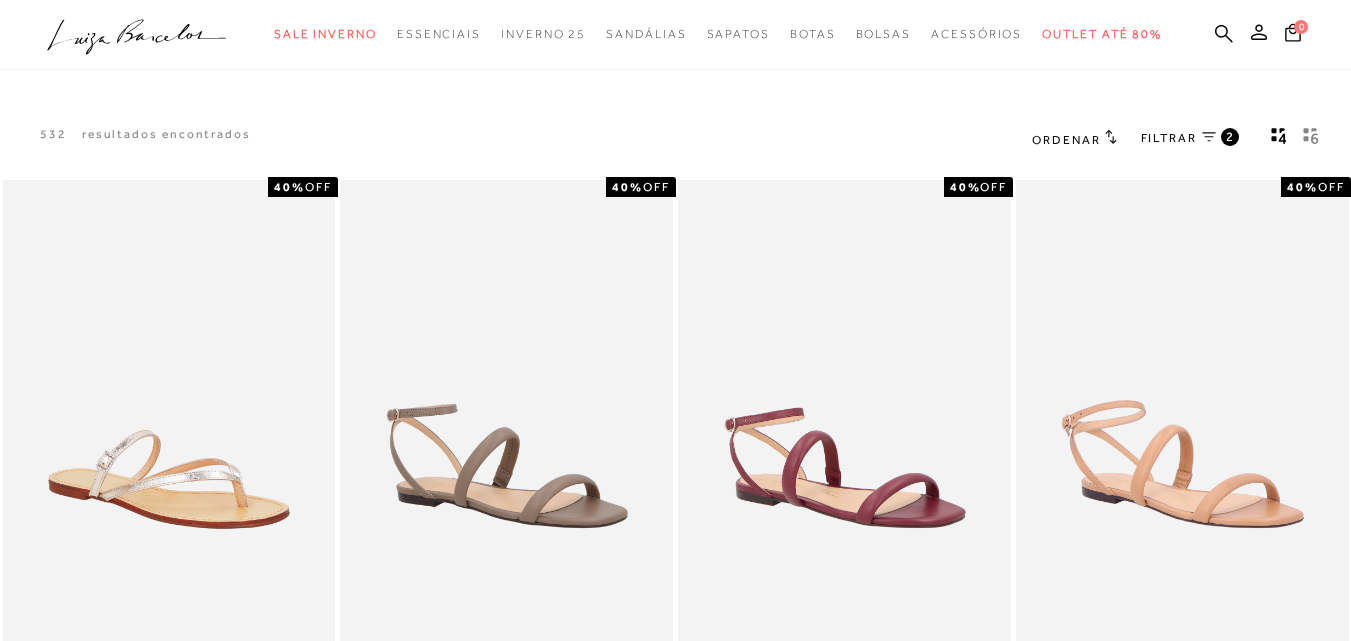 drag, startPoint x: 1189, startPoint y: 32, endPoint x: 1291, endPoint y: 73, distance: 109.9318 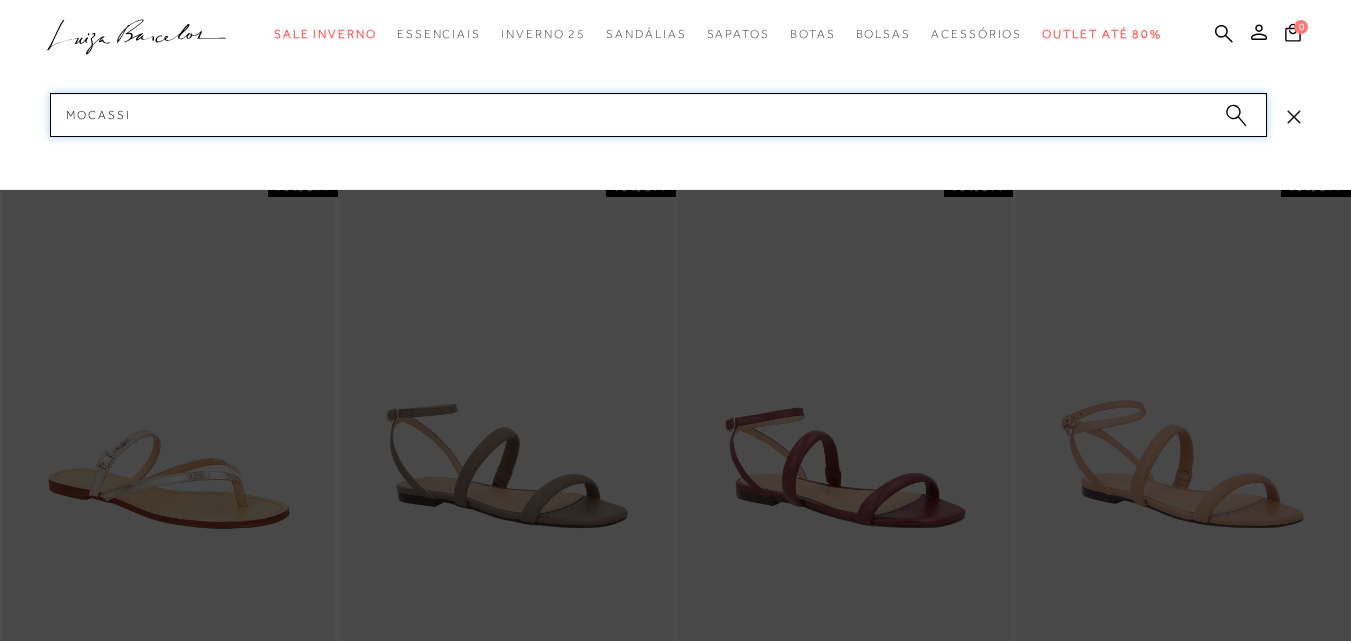 type on "mocassim" 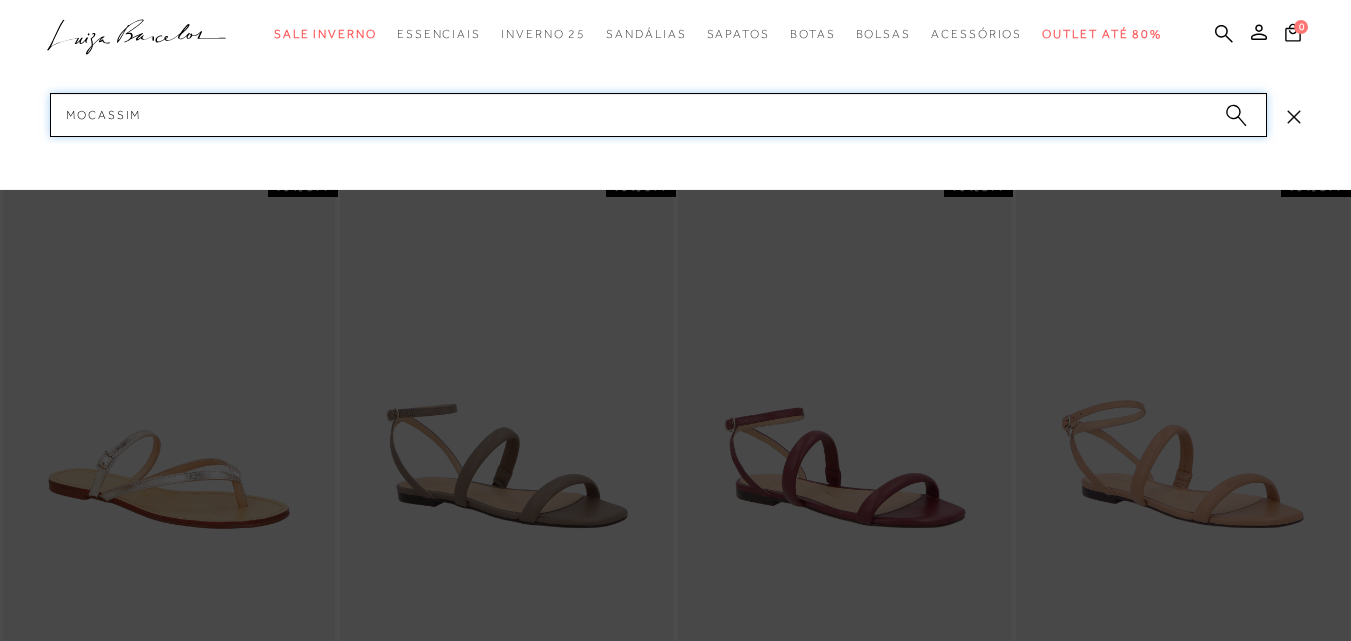 type 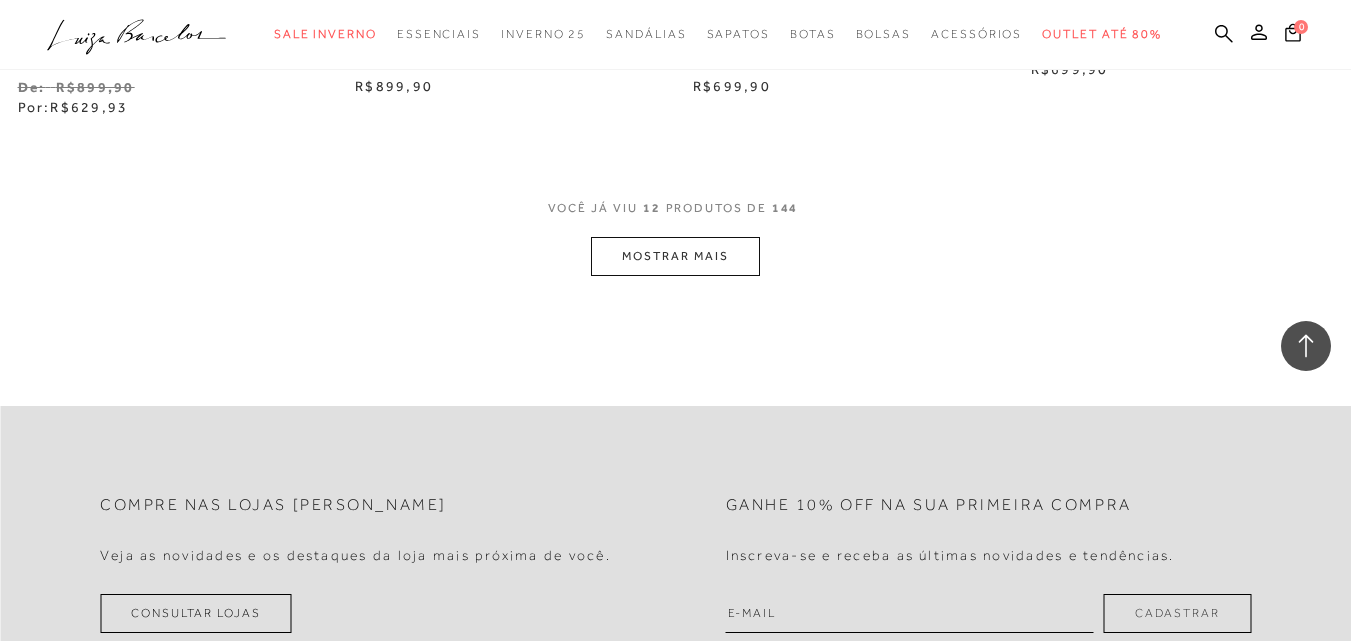 scroll, scrollTop: 2000, scrollLeft: 0, axis: vertical 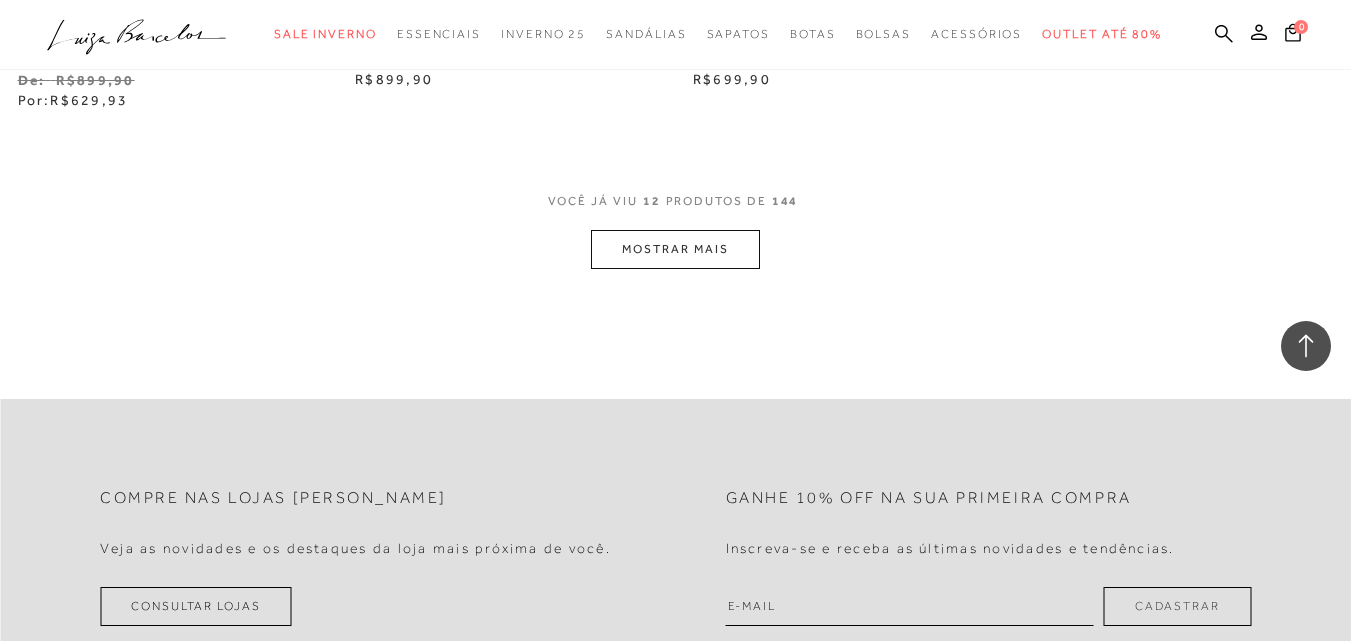 click on "MOSTRAR MAIS" at bounding box center [675, 249] 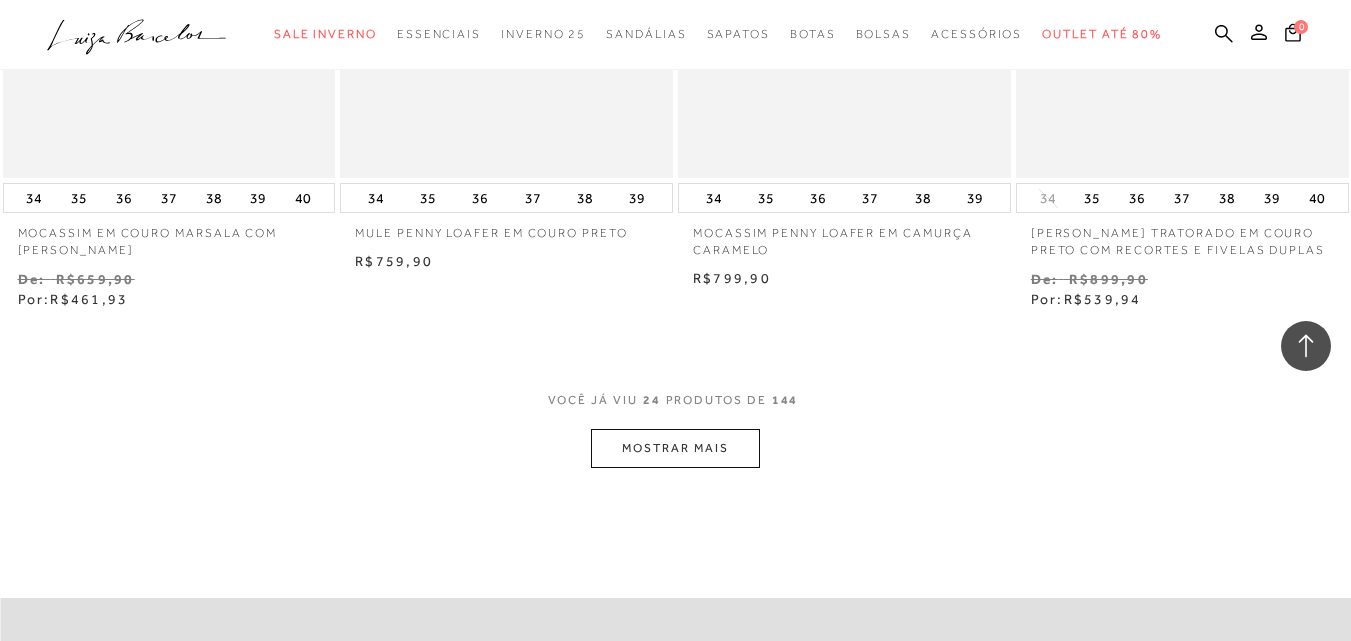 scroll, scrollTop: 3800, scrollLeft: 0, axis: vertical 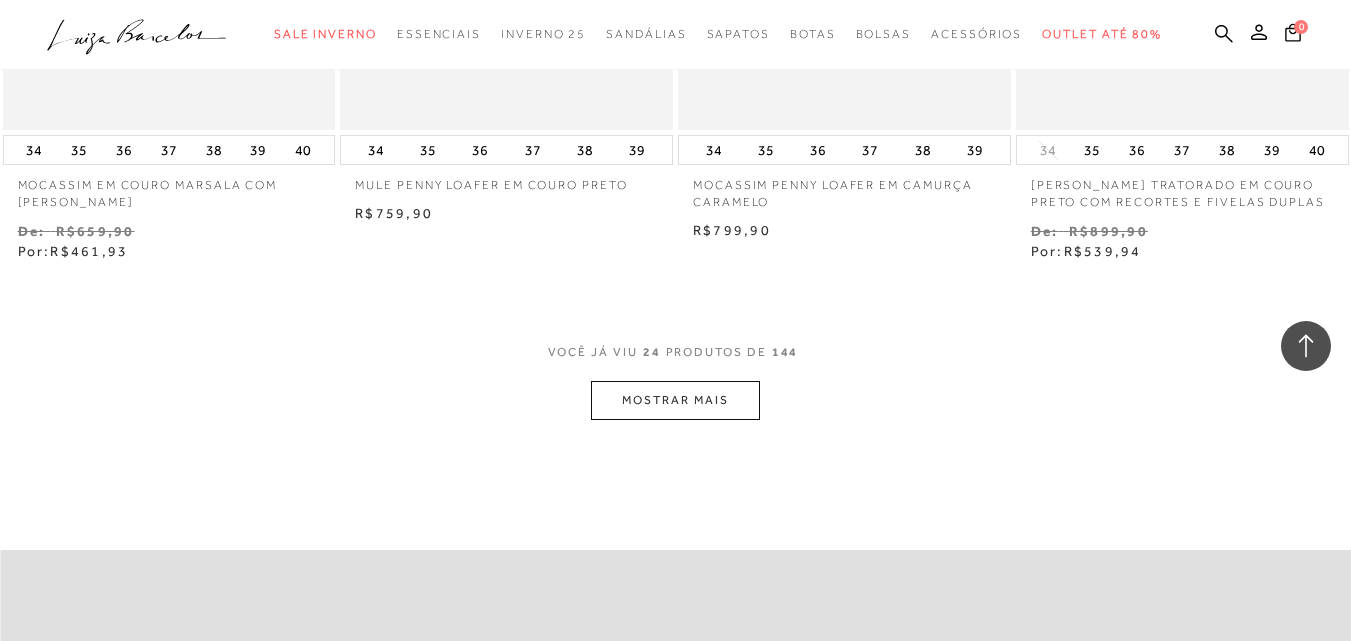 click on "MOSTRAR MAIS" at bounding box center [675, 400] 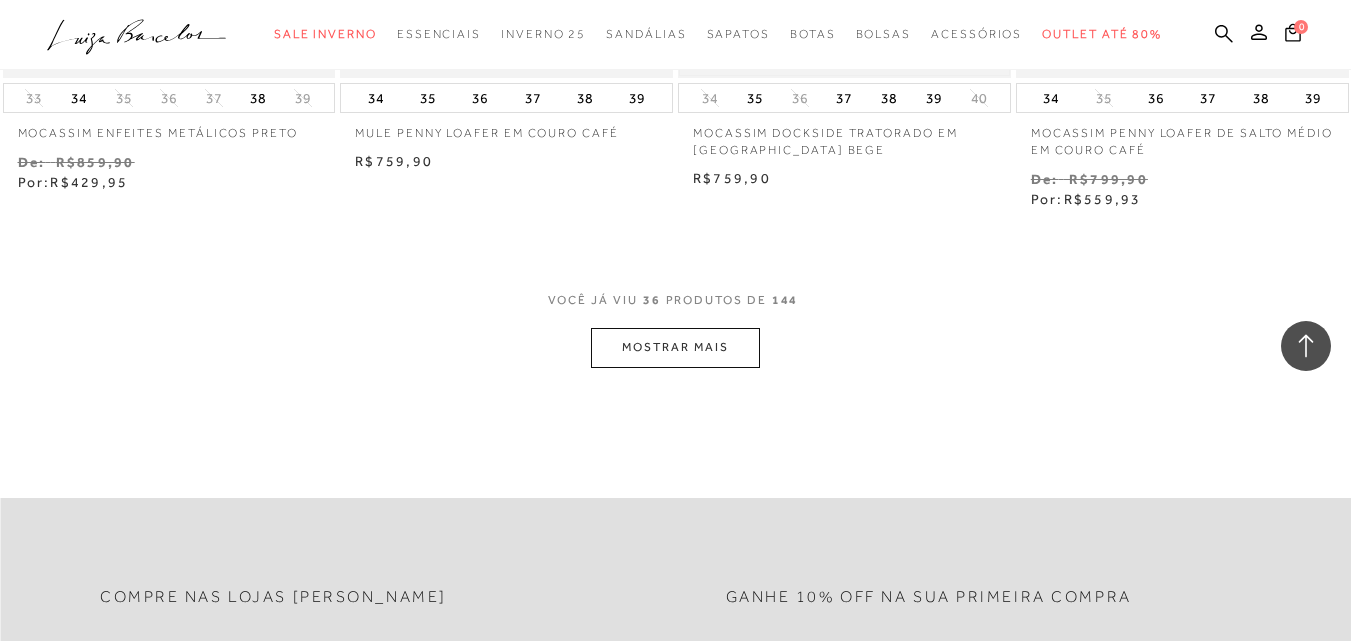 scroll, scrollTop: 5900, scrollLeft: 0, axis: vertical 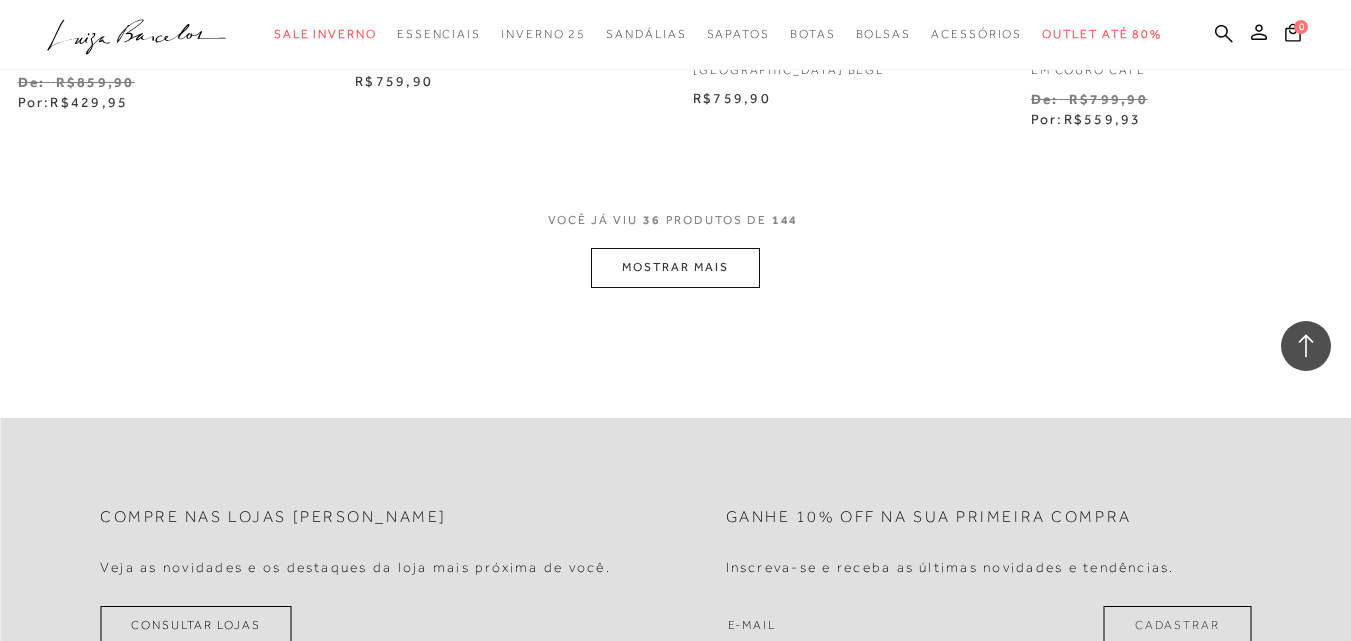 click on "MOSTRAR MAIS" at bounding box center (675, 267) 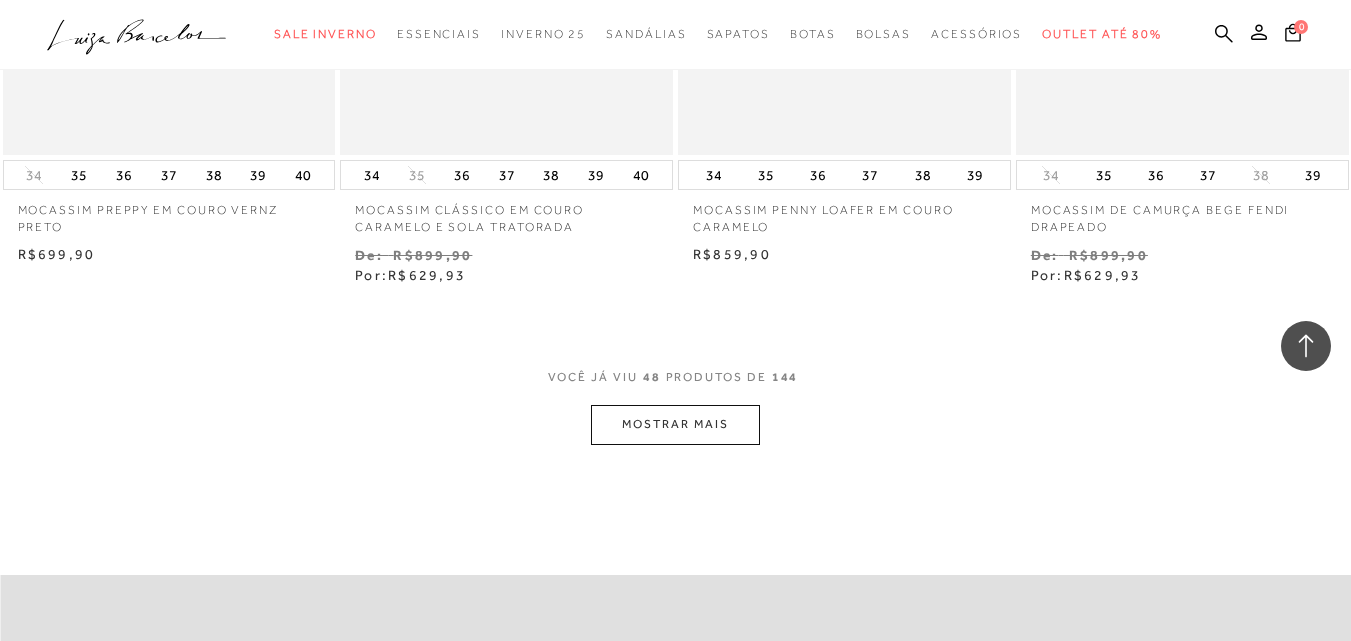 scroll, scrollTop: 7700, scrollLeft: 0, axis: vertical 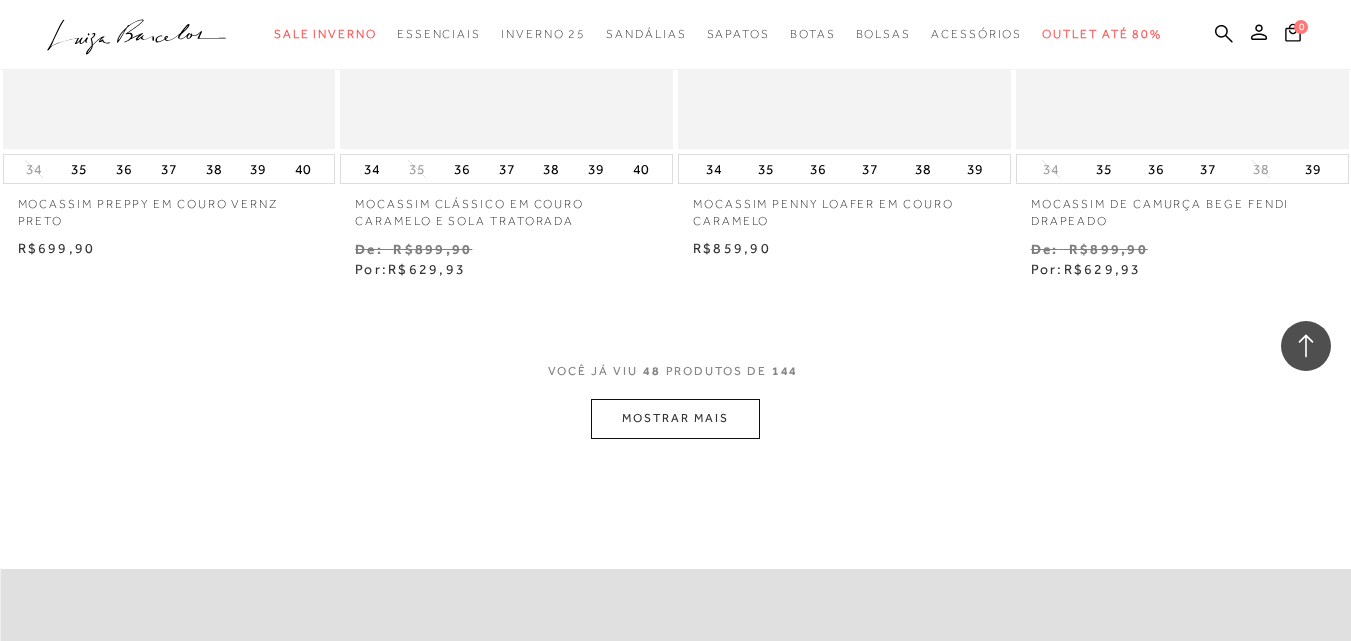 click on "MOSTRAR MAIS" at bounding box center [675, 418] 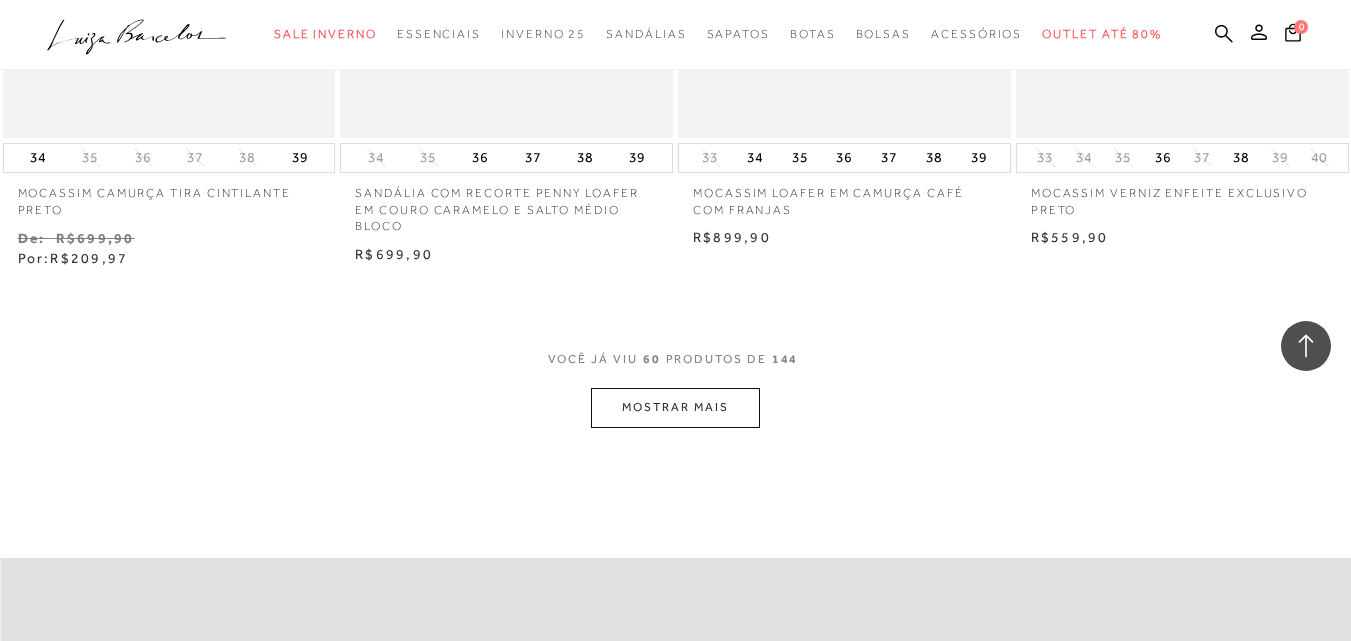 scroll, scrollTop: 9700, scrollLeft: 0, axis: vertical 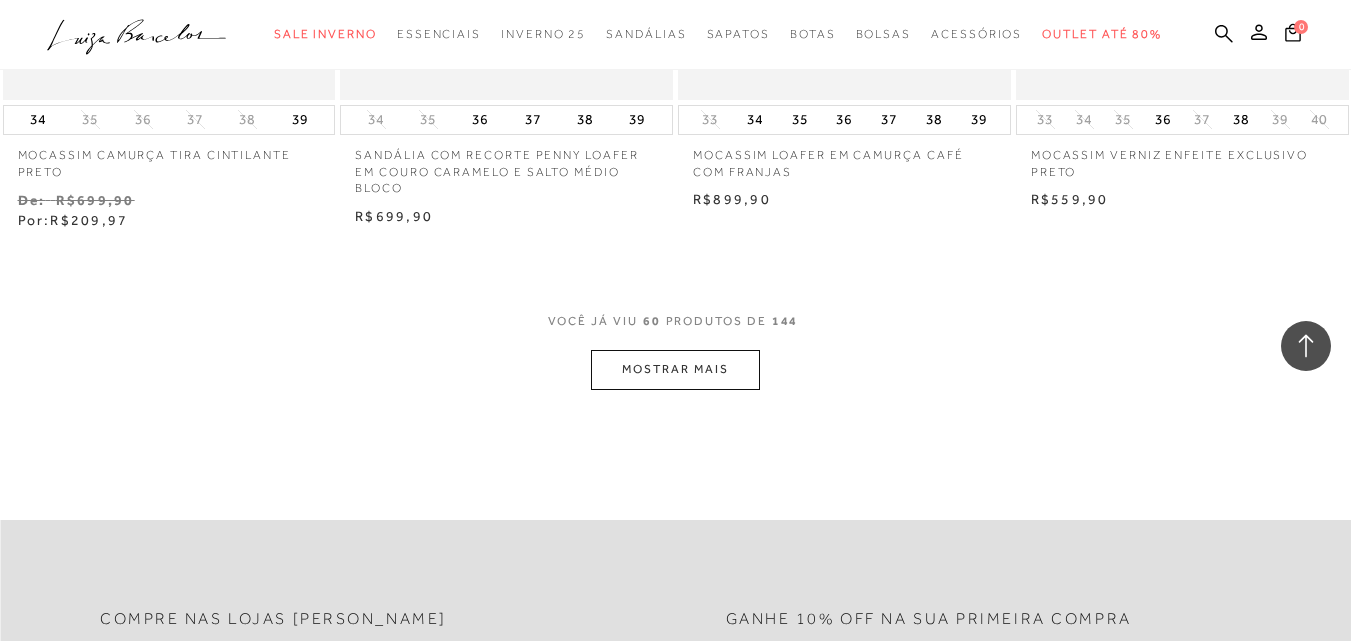 click on "MOSTRAR MAIS" at bounding box center (675, 369) 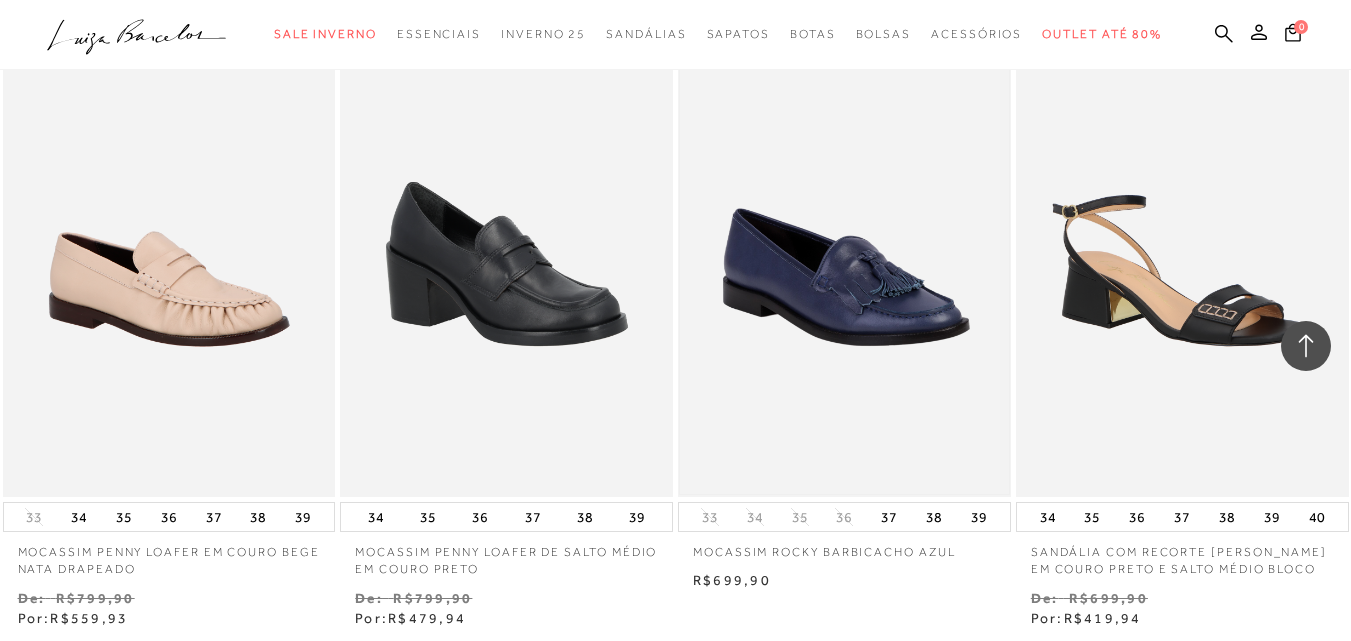 scroll, scrollTop: 10000, scrollLeft: 0, axis: vertical 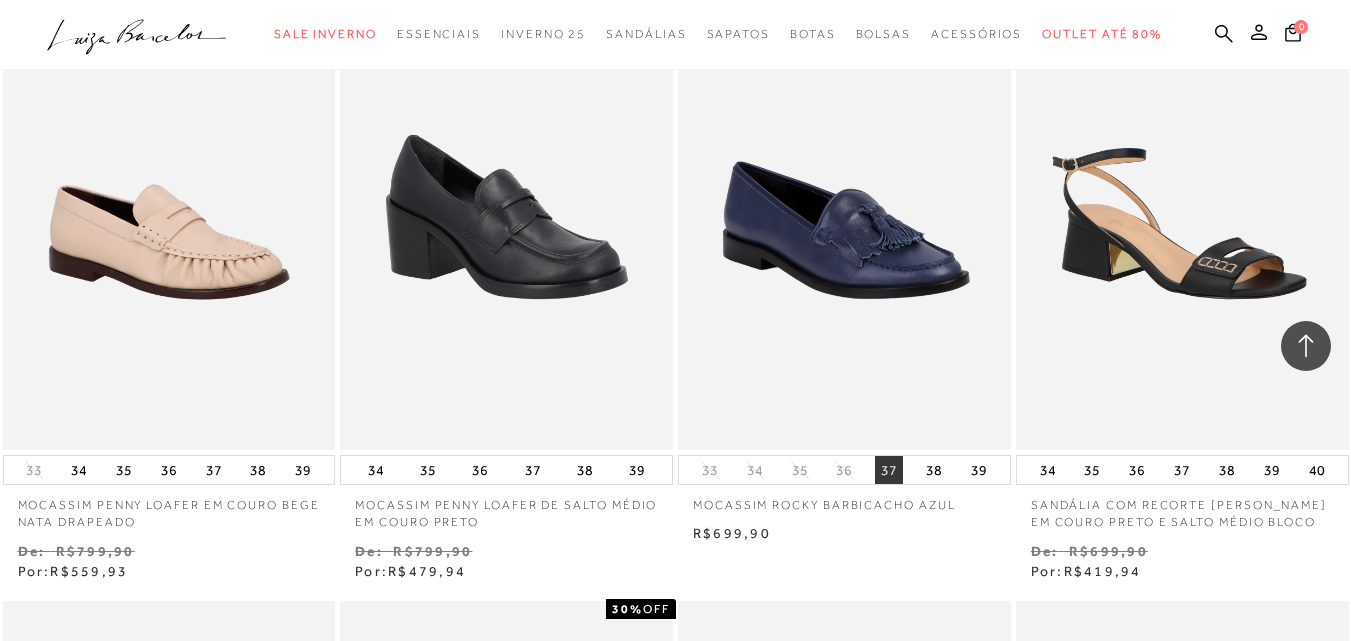 click on "37" at bounding box center [889, 470] 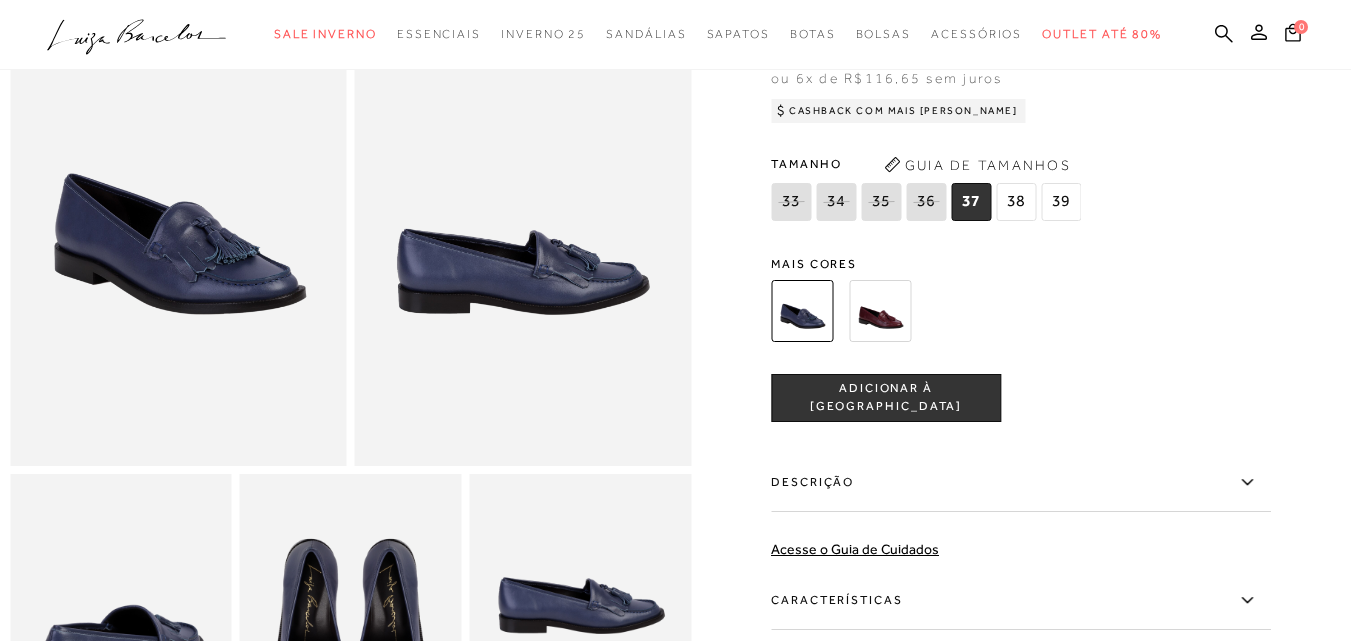 scroll, scrollTop: 300, scrollLeft: 0, axis: vertical 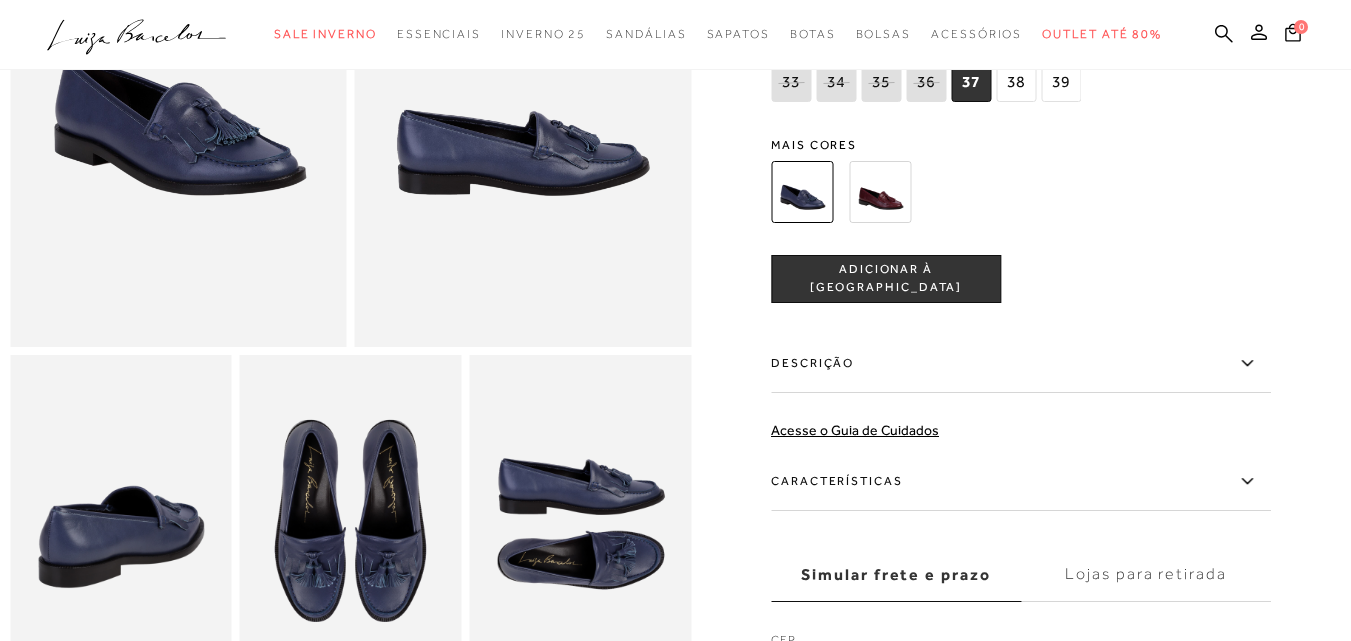click at bounding box center [880, 192] 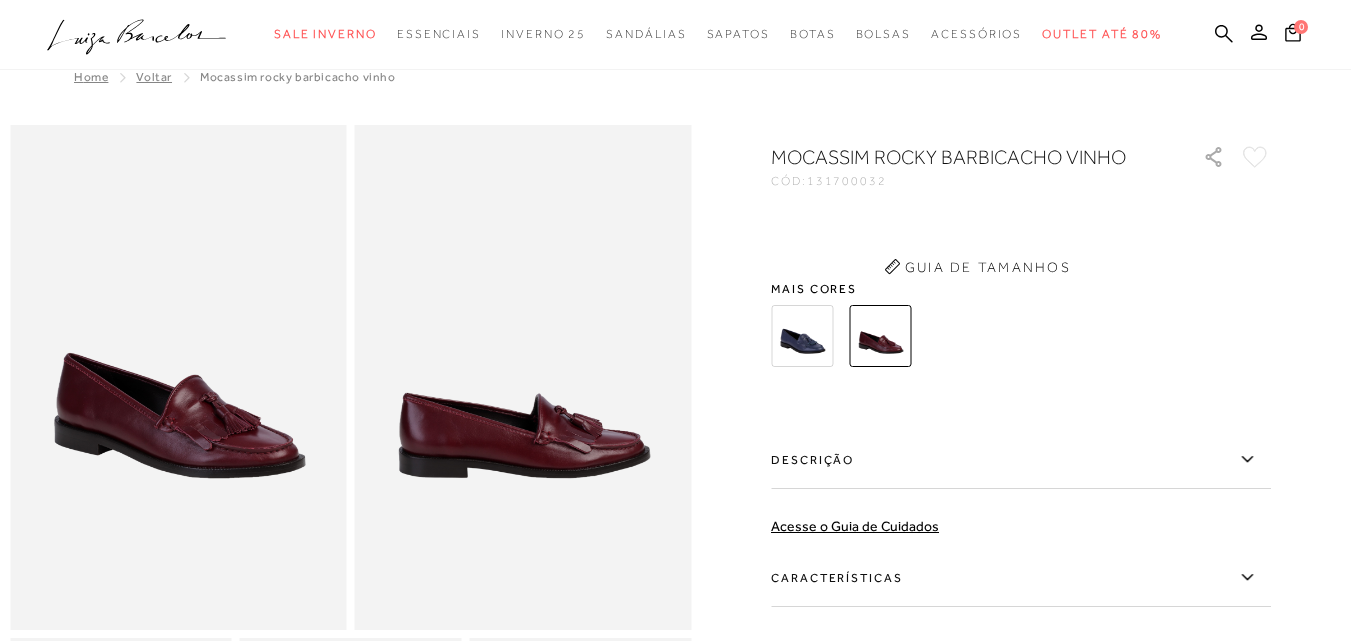 scroll, scrollTop: 0, scrollLeft: 0, axis: both 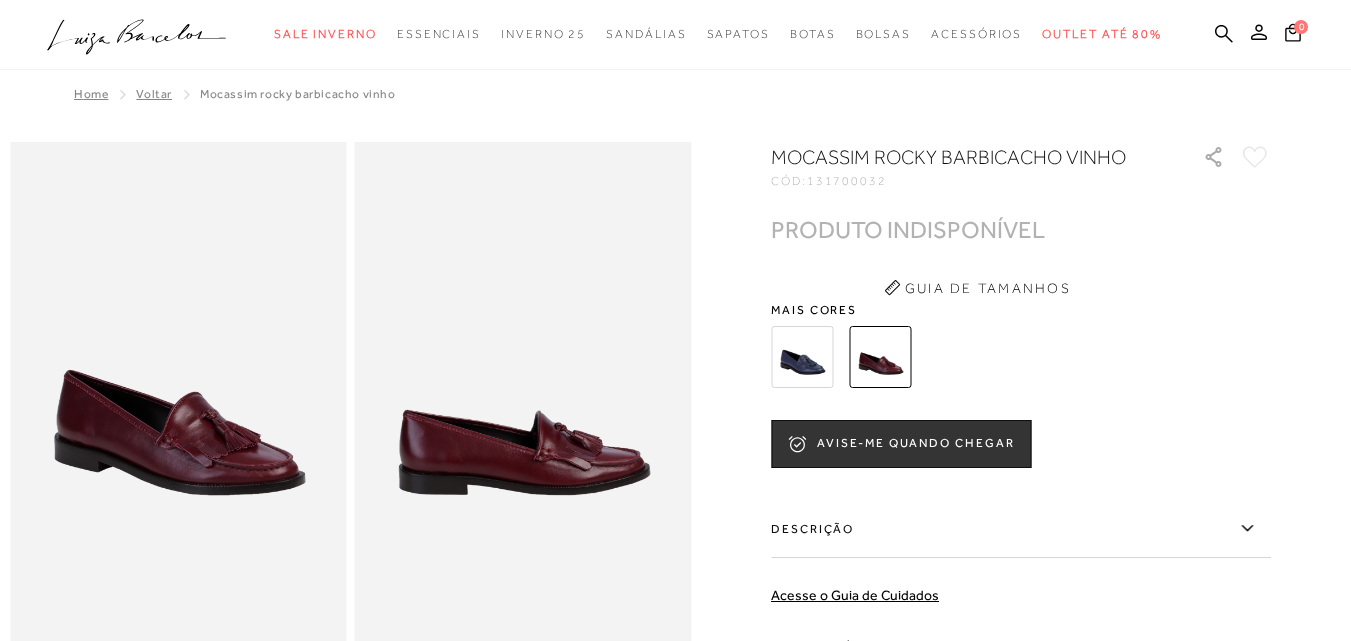 click at bounding box center (802, 357) 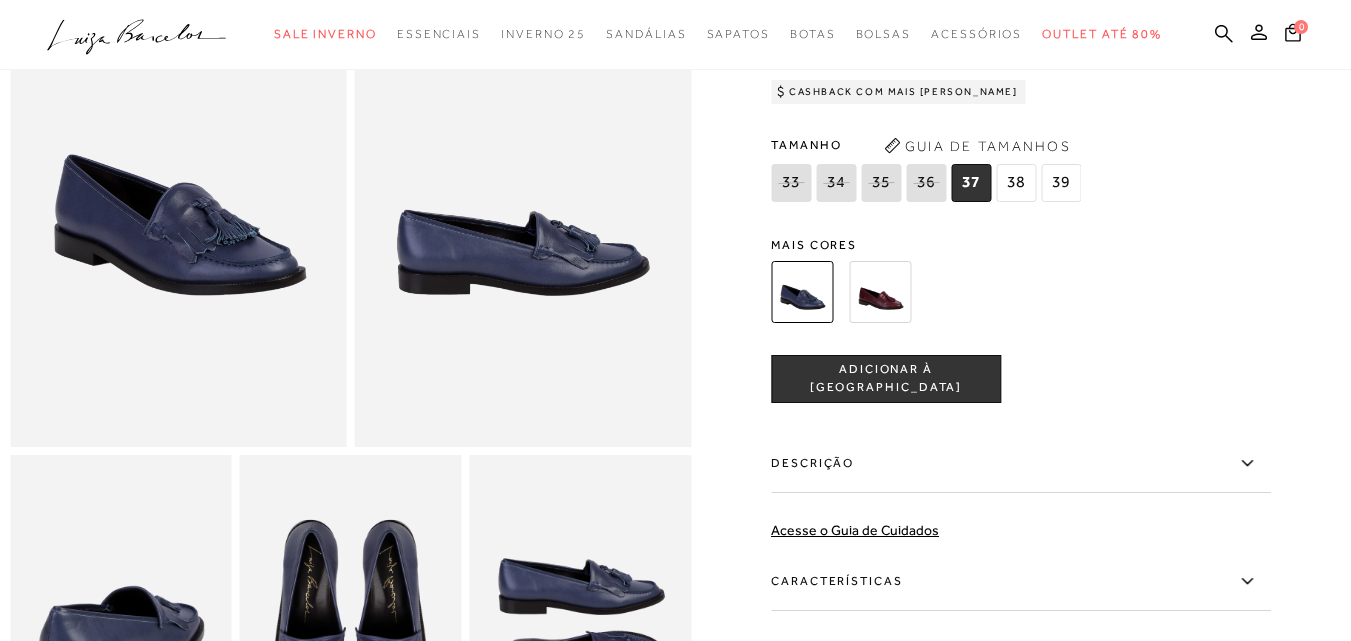scroll, scrollTop: 400, scrollLeft: 0, axis: vertical 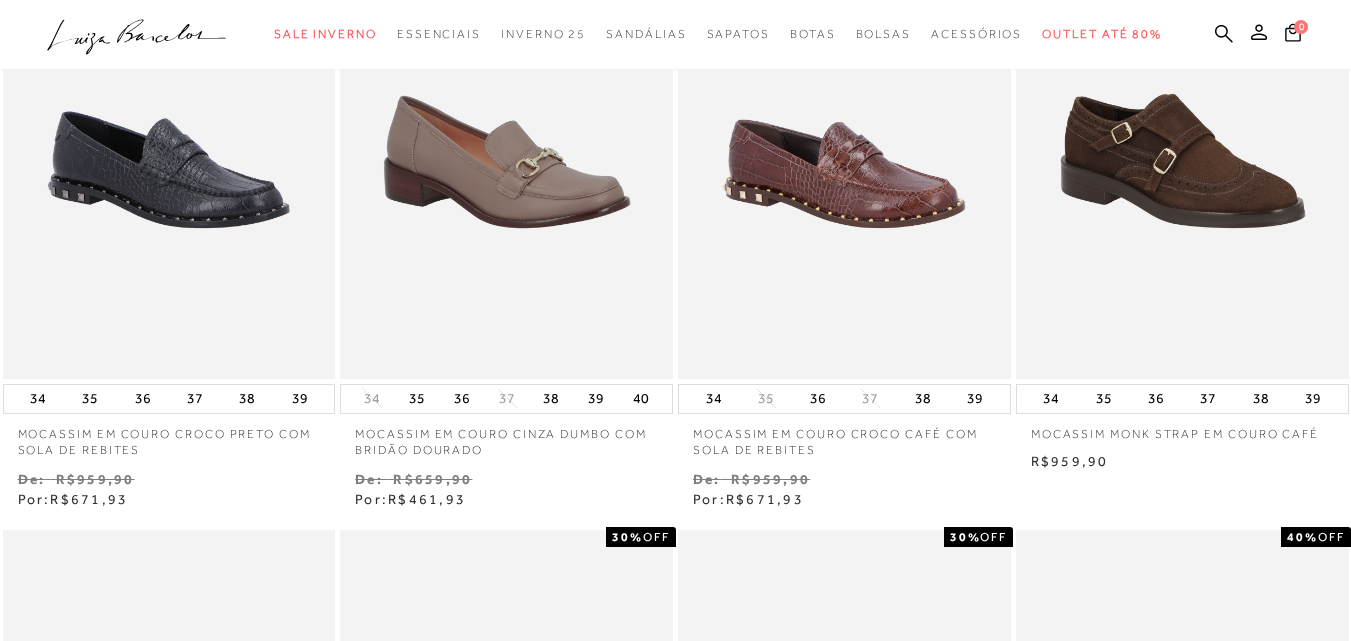 drag, startPoint x: 206, startPoint y: 345, endPoint x: 186, endPoint y: 326, distance: 27.58623 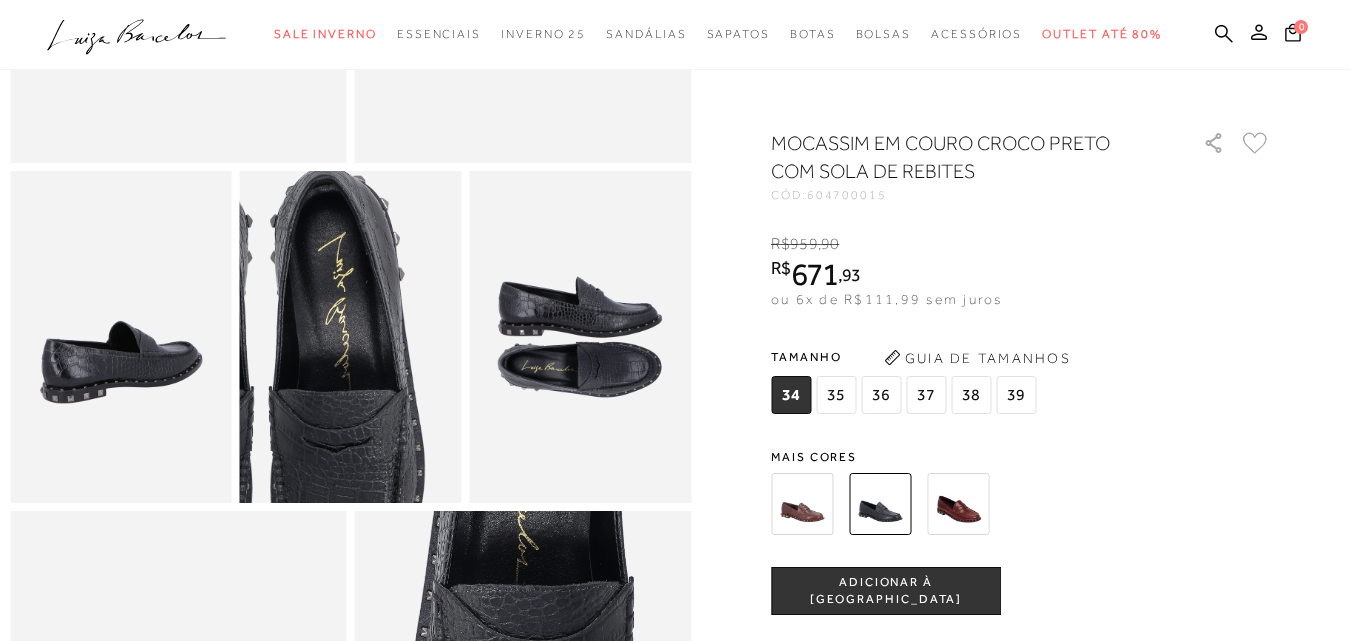 scroll, scrollTop: 500, scrollLeft: 0, axis: vertical 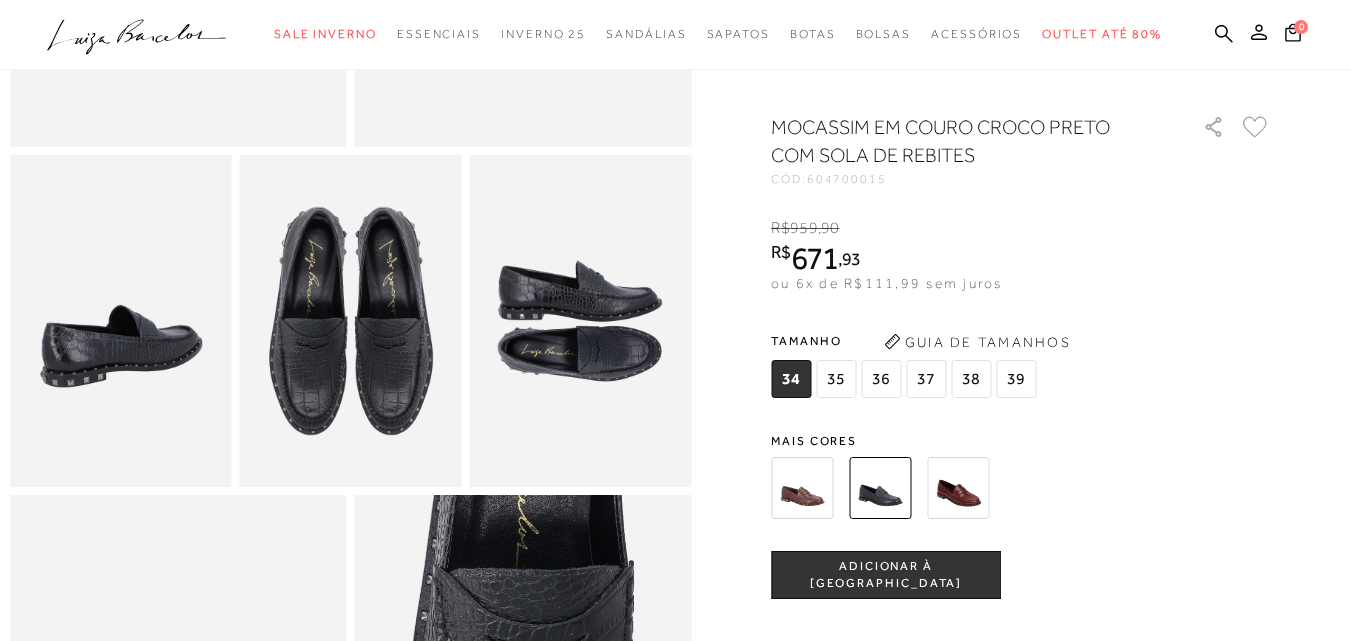 click at bounding box center (958, 488) 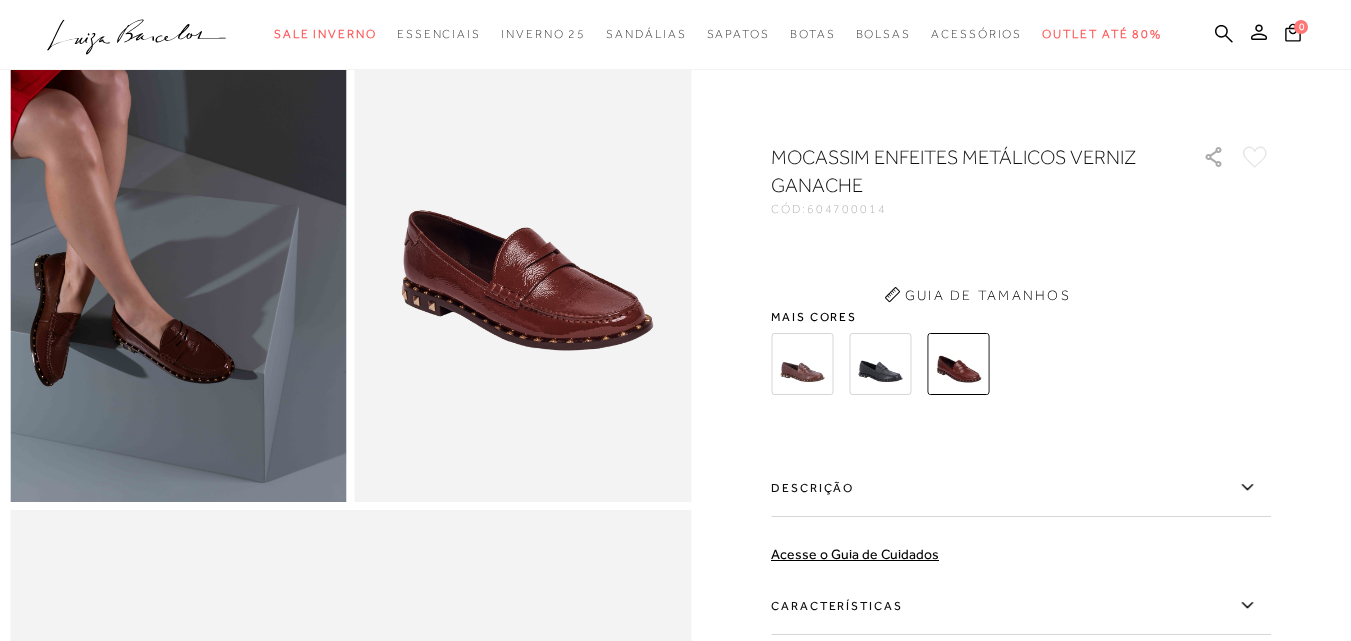 scroll, scrollTop: 0, scrollLeft: 0, axis: both 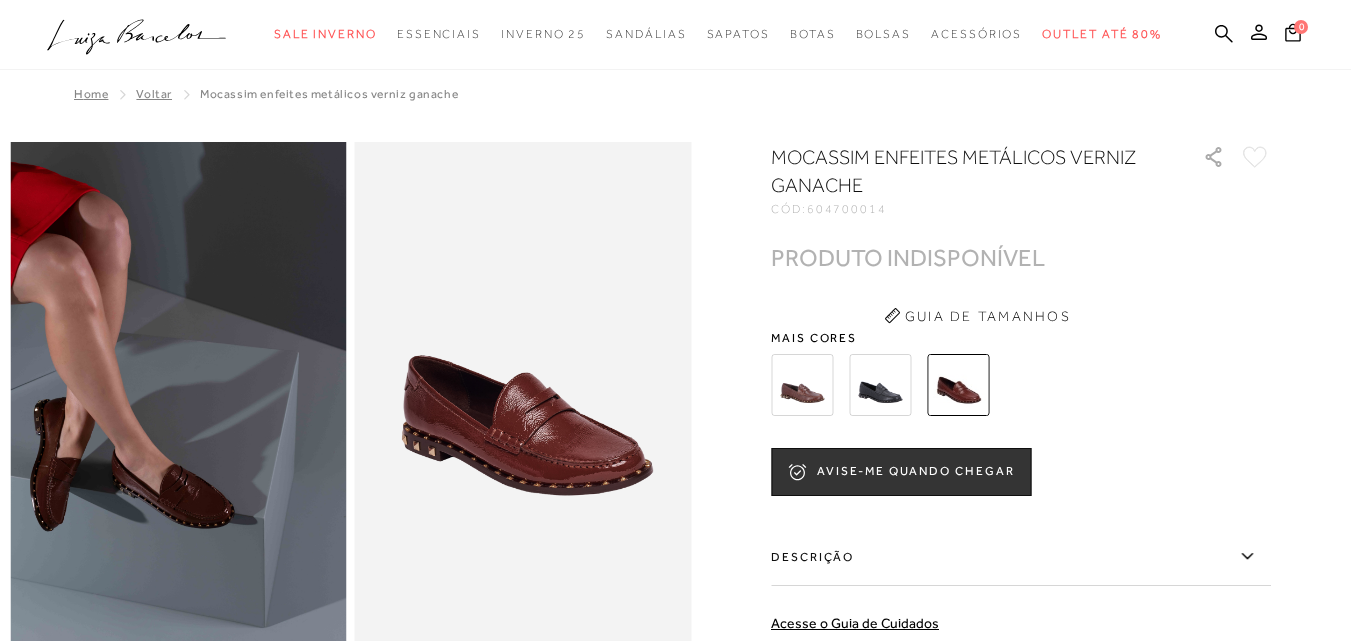 click at bounding box center (802, 385) 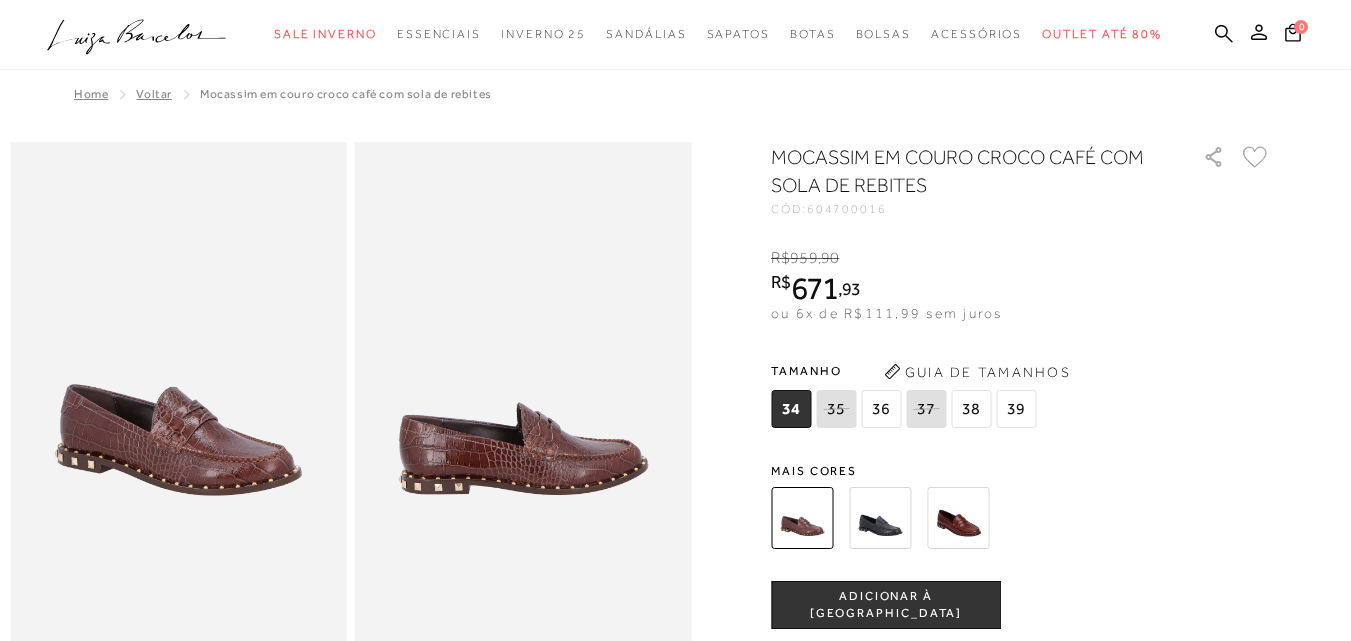 click at bounding box center (880, 518) 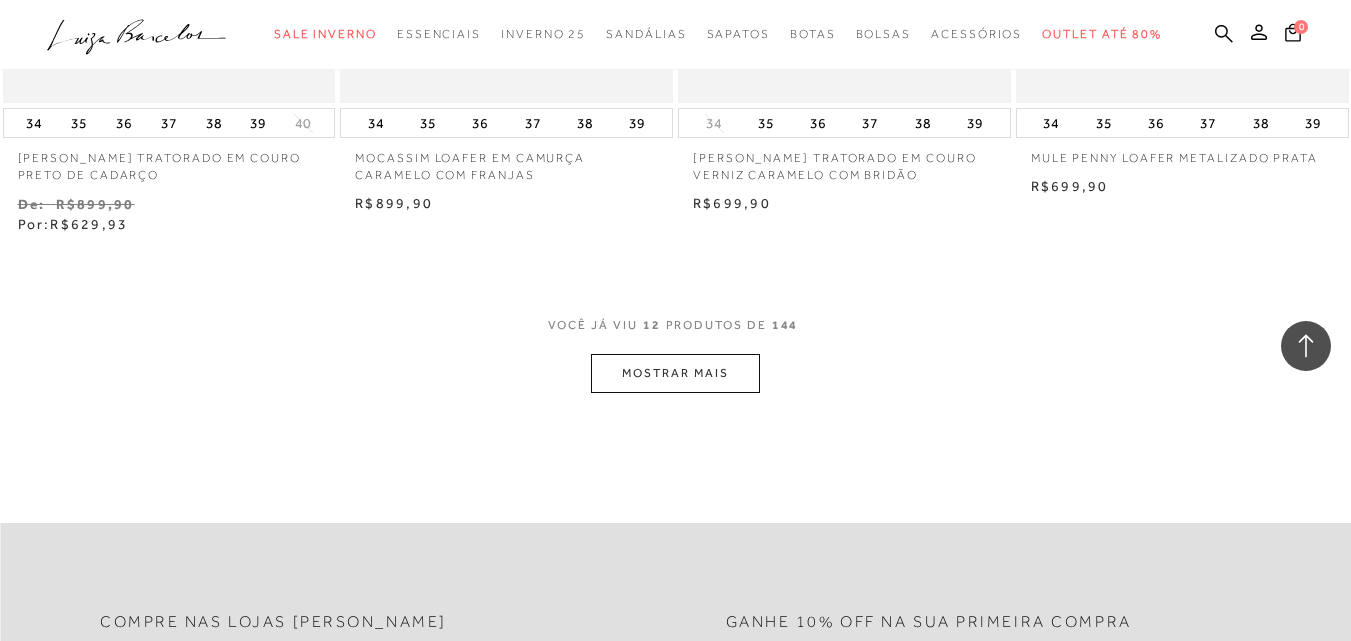 scroll, scrollTop: 1900, scrollLeft: 0, axis: vertical 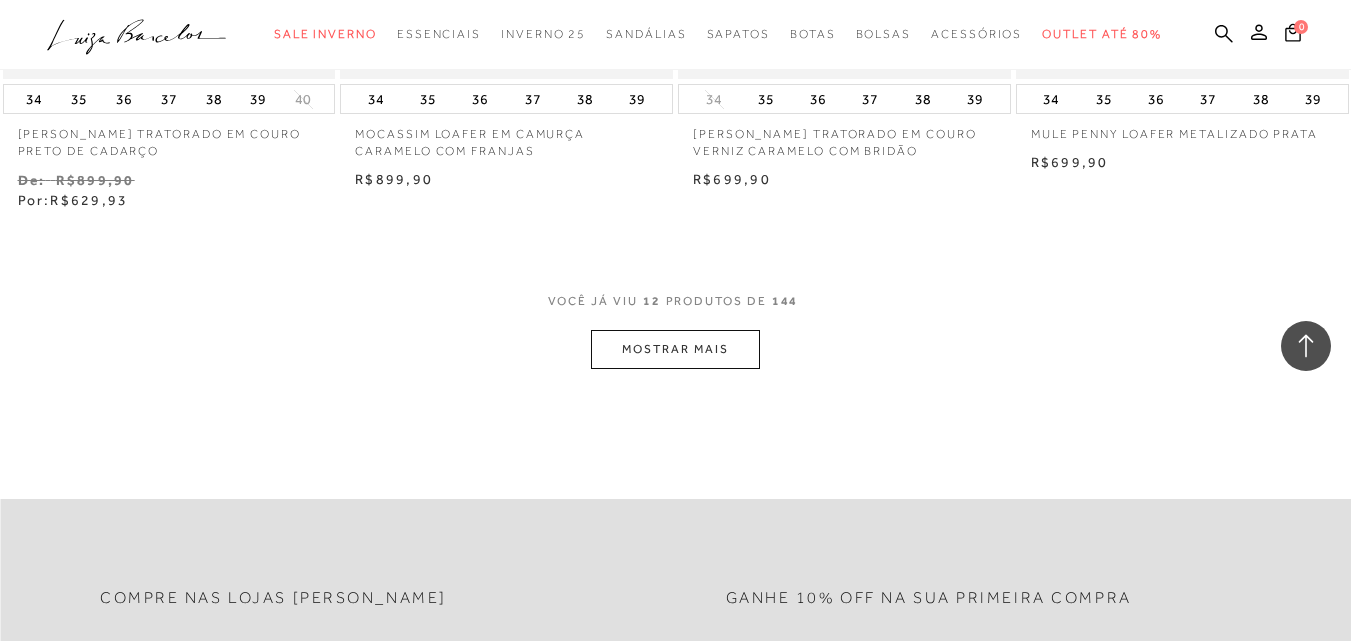 click on "MOSTRAR MAIS" at bounding box center (675, 349) 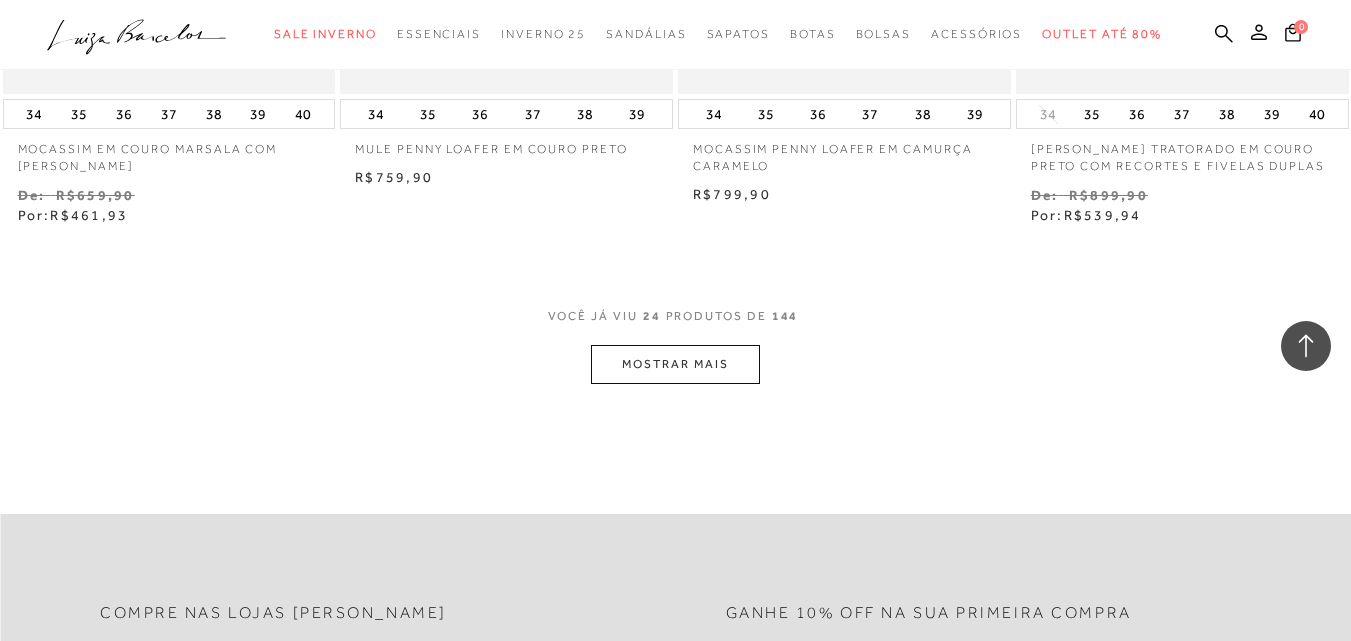 scroll, scrollTop: 4000, scrollLeft: 0, axis: vertical 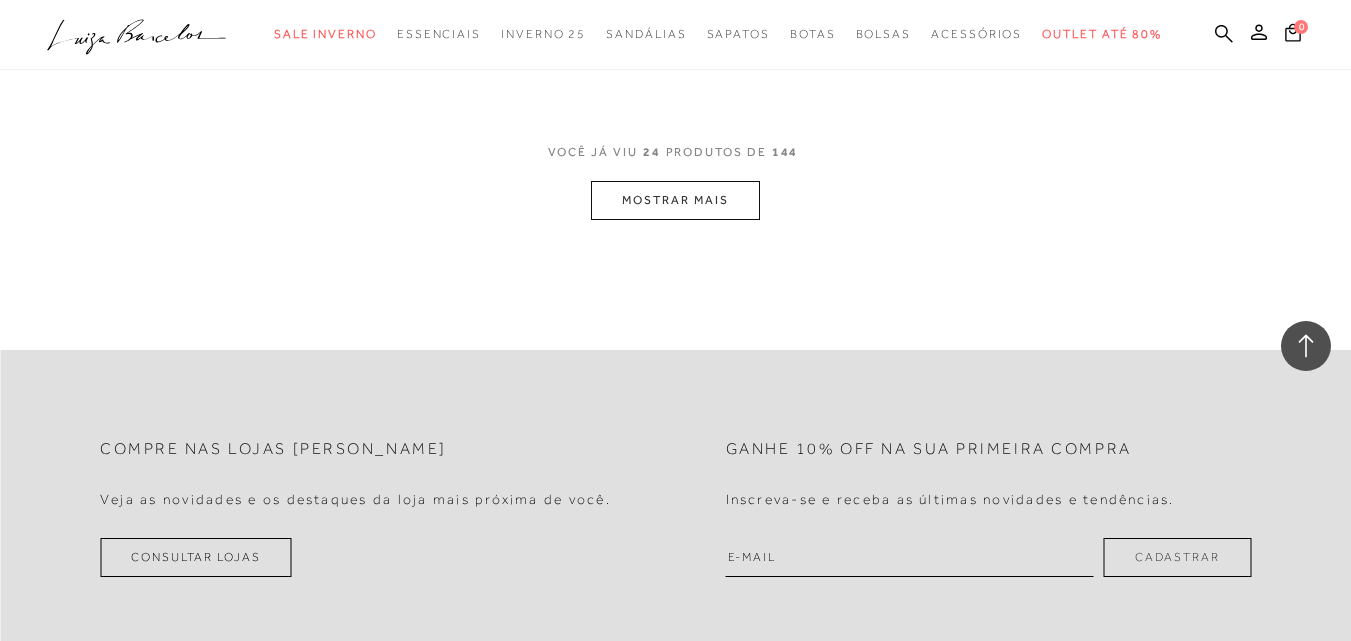 click on "MOSTRAR MAIS" at bounding box center (675, 200) 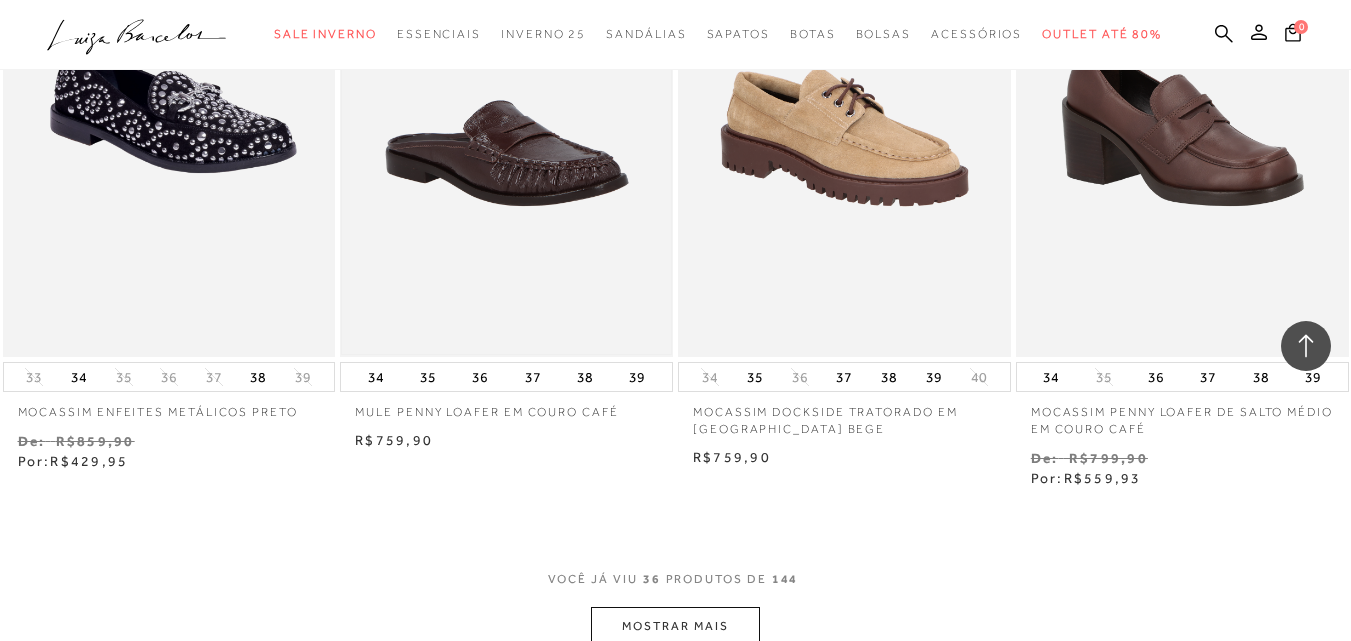 scroll, scrollTop: 5700, scrollLeft: 0, axis: vertical 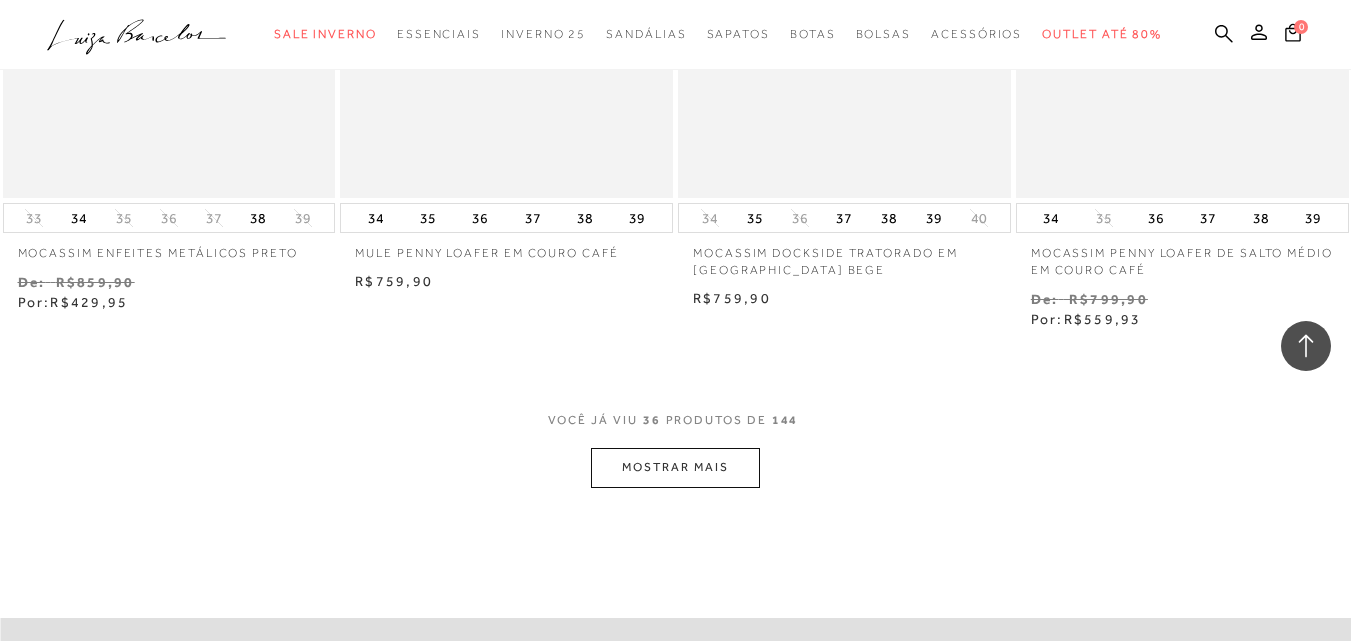 click on "MOSTRAR MAIS" at bounding box center [675, 467] 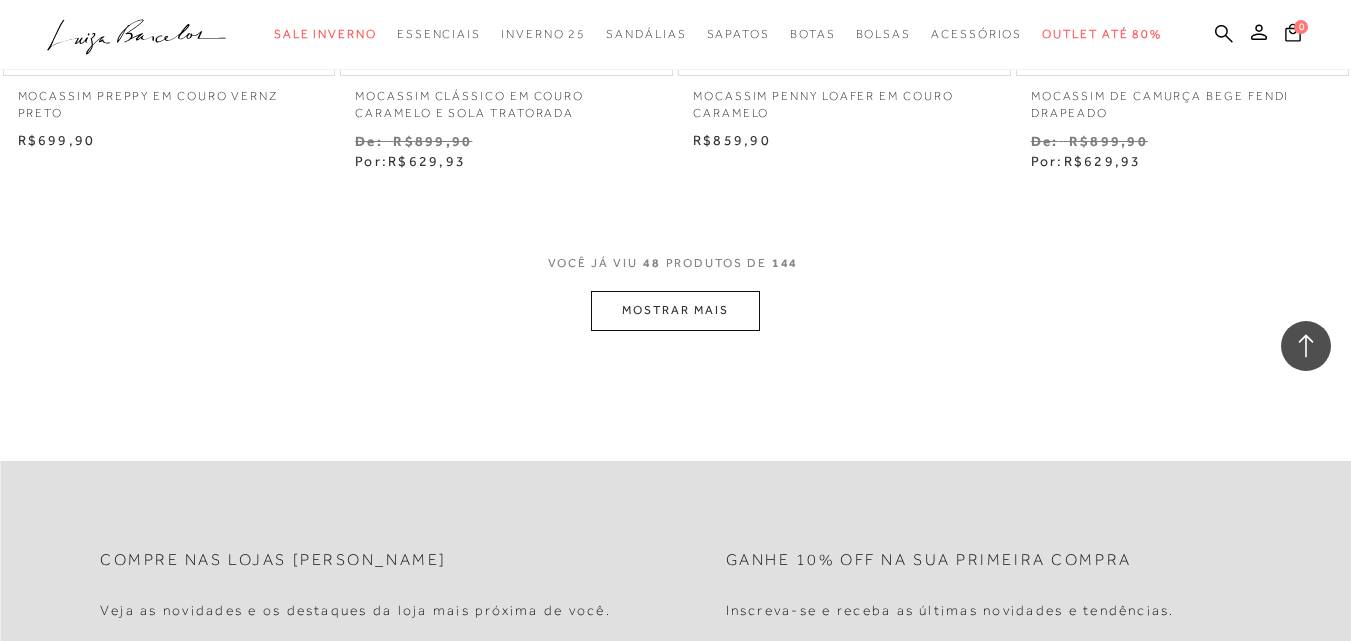 scroll, scrollTop: 7900, scrollLeft: 0, axis: vertical 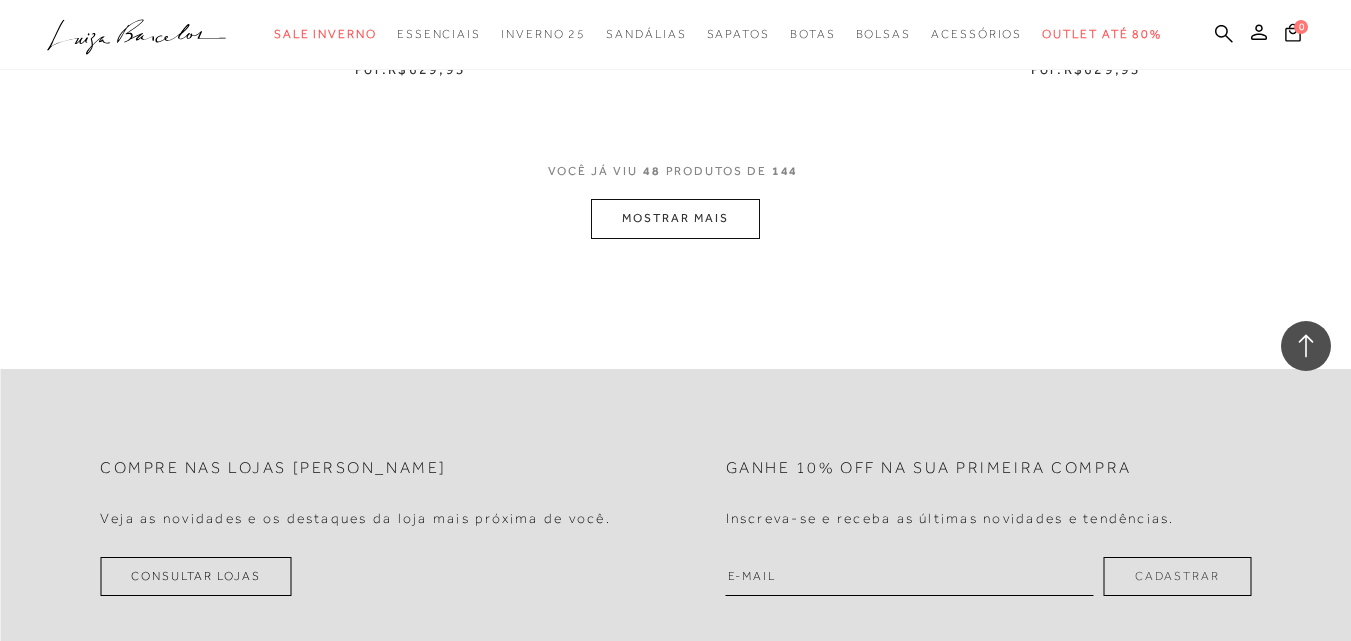 click on "MOSTRAR MAIS" at bounding box center [675, 218] 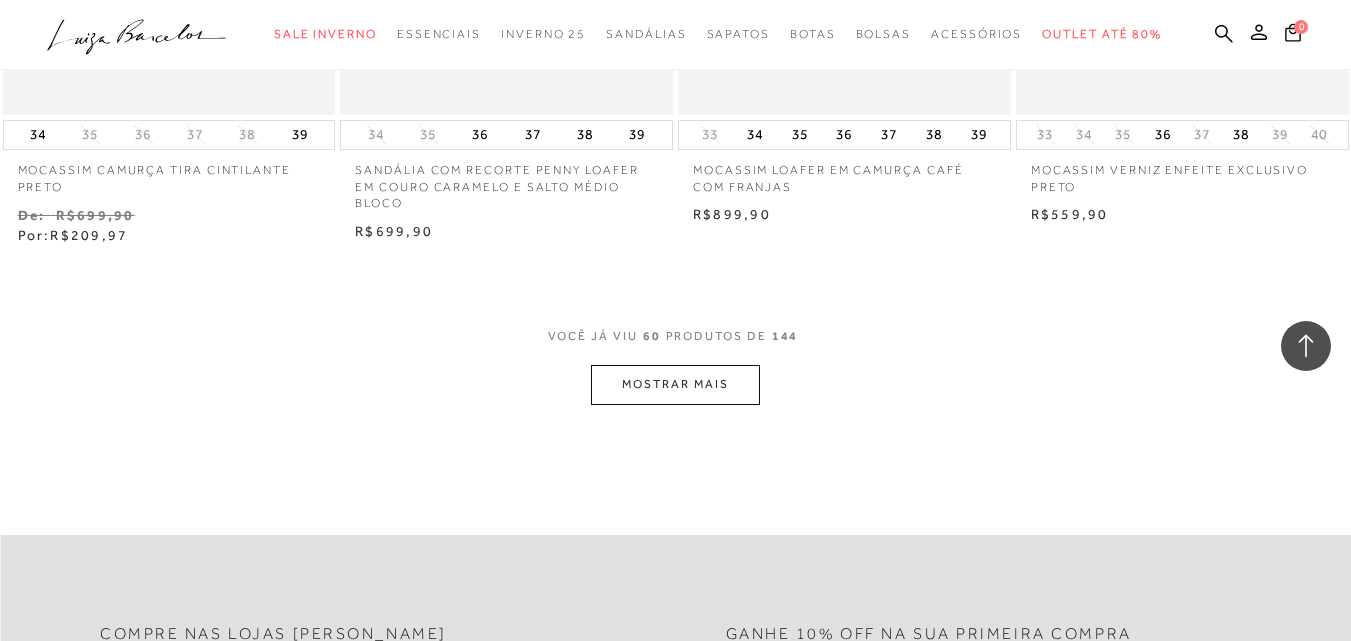 scroll, scrollTop: 9700, scrollLeft: 0, axis: vertical 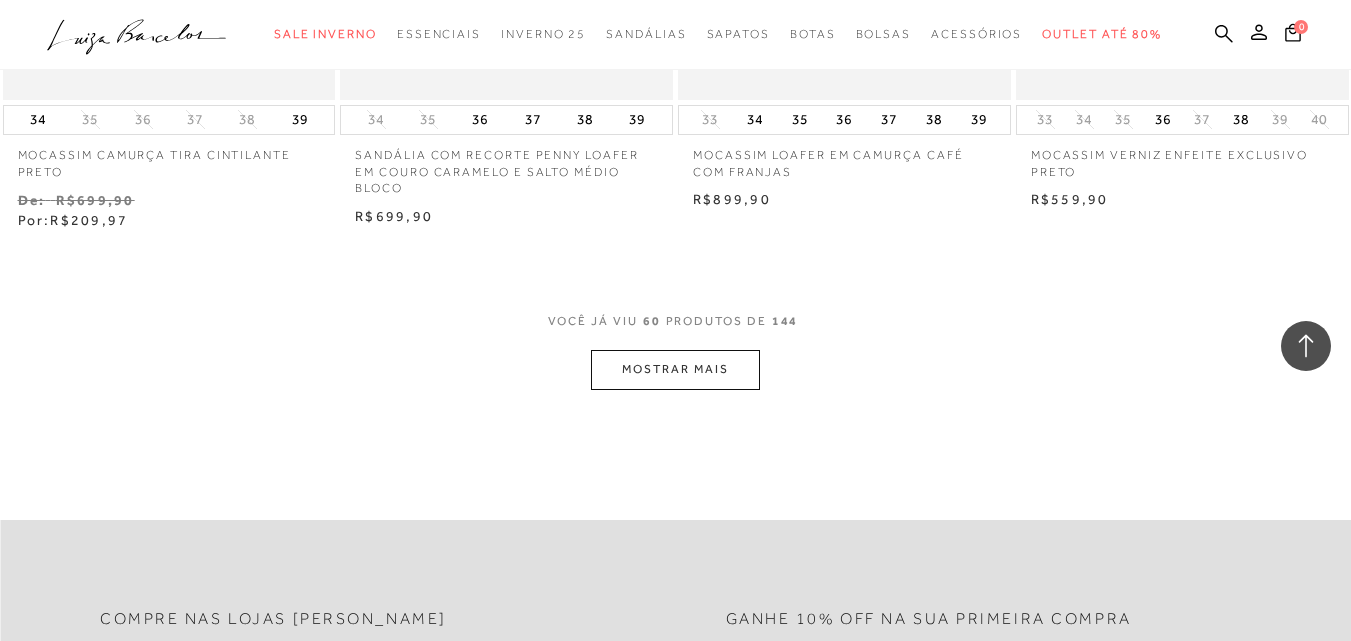 click on "MOSTRAR MAIS" at bounding box center (675, 369) 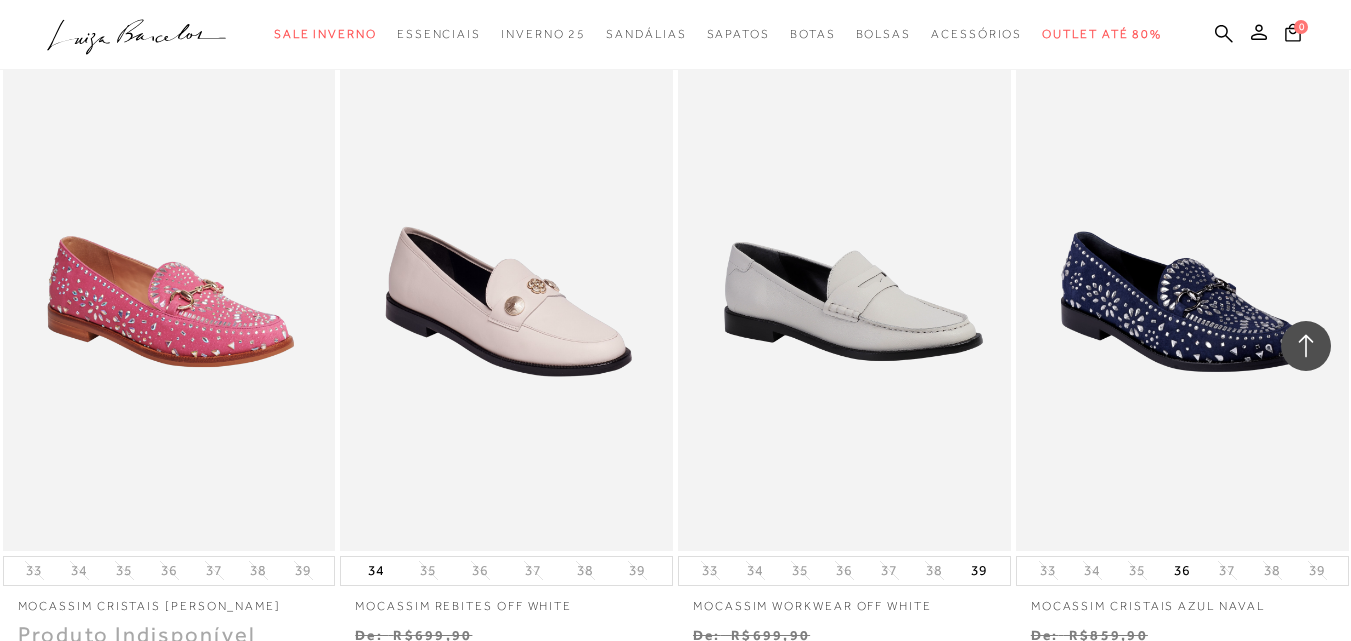 scroll, scrollTop: 11500, scrollLeft: 0, axis: vertical 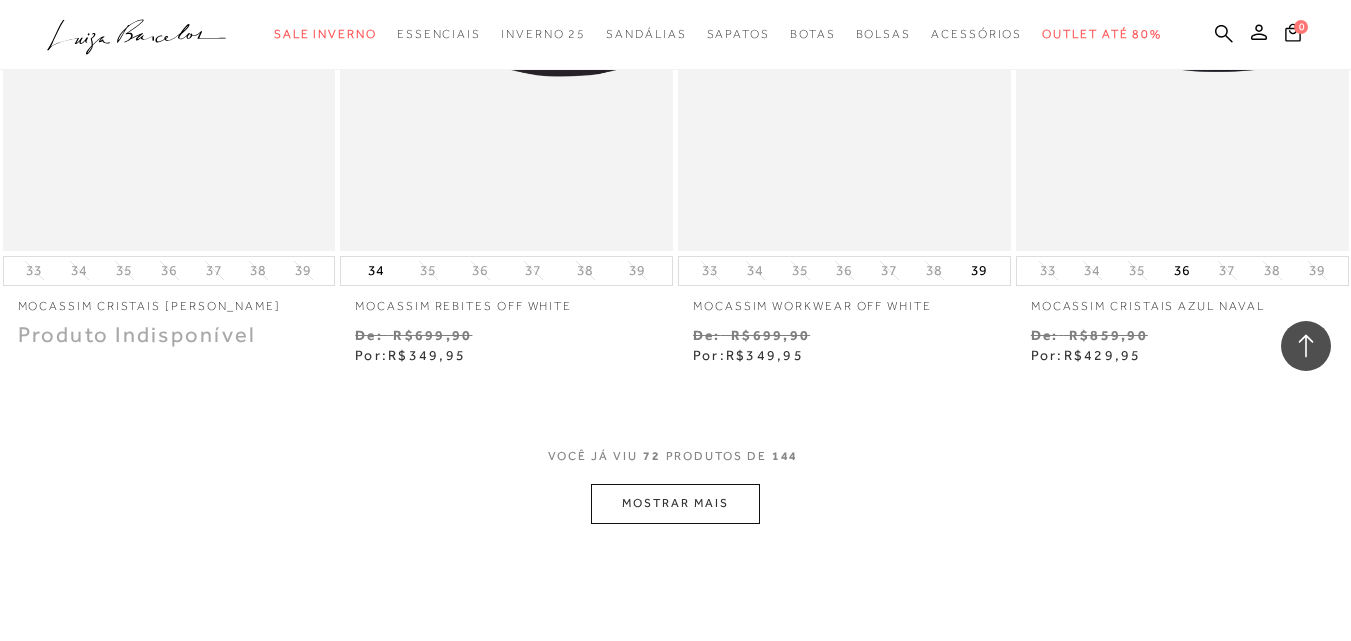click on "MOSTRAR MAIS" at bounding box center (675, 503) 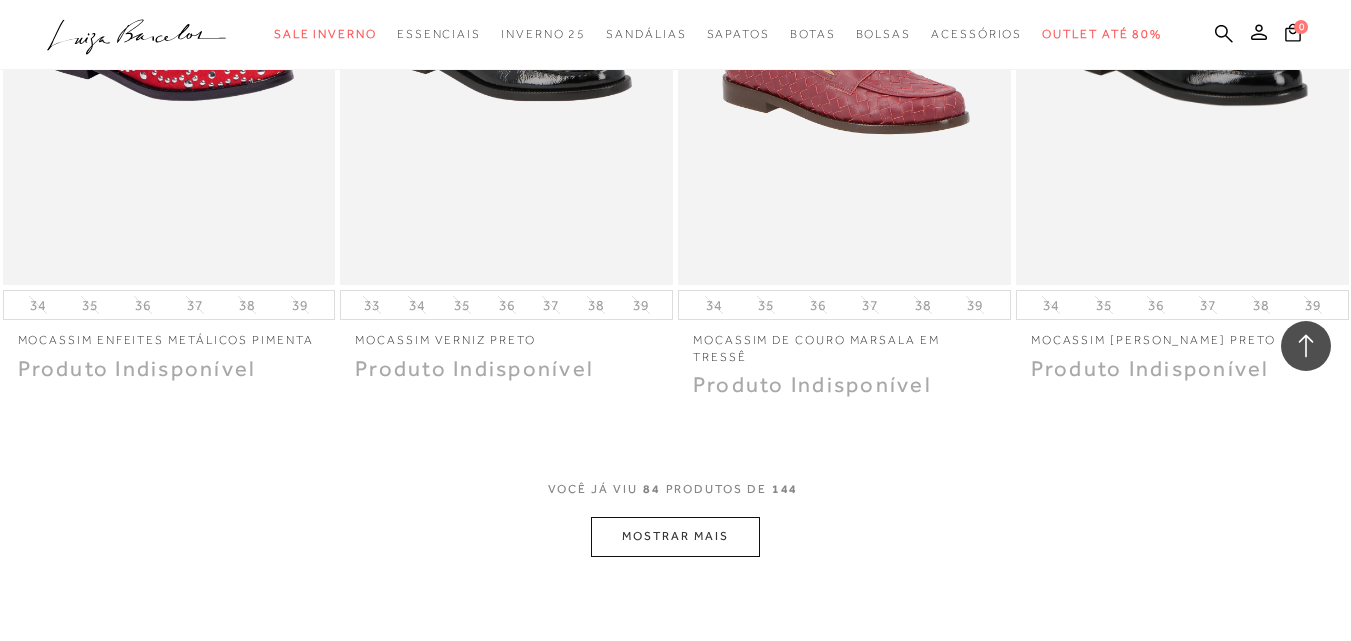 scroll, scrollTop: 13500, scrollLeft: 0, axis: vertical 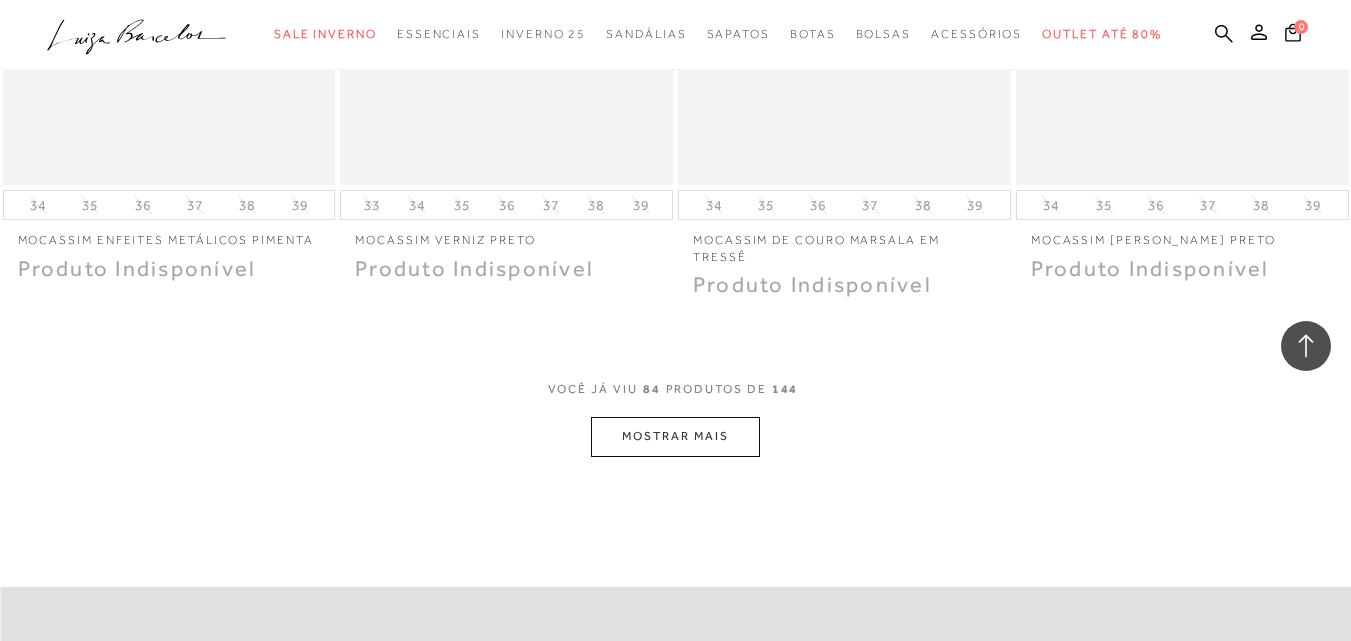 click on "MOSTRAR MAIS" at bounding box center (675, 436) 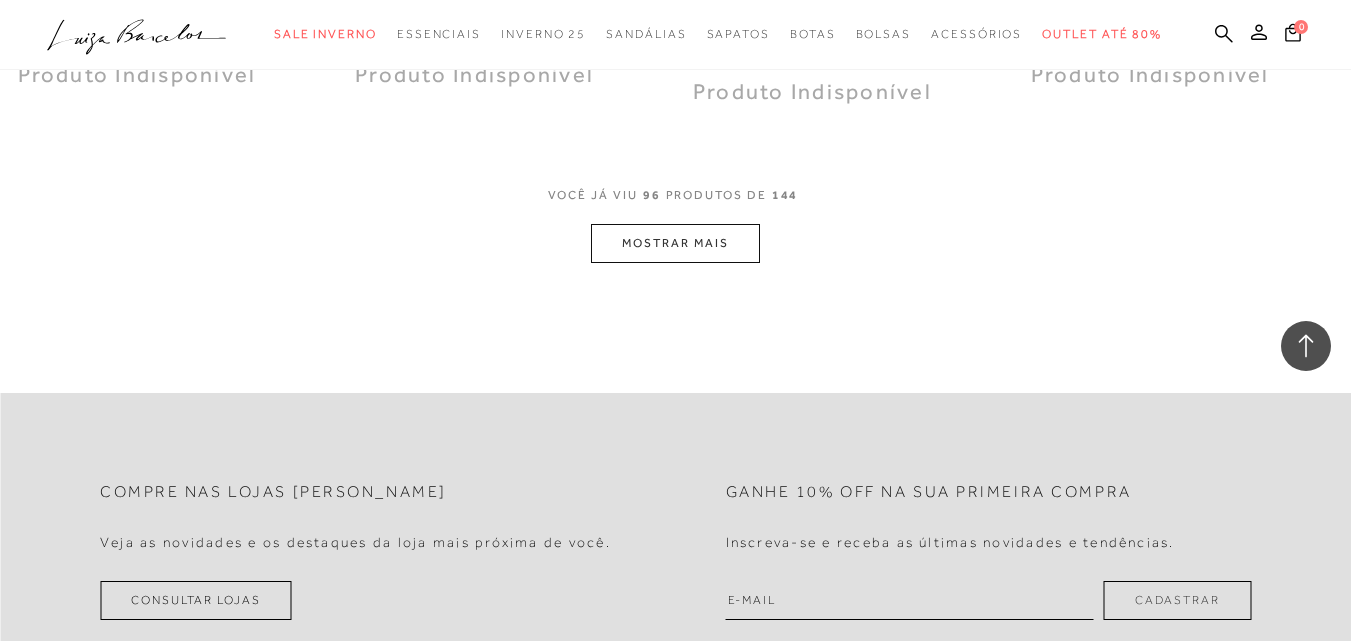 scroll, scrollTop: 15600, scrollLeft: 0, axis: vertical 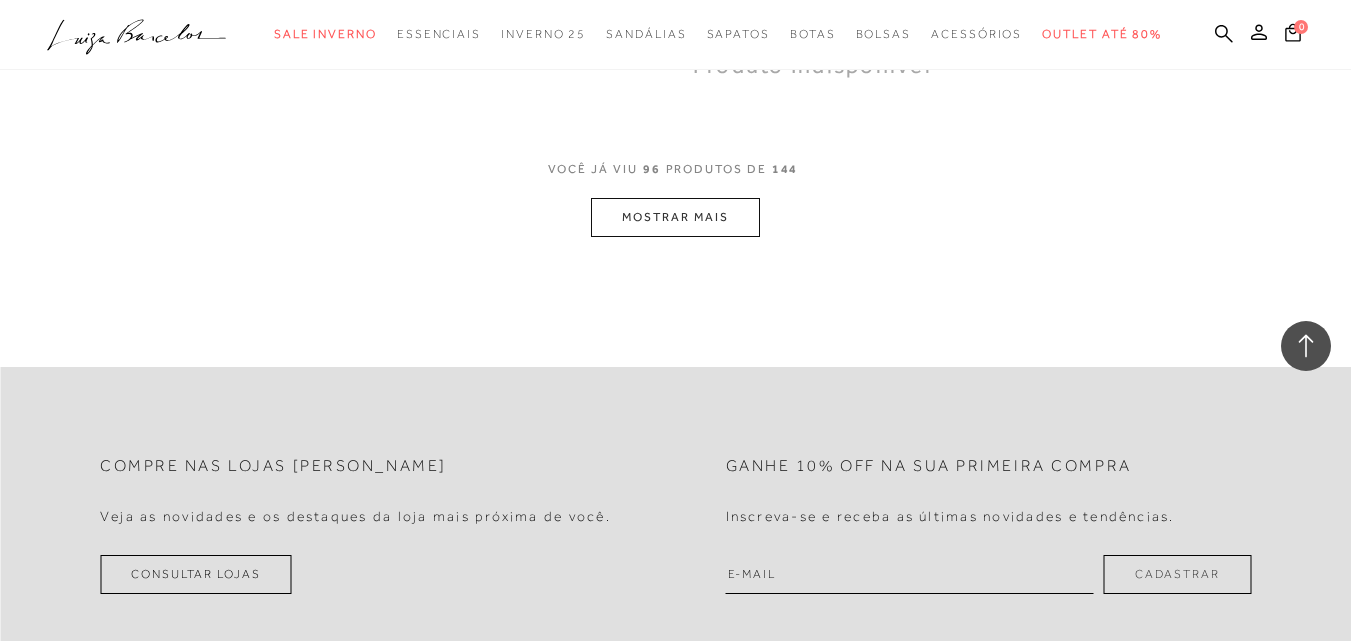 click on "MOSTRAR MAIS" at bounding box center (675, 217) 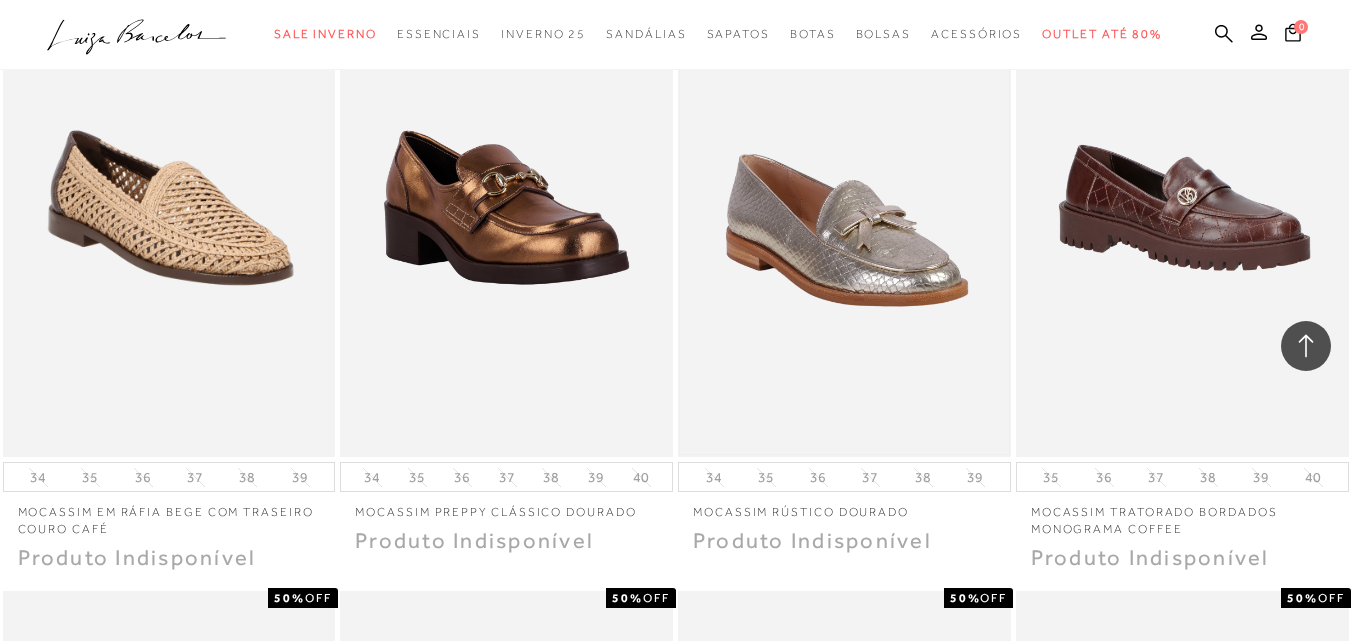 scroll, scrollTop: 15700, scrollLeft: 0, axis: vertical 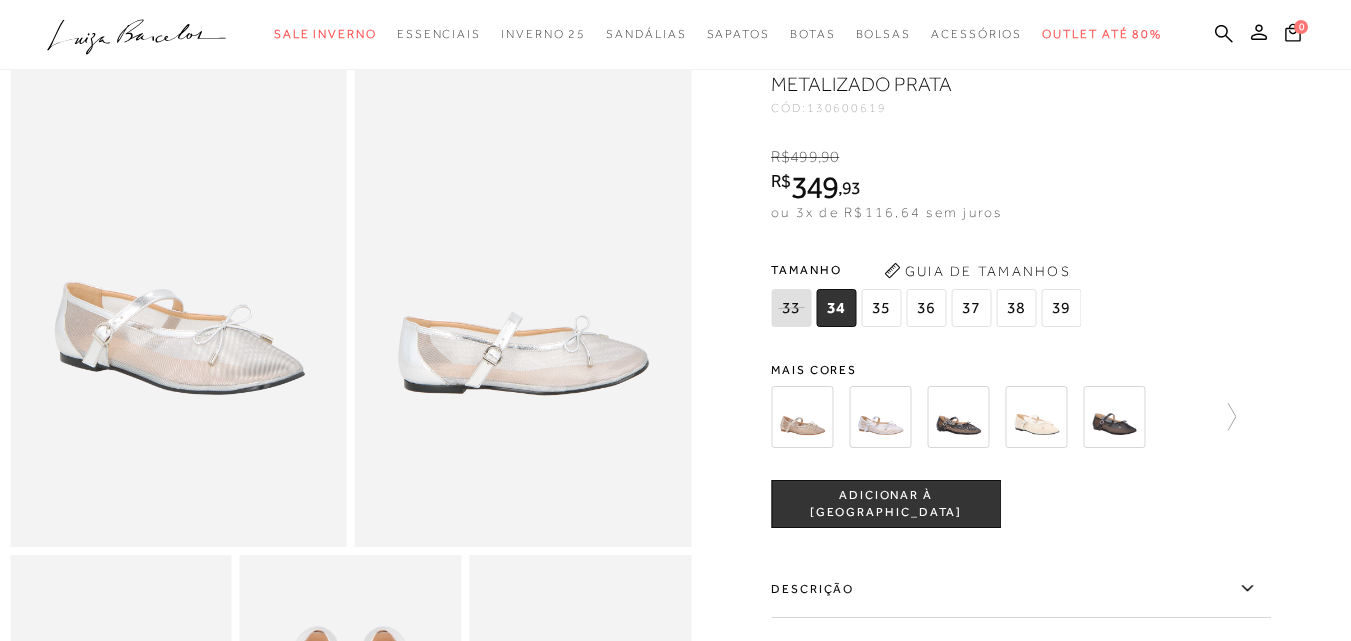 click at bounding box center [980, 417] 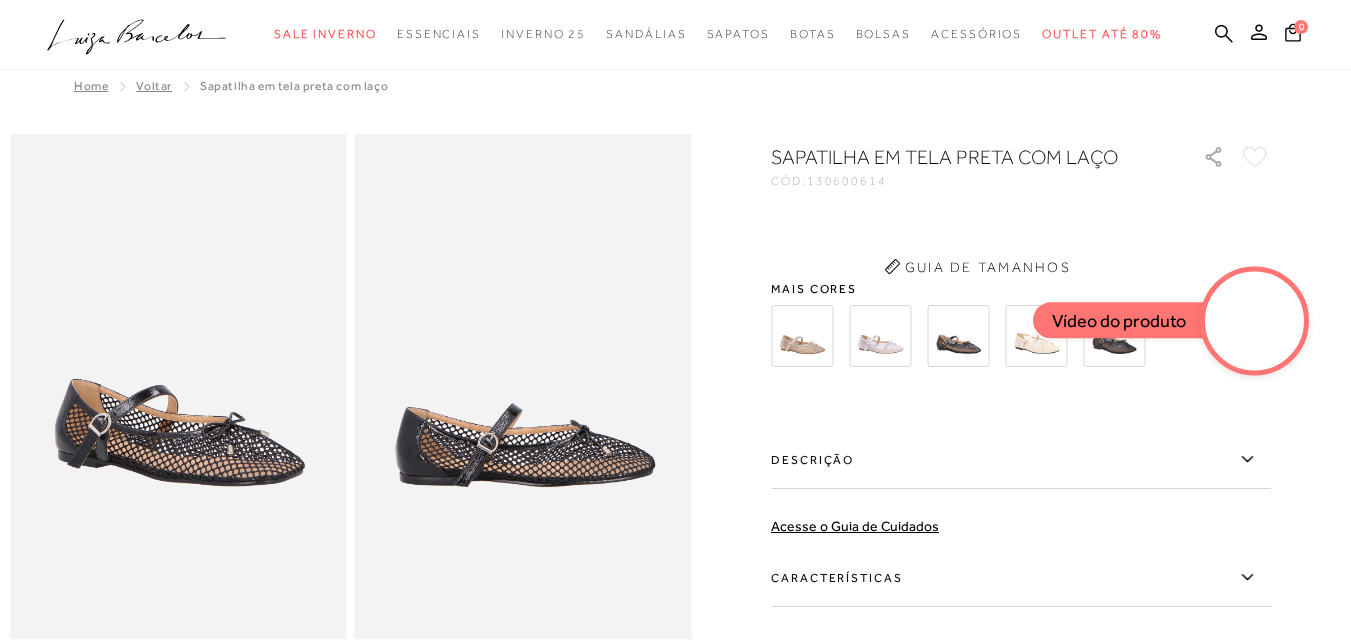 scroll, scrollTop: 0, scrollLeft: 0, axis: both 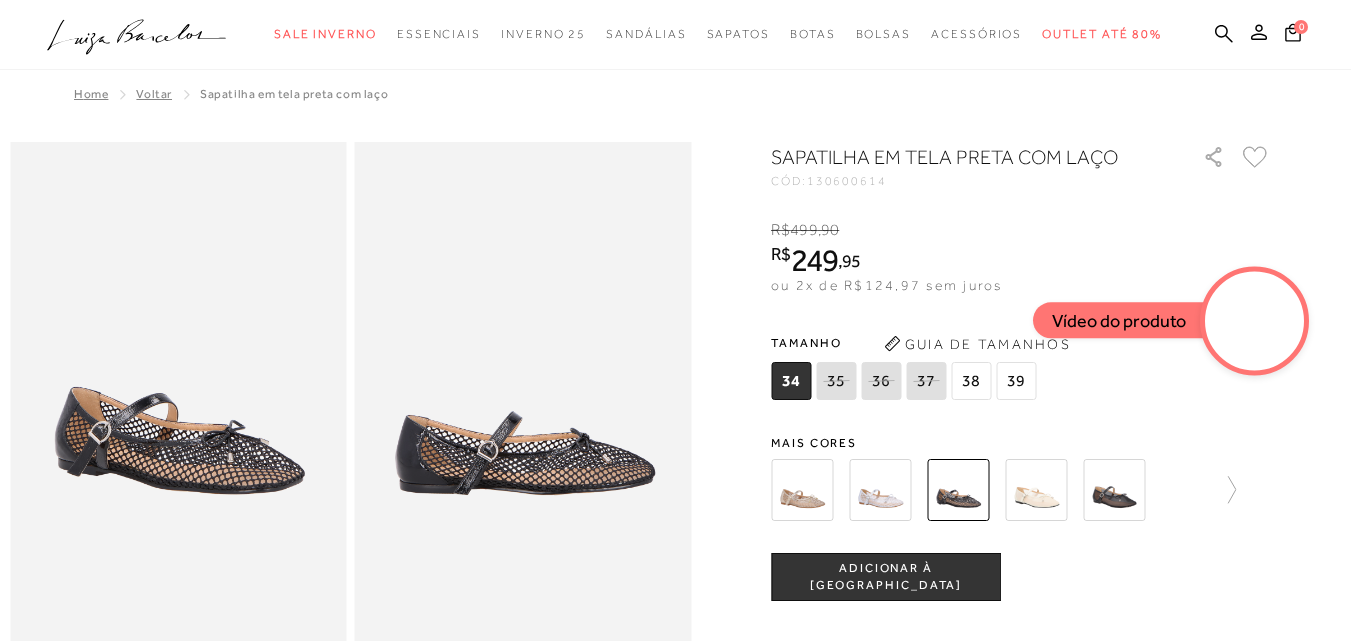 click at bounding box center [802, 490] 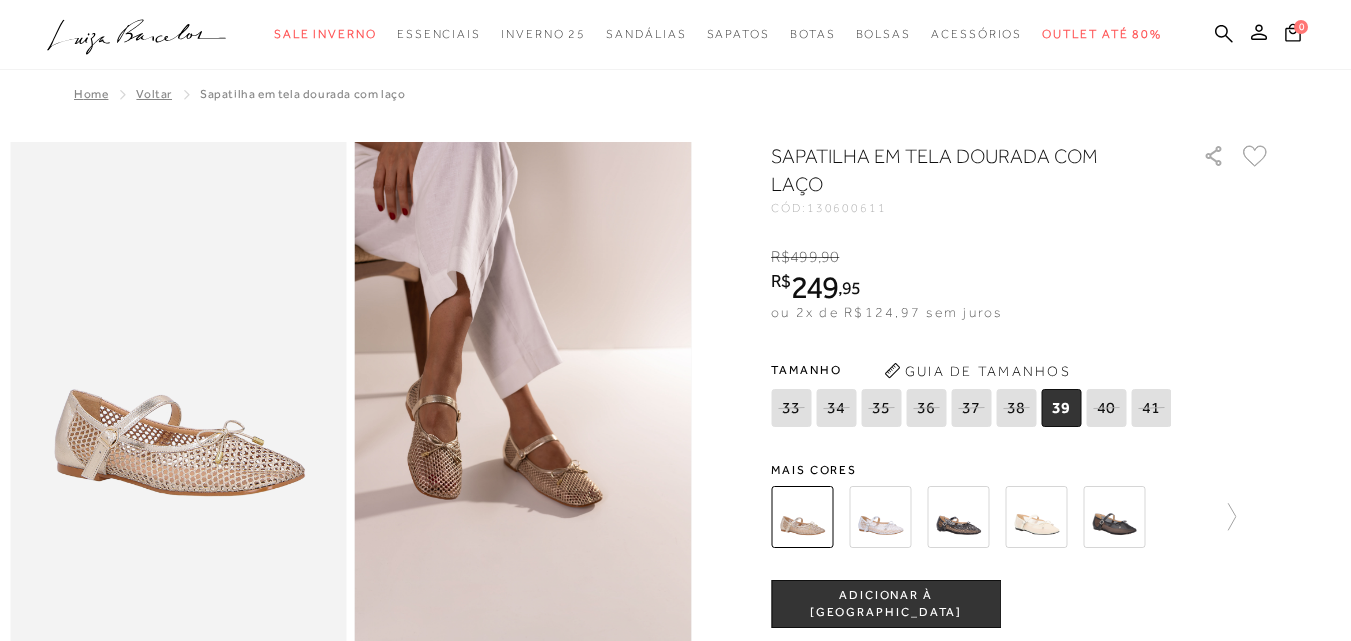 click at bounding box center [880, 517] 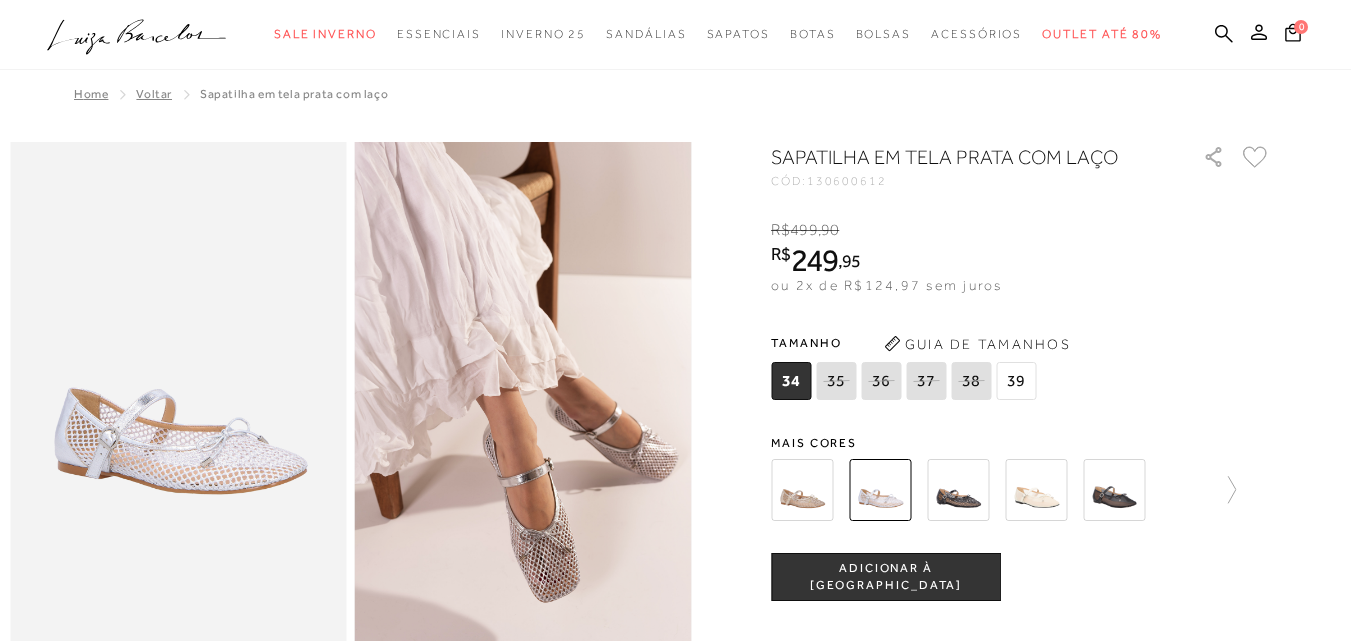 click at bounding box center [1114, 490] 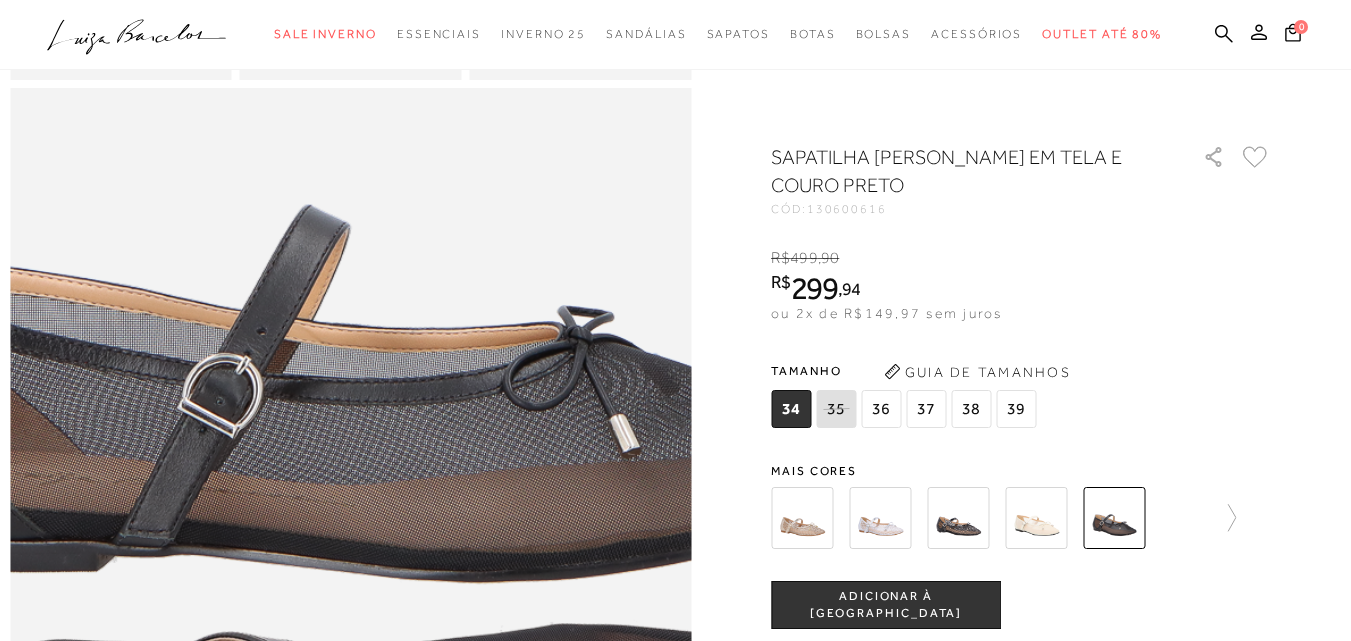 scroll, scrollTop: 900, scrollLeft: 0, axis: vertical 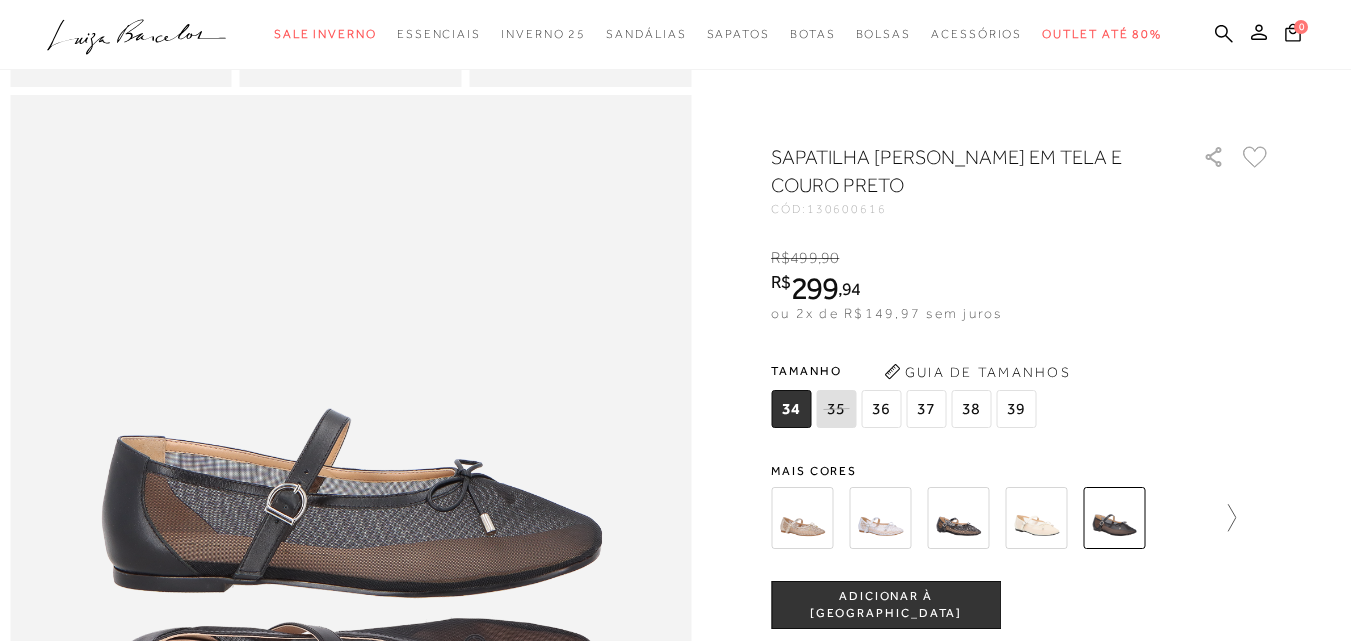 click 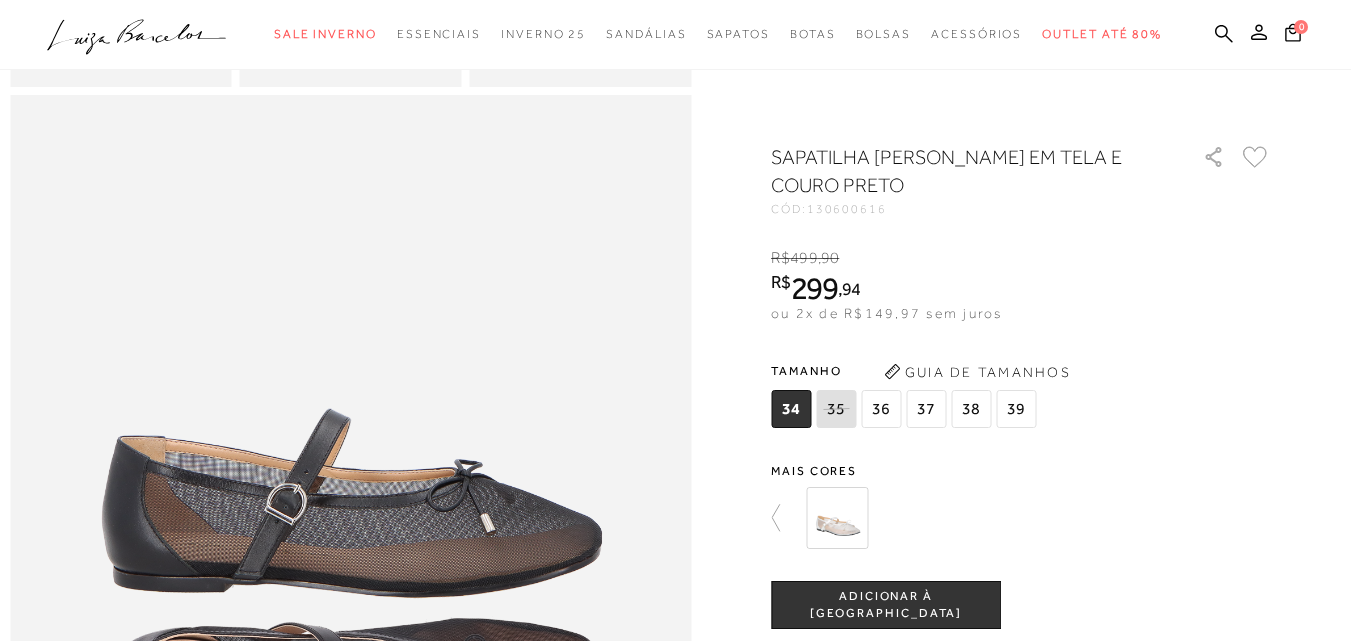 click at bounding box center [837, 518] 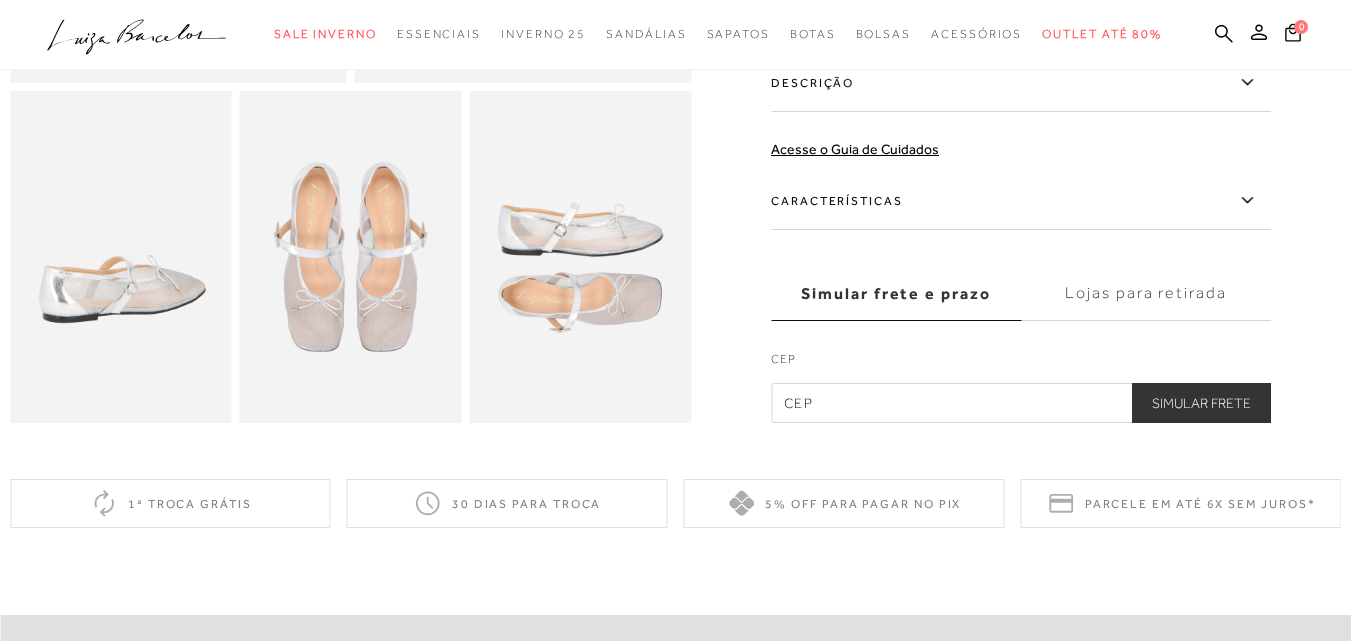 scroll, scrollTop: 0, scrollLeft: 0, axis: both 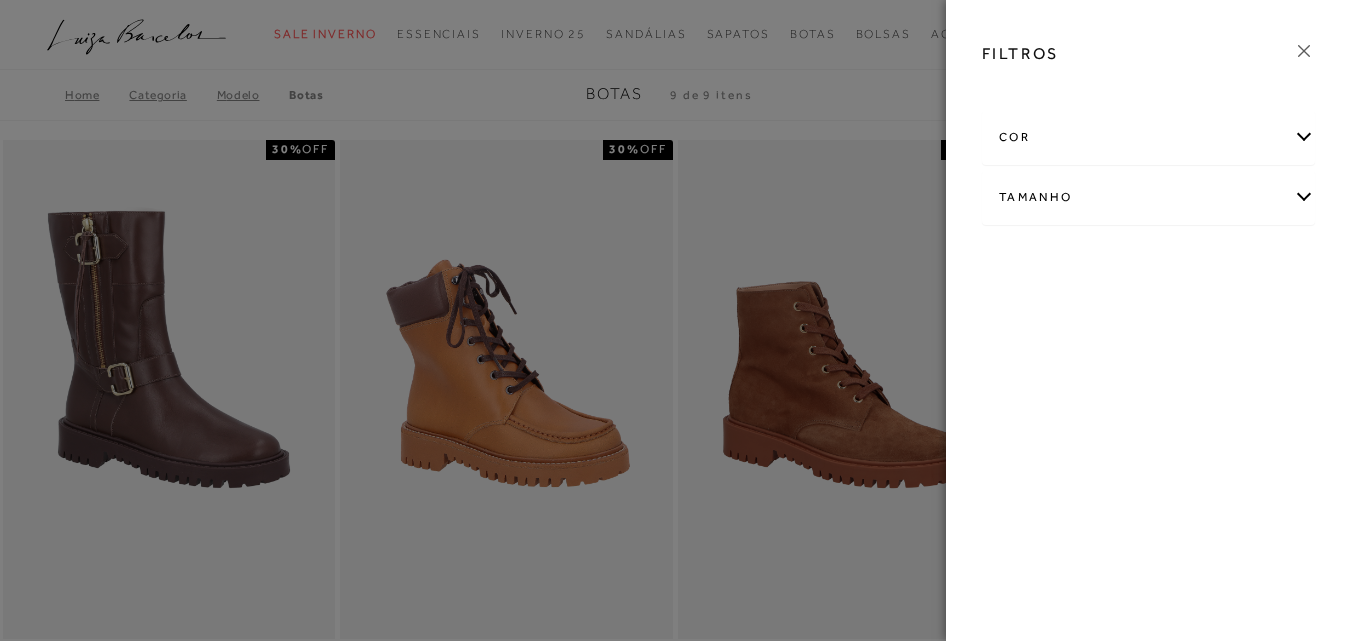 click on "Tamanho" at bounding box center (1148, 197) 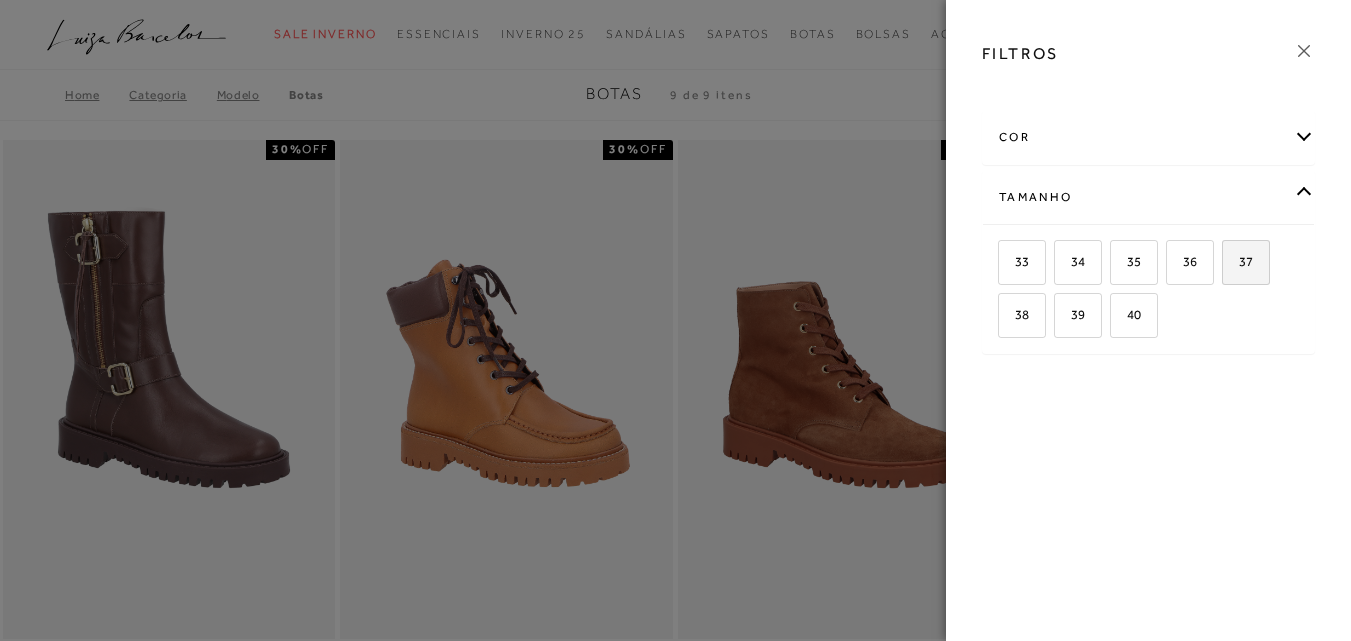 click on "37" at bounding box center [1238, 261] 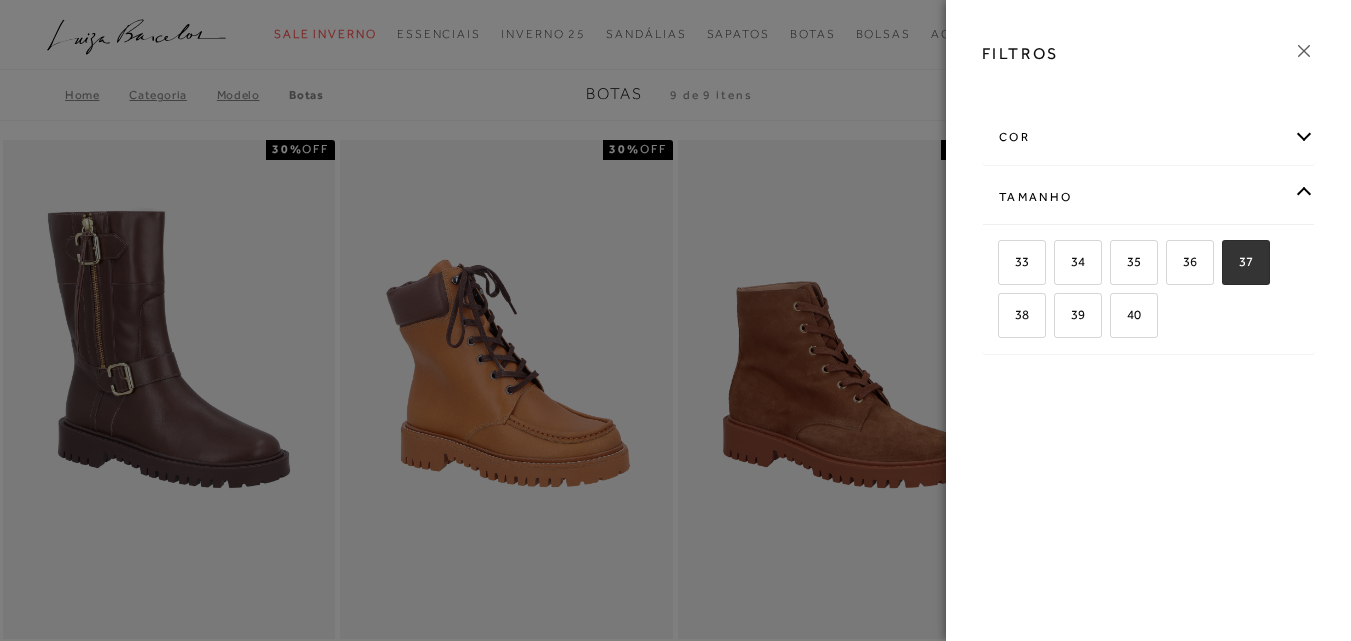 checkbox on "true" 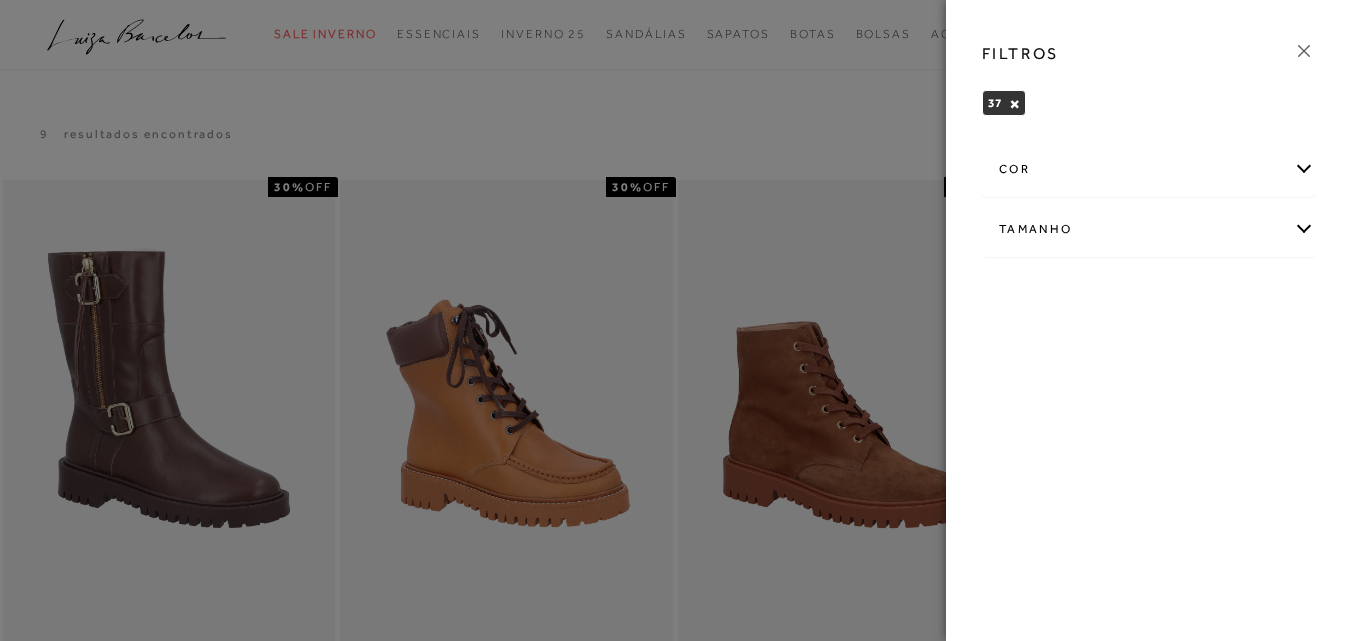 click 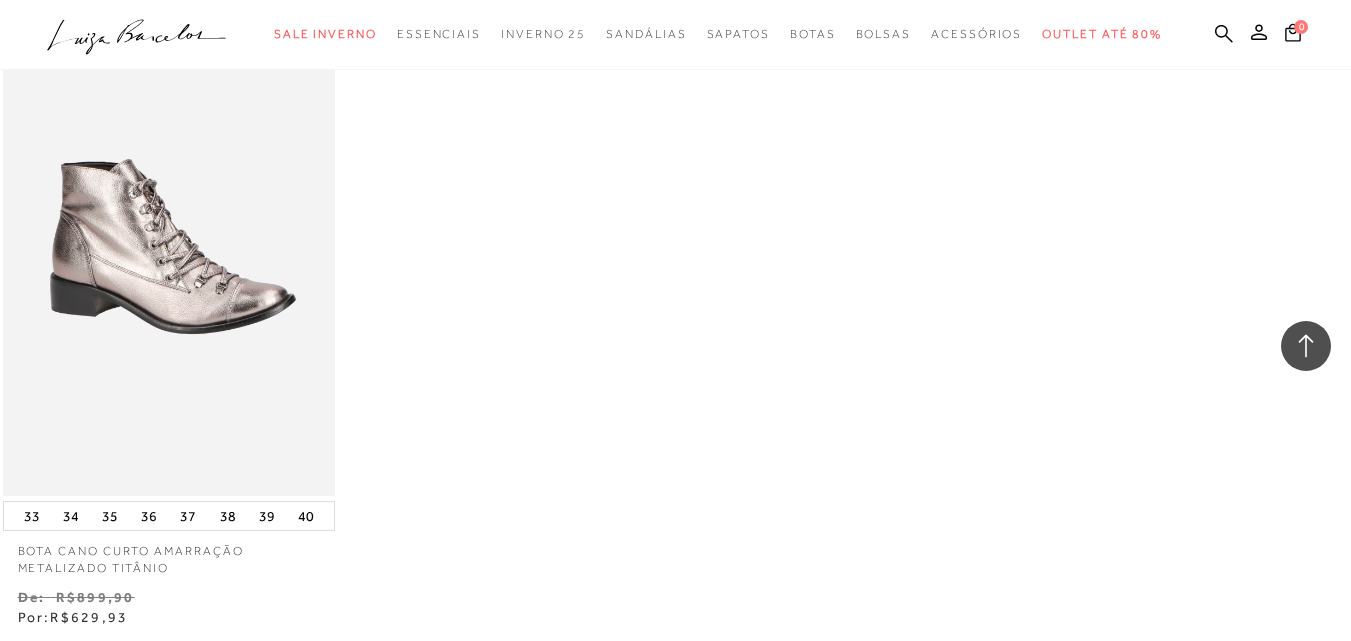 scroll, scrollTop: 1600, scrollLeft: 0, axis: vertical 